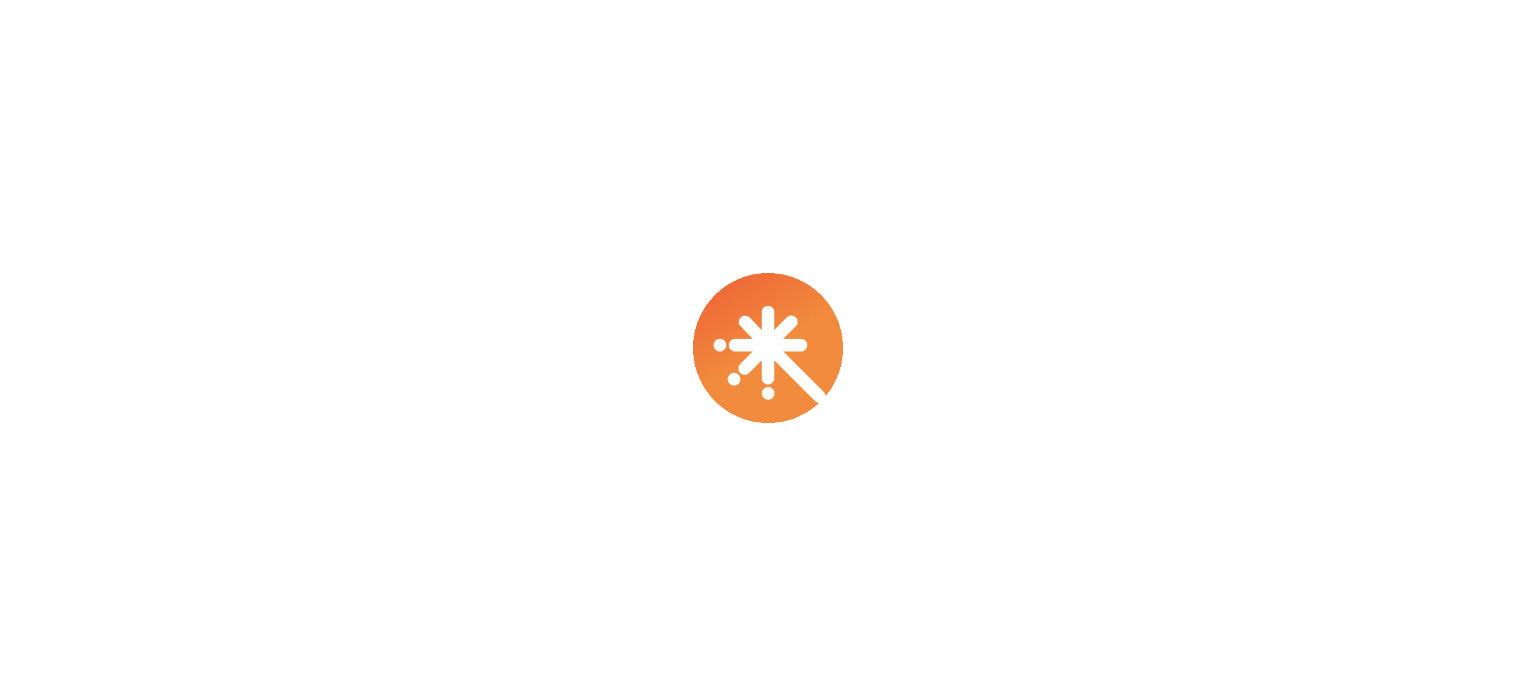 scroll, scrollTop: 0, scrollLeft: 0, axis: both 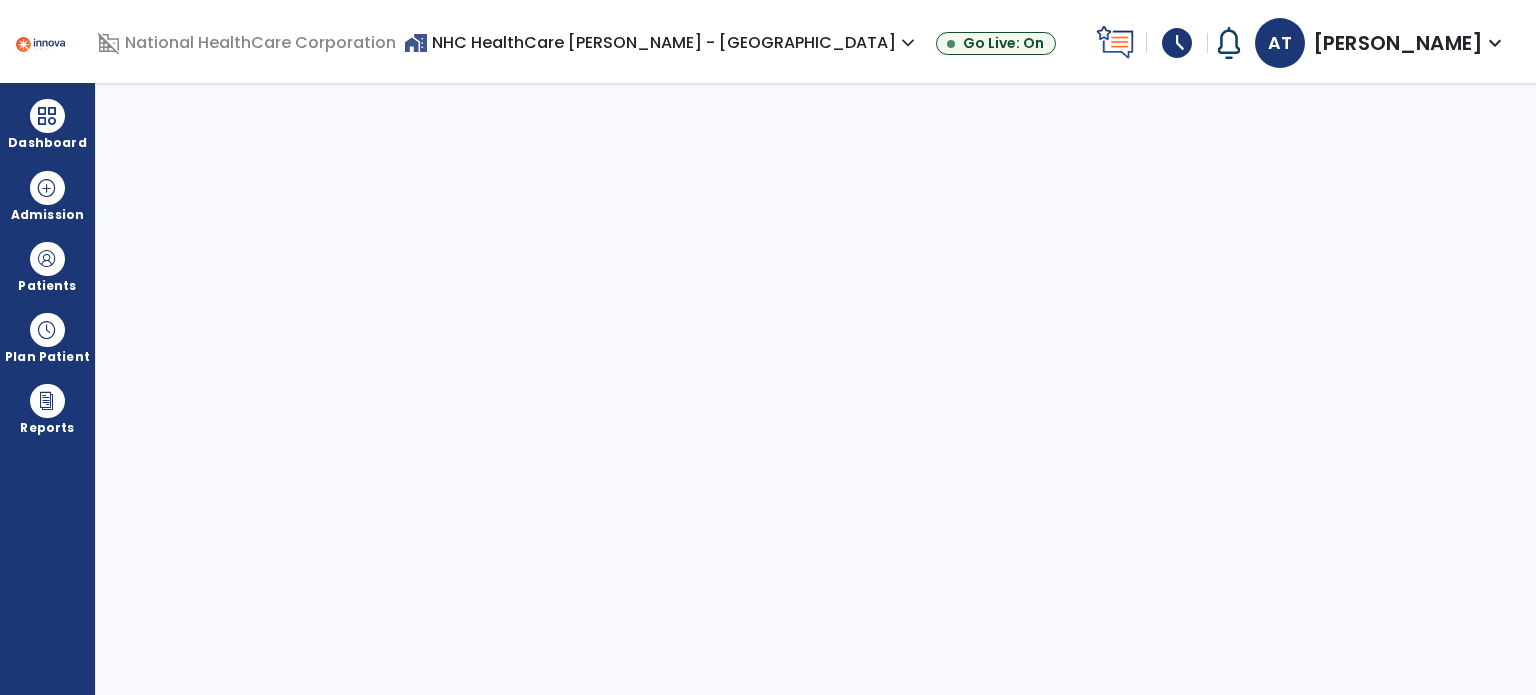 select on "****" 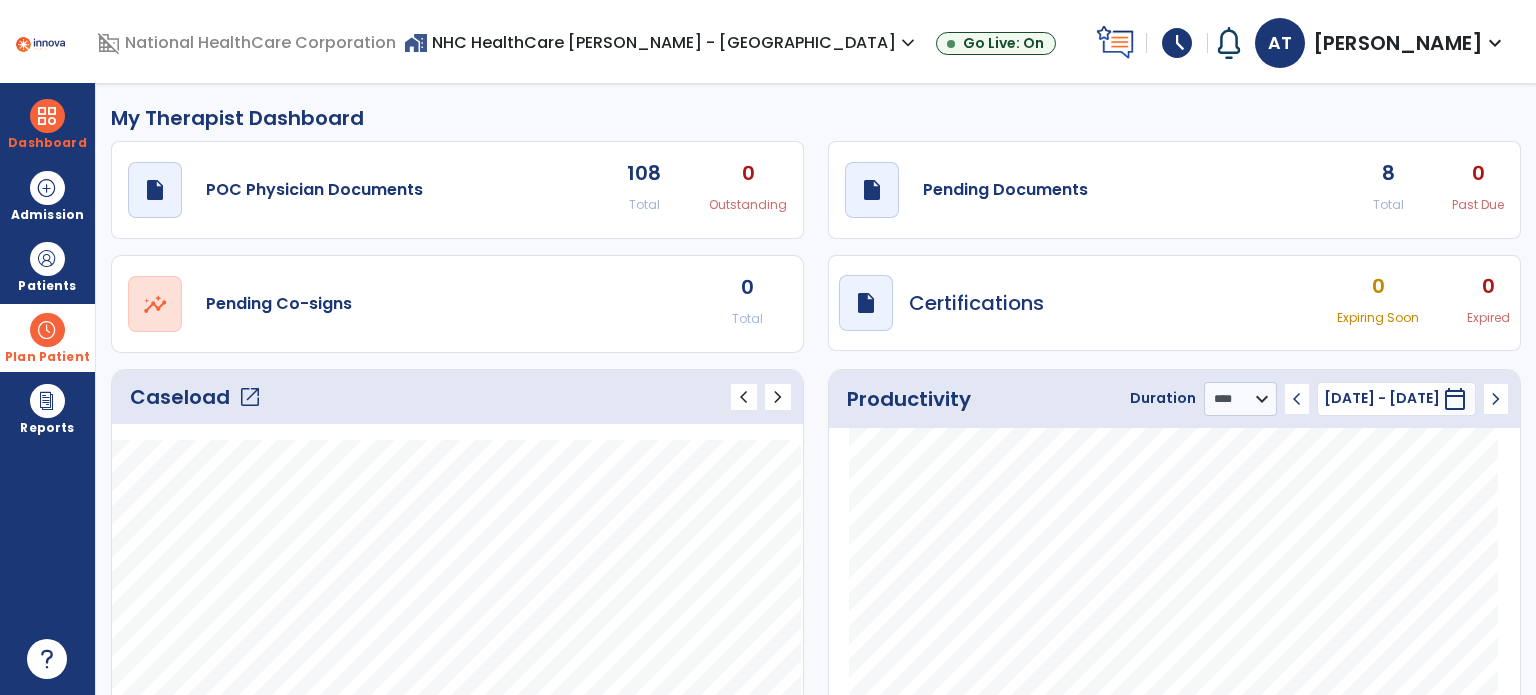 click at bounding box center [47, 330] 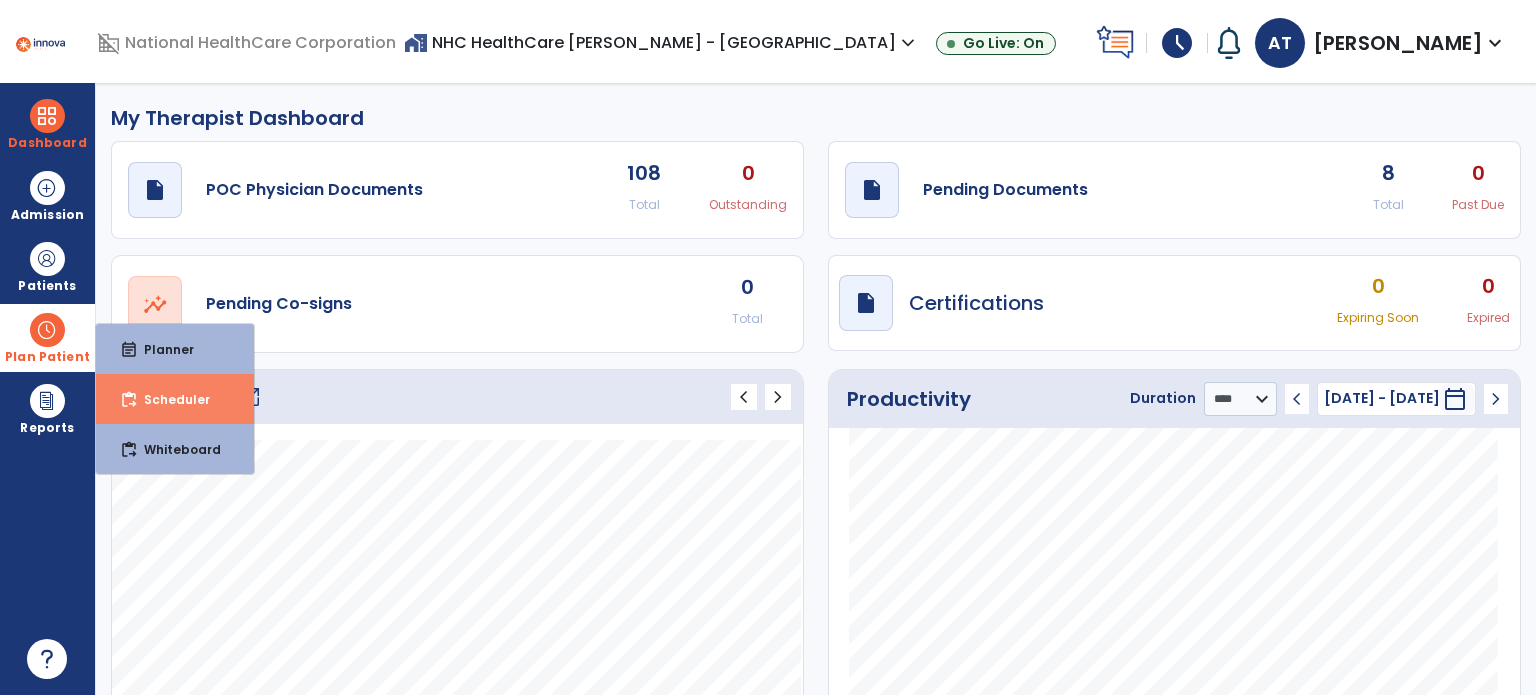 click on "Scheduler" at bounding box center (169, 399) 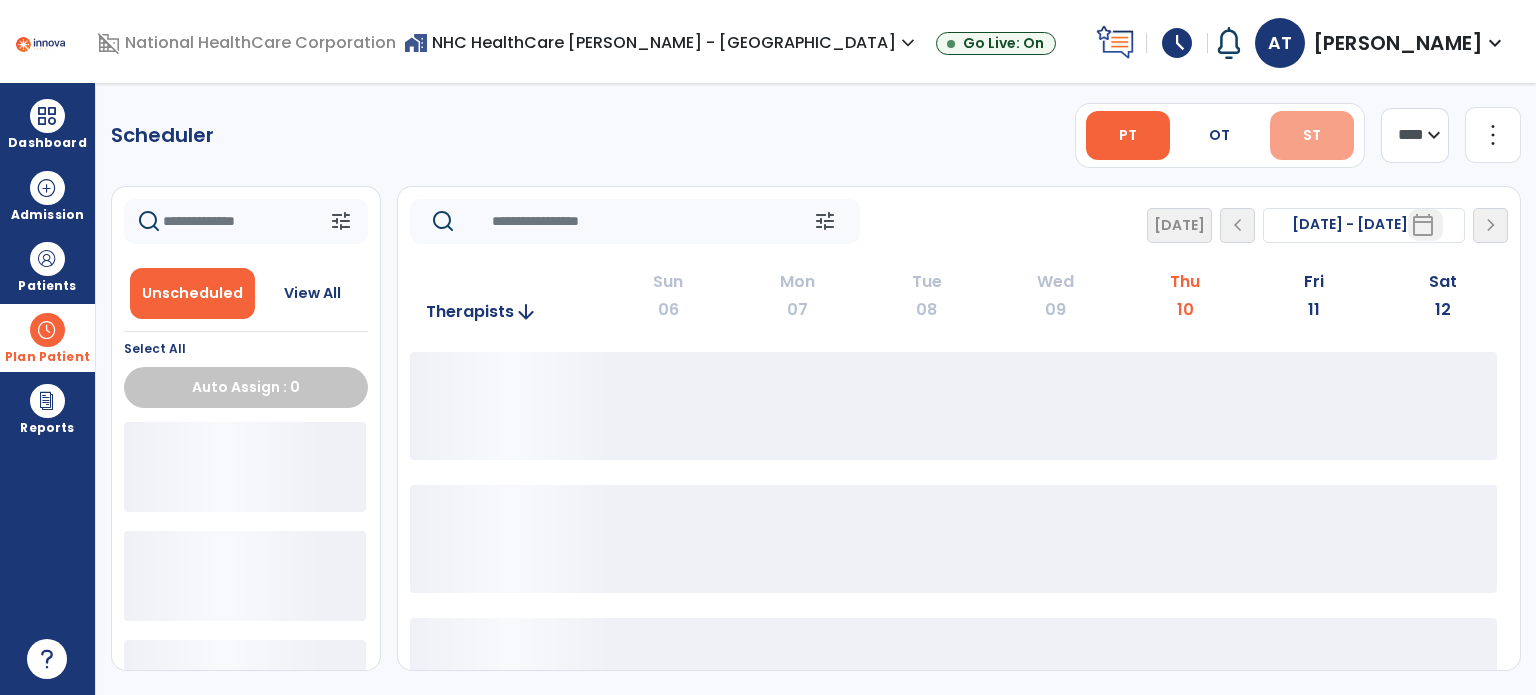 click on "ST" at bounding box center (1312, 135) 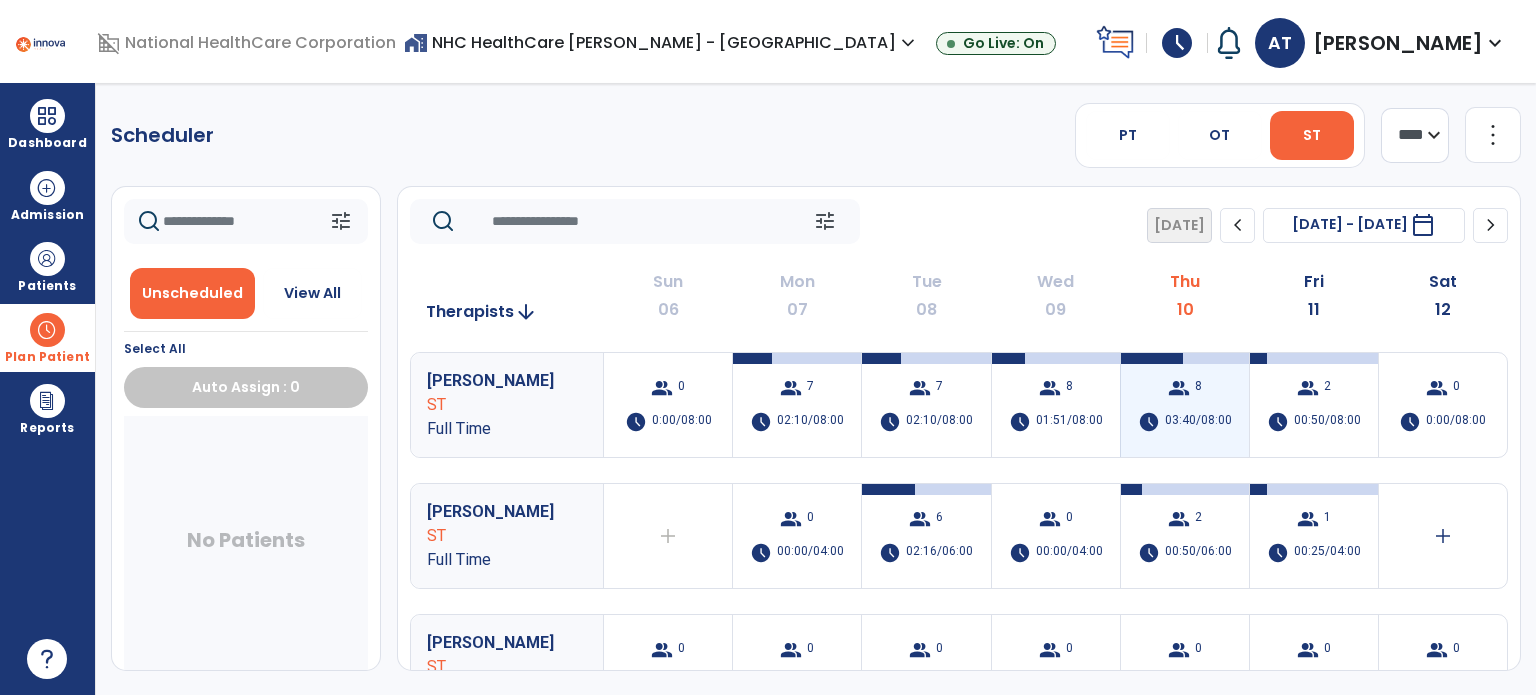 click on "group  8  schedule  03:40/08:00" at bounding box center [1185, 405] 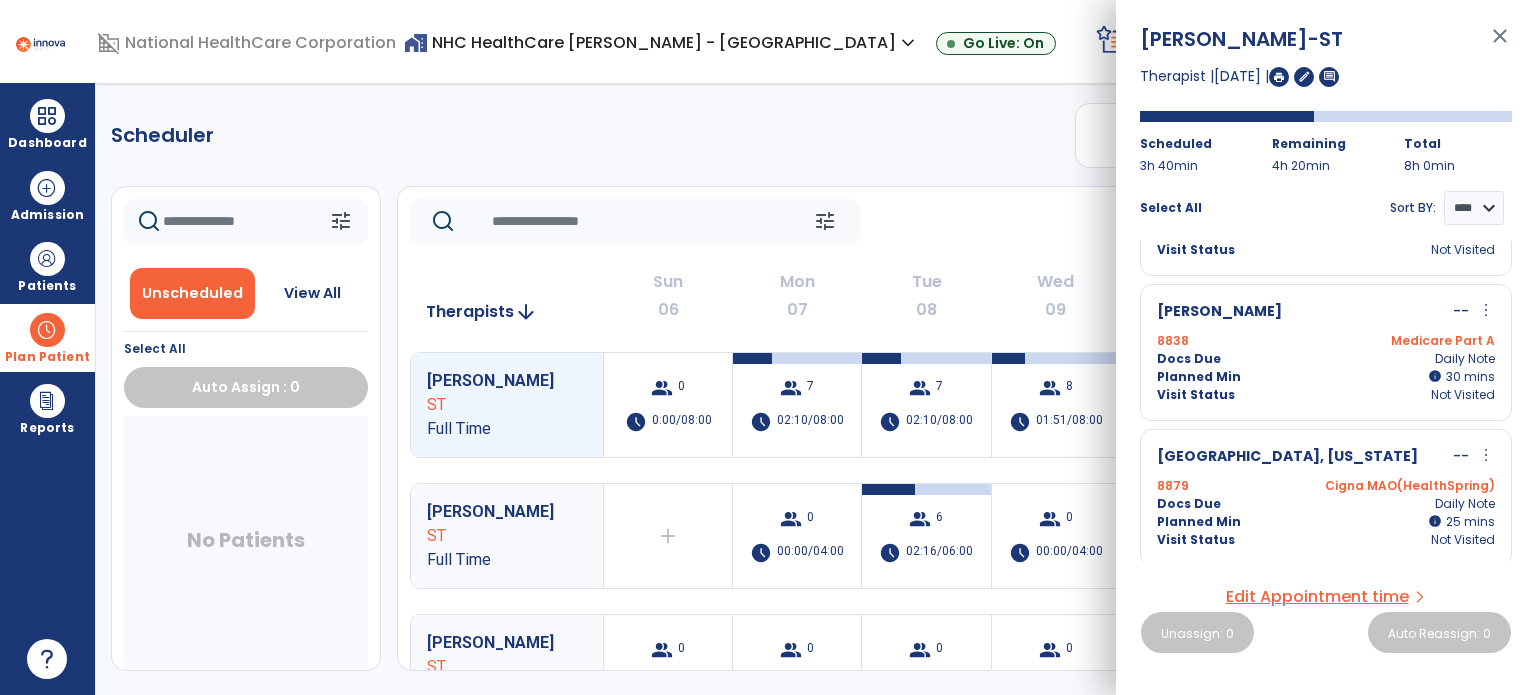scroll, scrollTop: 300, scrollLeft: 0, axis: vertical 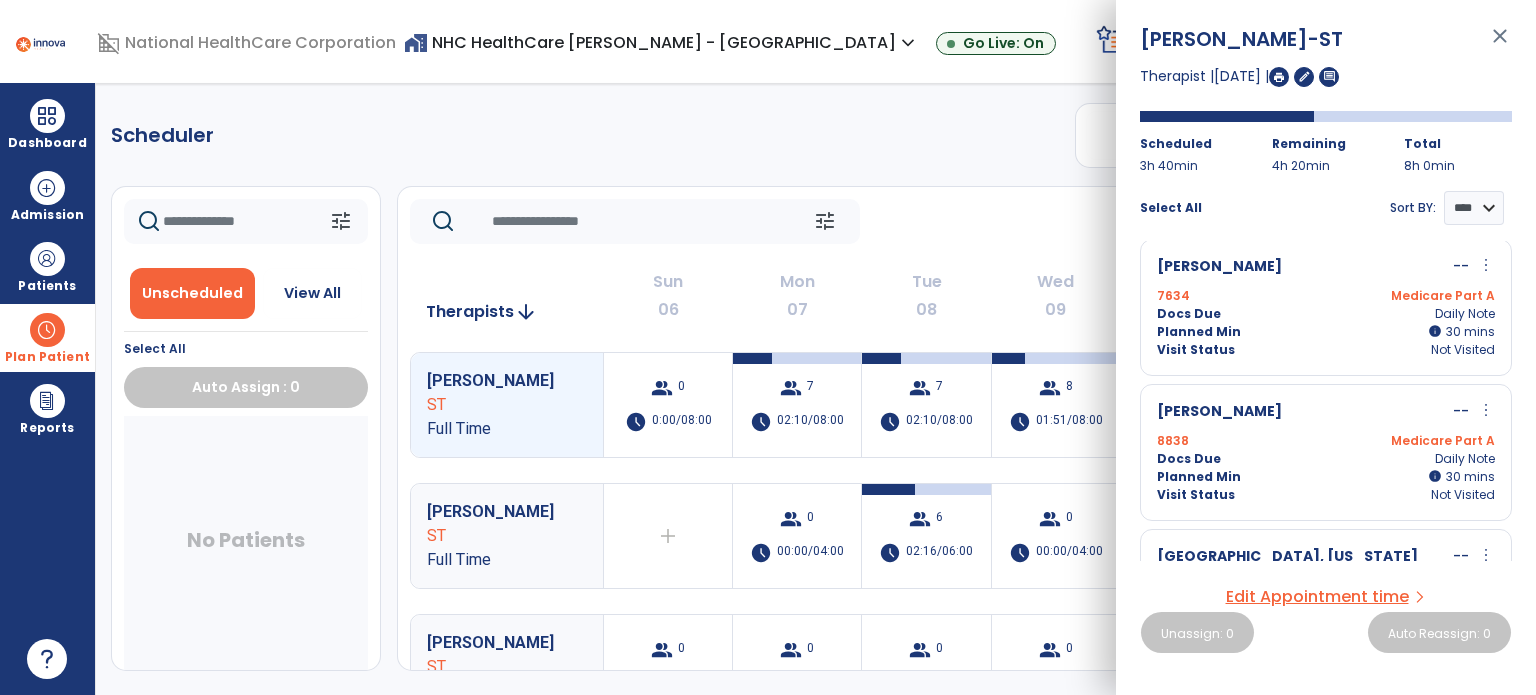 click on "[PERSON_NAME]   --  more_vert  edit   Edit Session   alt_route   Split Minutes  8838 Medicare Part A  Docs Due Daily Note   Planned Min  info   30 I 30 mins  Visit Status  Not Visited" at bounding box center [1326, 452] 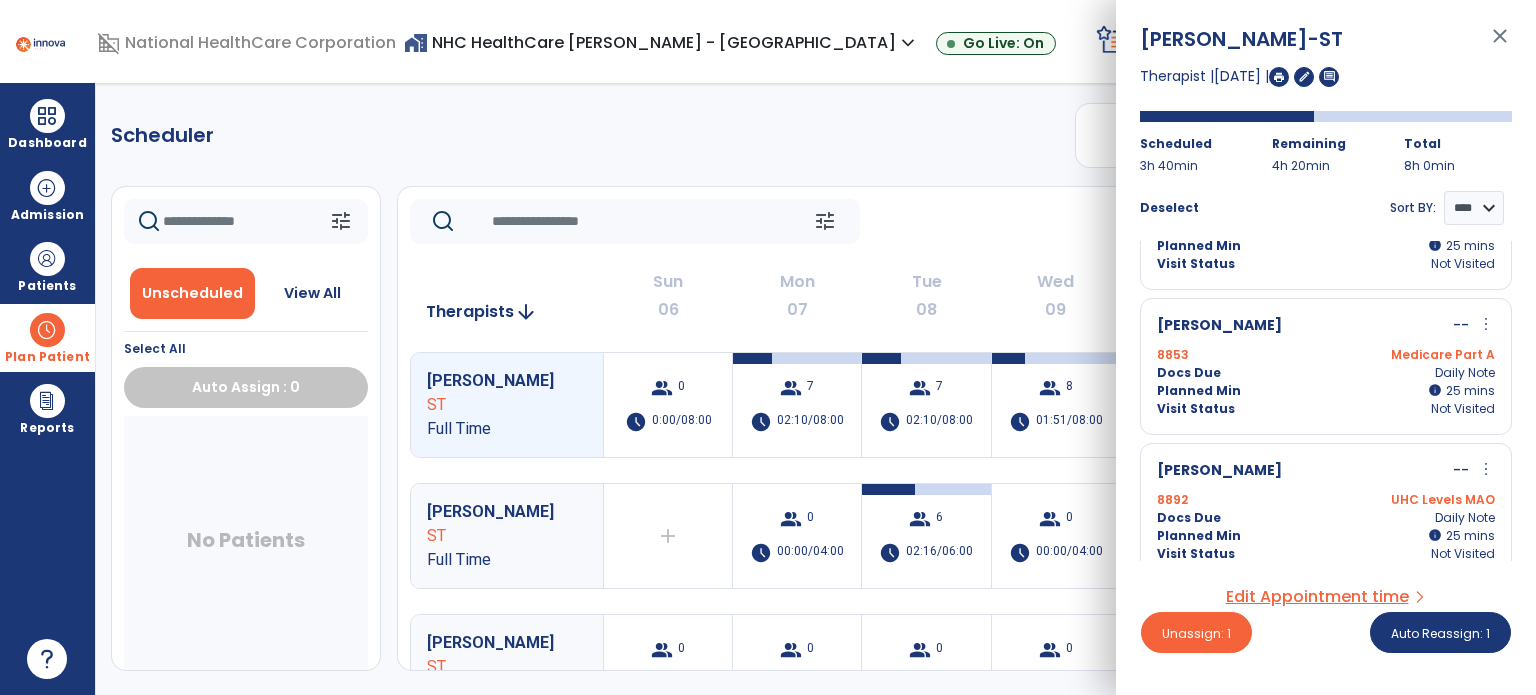 scroll, scrollTop: 835, scrollLeft: 0, axis: vertical 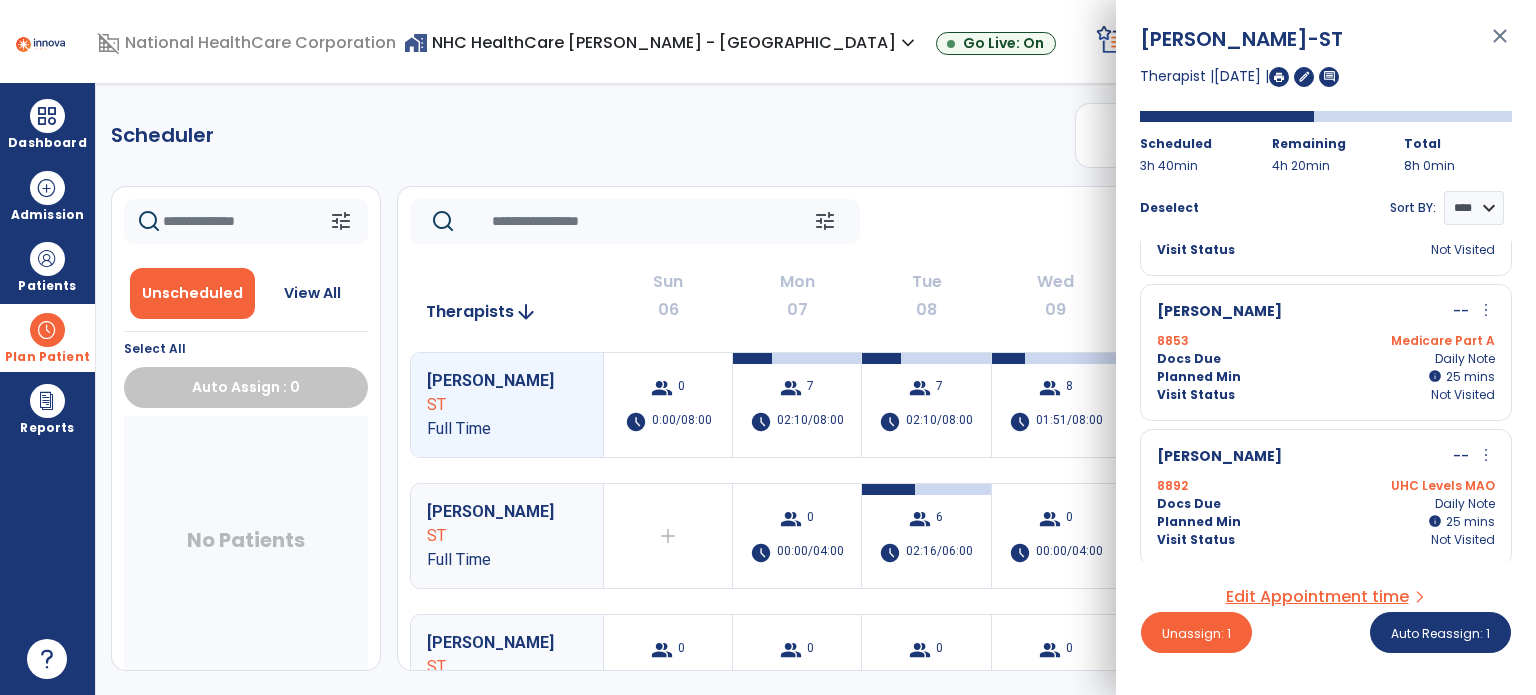 click on "8853 Medicare Part A" at bounding box center [1326, 341] 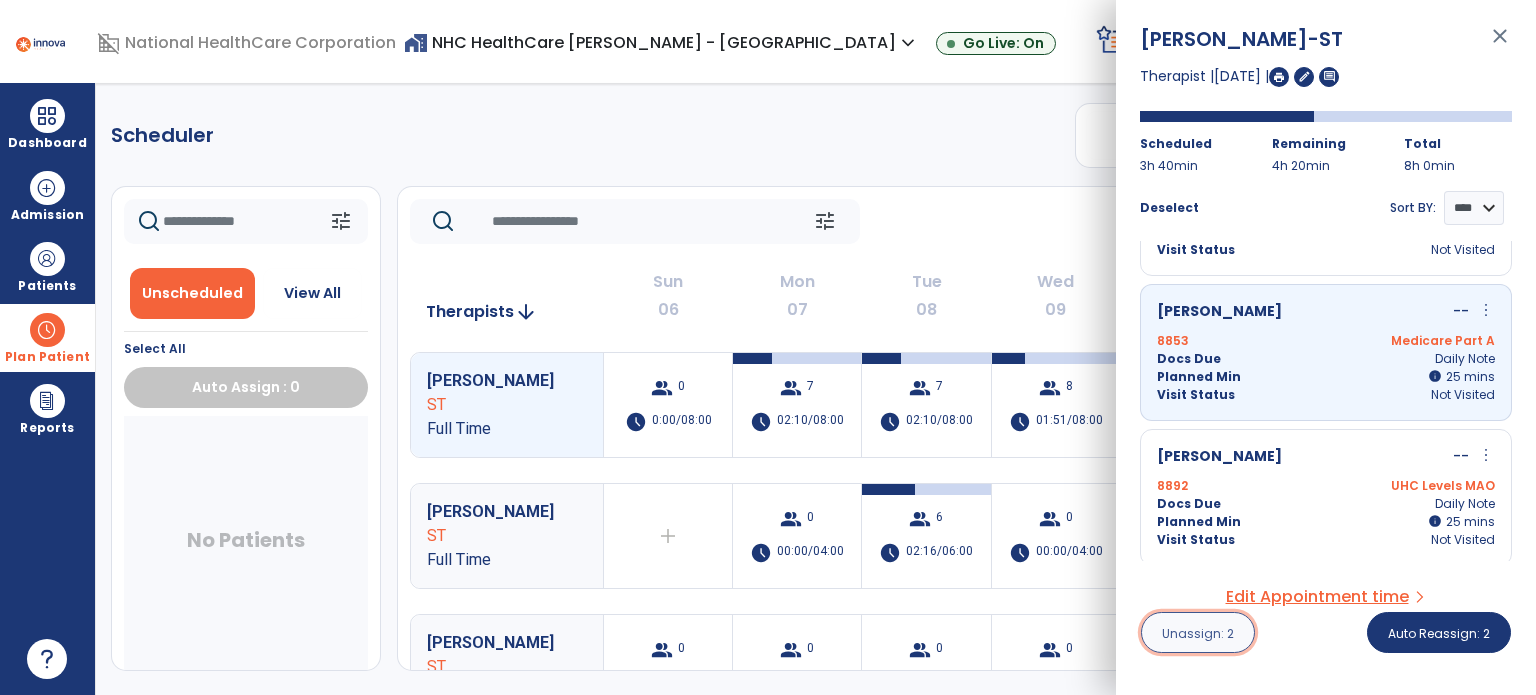 click on "Unassign: 2" at bounding box center [1198, 633] 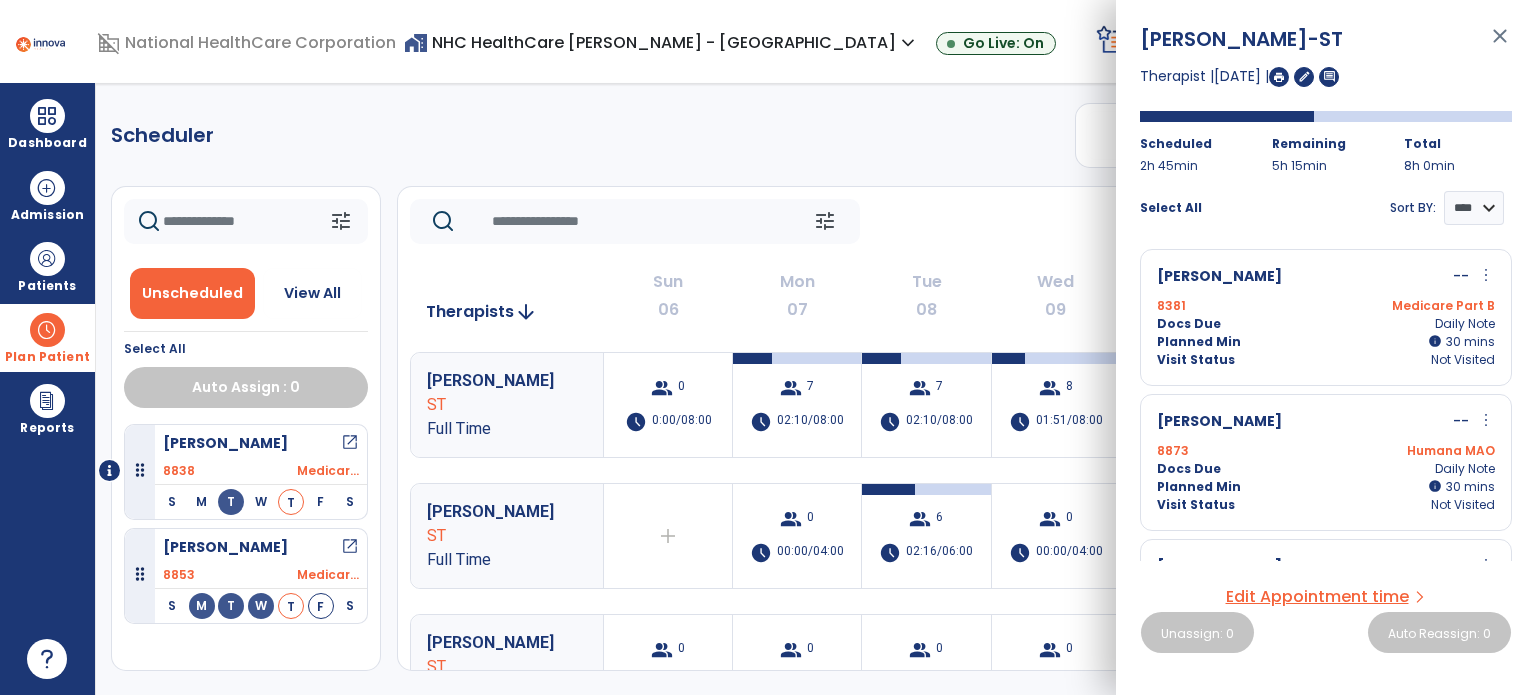 click on "close" at bounding box center [1500, 45] 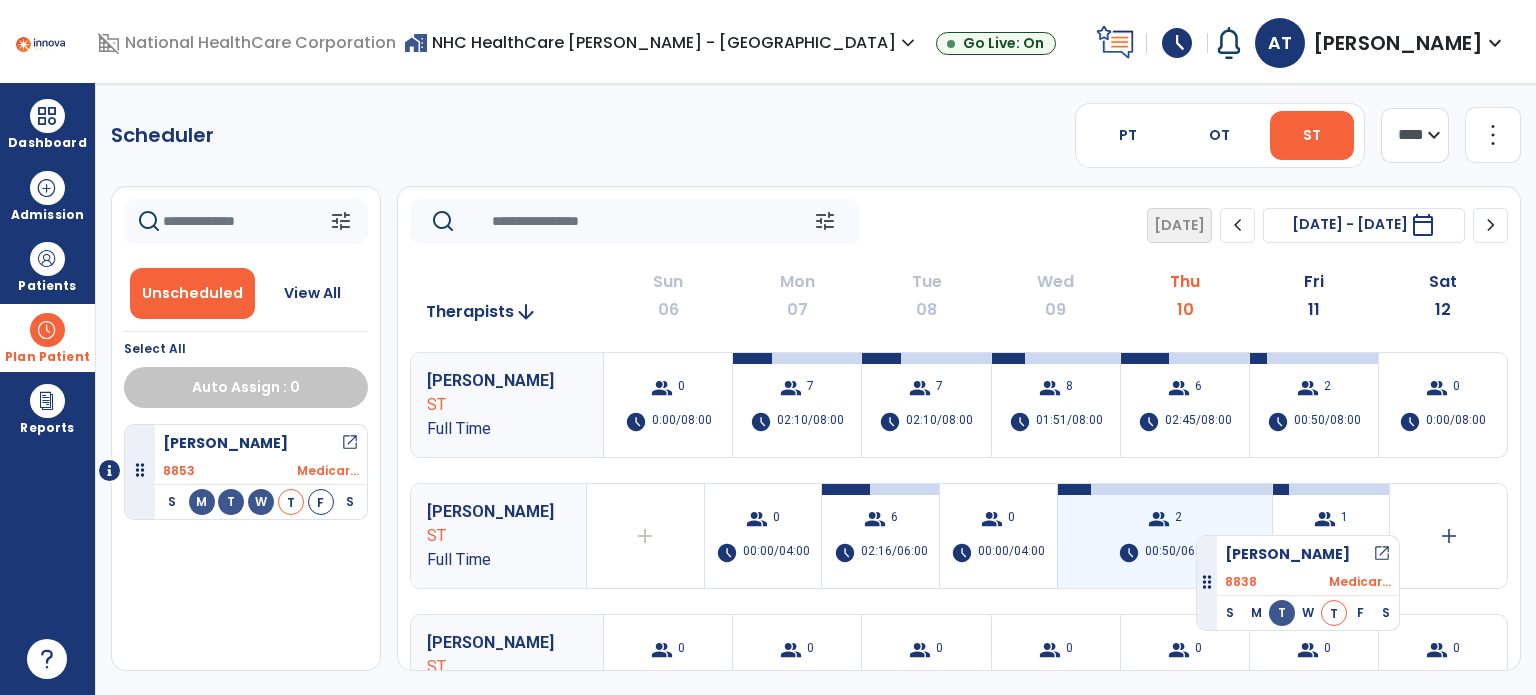 drag, startPoint x: 204, startPoint y: 447, endPoint x: 1197, endPoint y: 527, distance: 996.21735 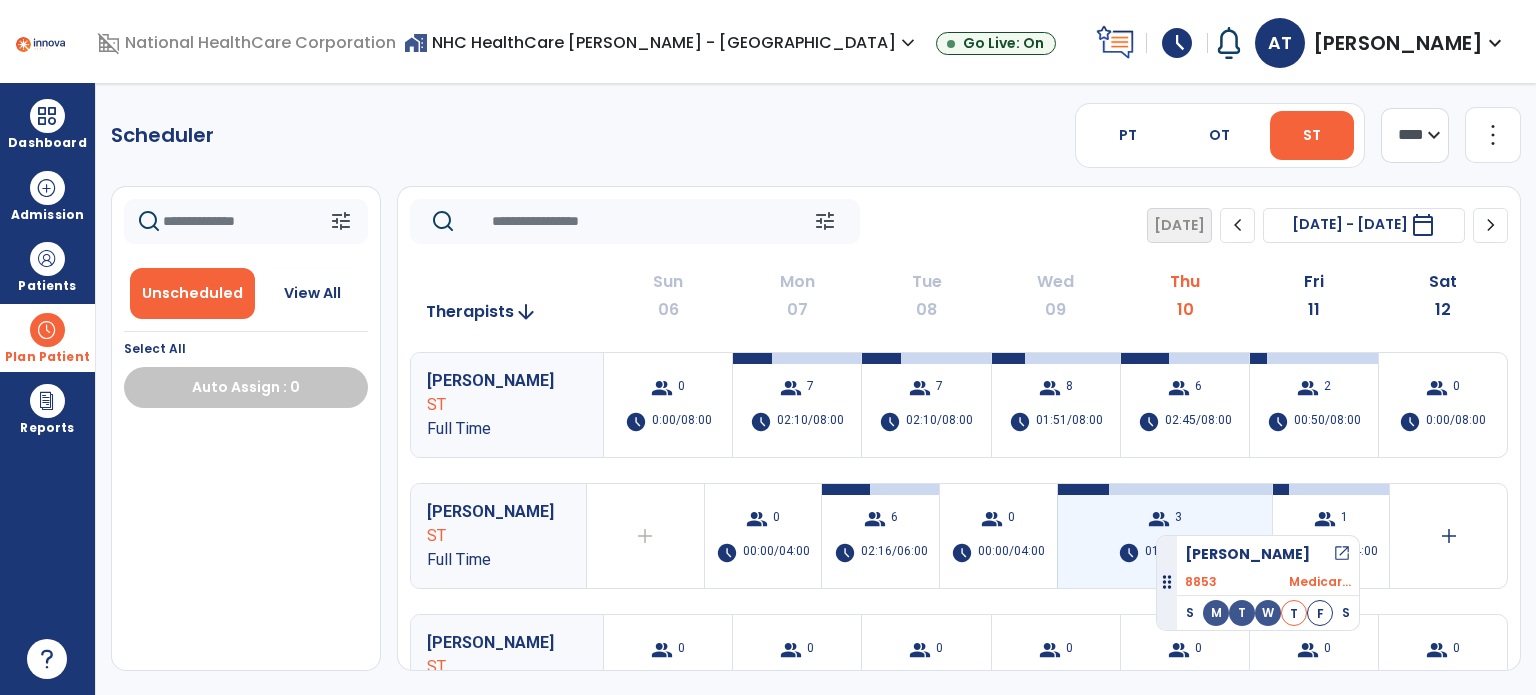 drag, startPoint x: 248, startPoint y: 442, endPoint x: 1156, endPoint y: 527, distance: 911.96985 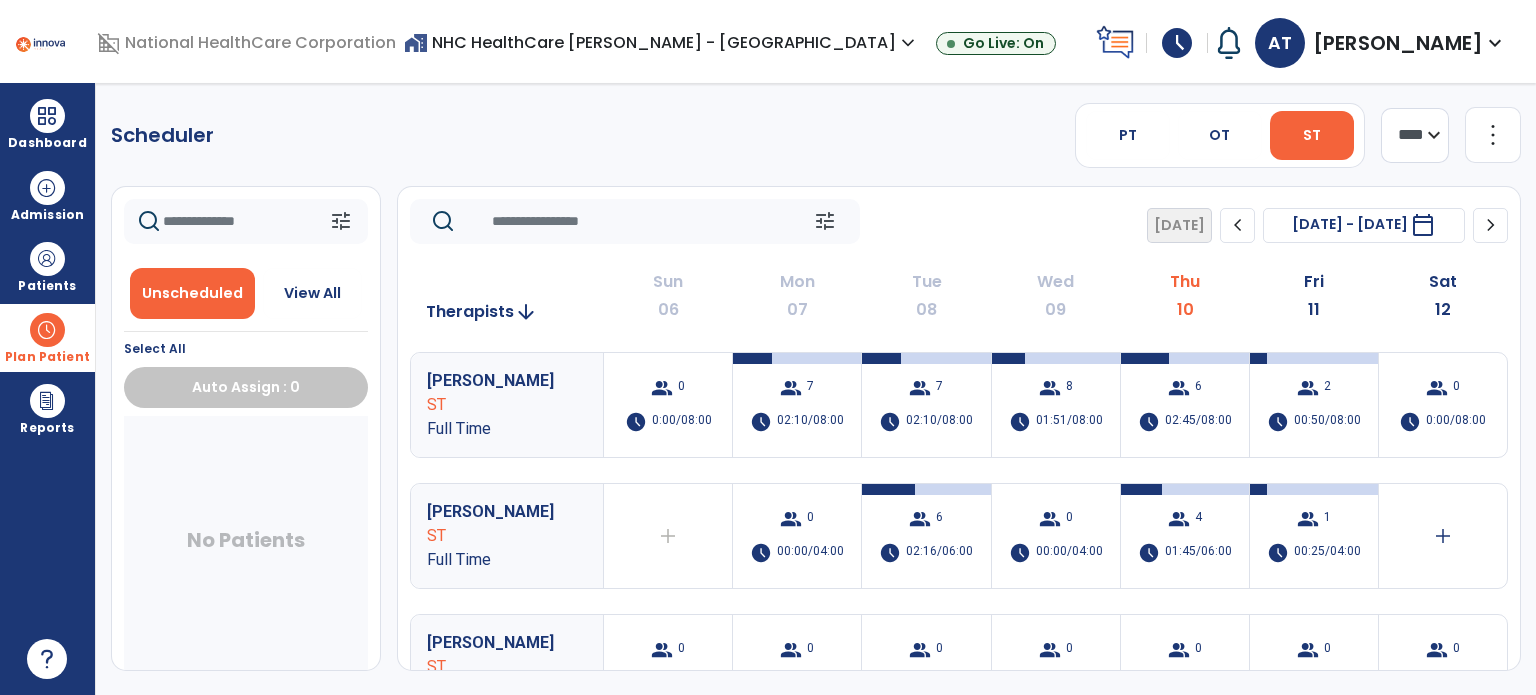 click on "group  1  schedule  00:25/04:00" at bounding box center [1314, 536] 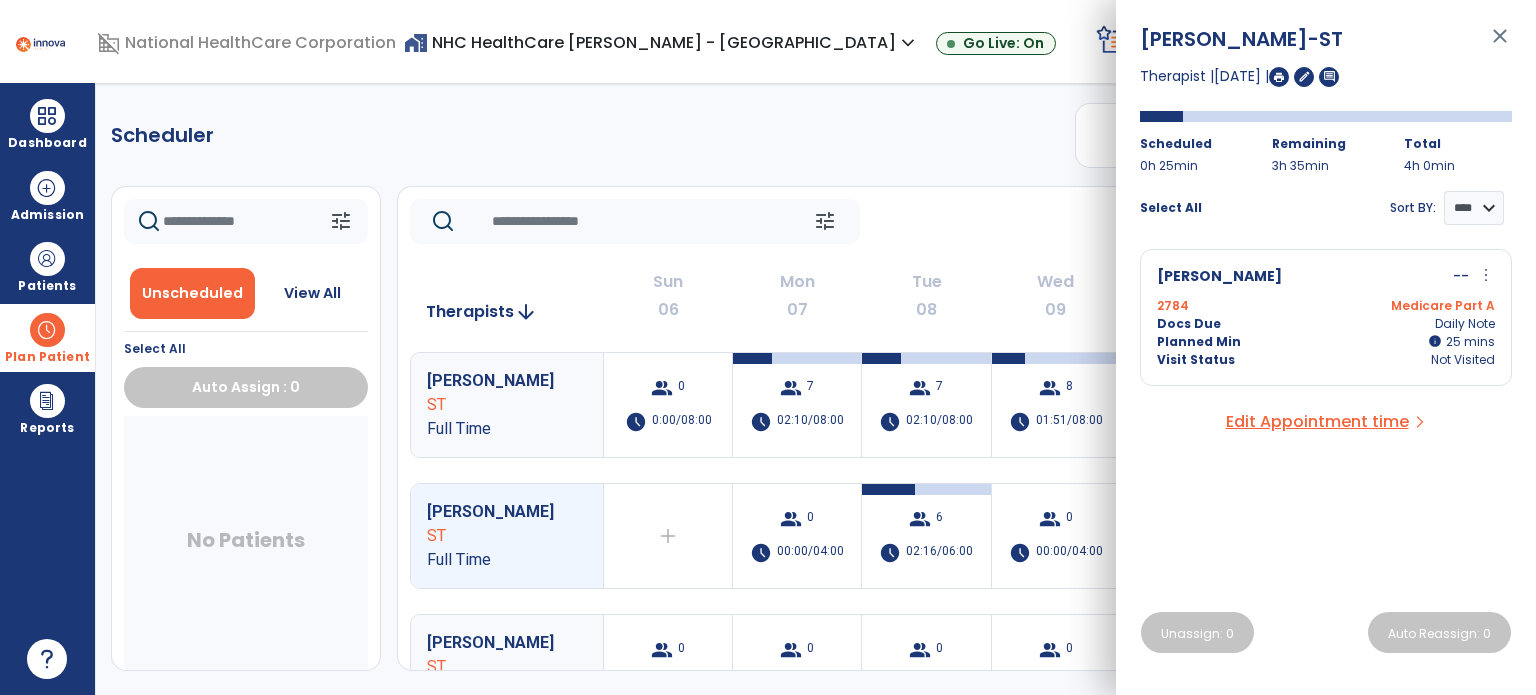 click on "[PERSON_NAME]  -ST close  Therapist |   [DATE] |   edit   comment  Scheduled 0h 25min Remaining  3h 35min  Total 4h 0min  Select All   Sort BY:  **** ****  [PERSON_NAME]   --  more_vert  edit   Edit Session   alt_route   Split Minutes  2784 Medicare Part A  Docs Due Daily Note   Planned Min  info   25 I 25 mins  Visit Status  Not Visited  Edit Appointment time arrow_forward_ios Unassign: 0 Auto Reassign: 0" at bounding box center [1326, 347] 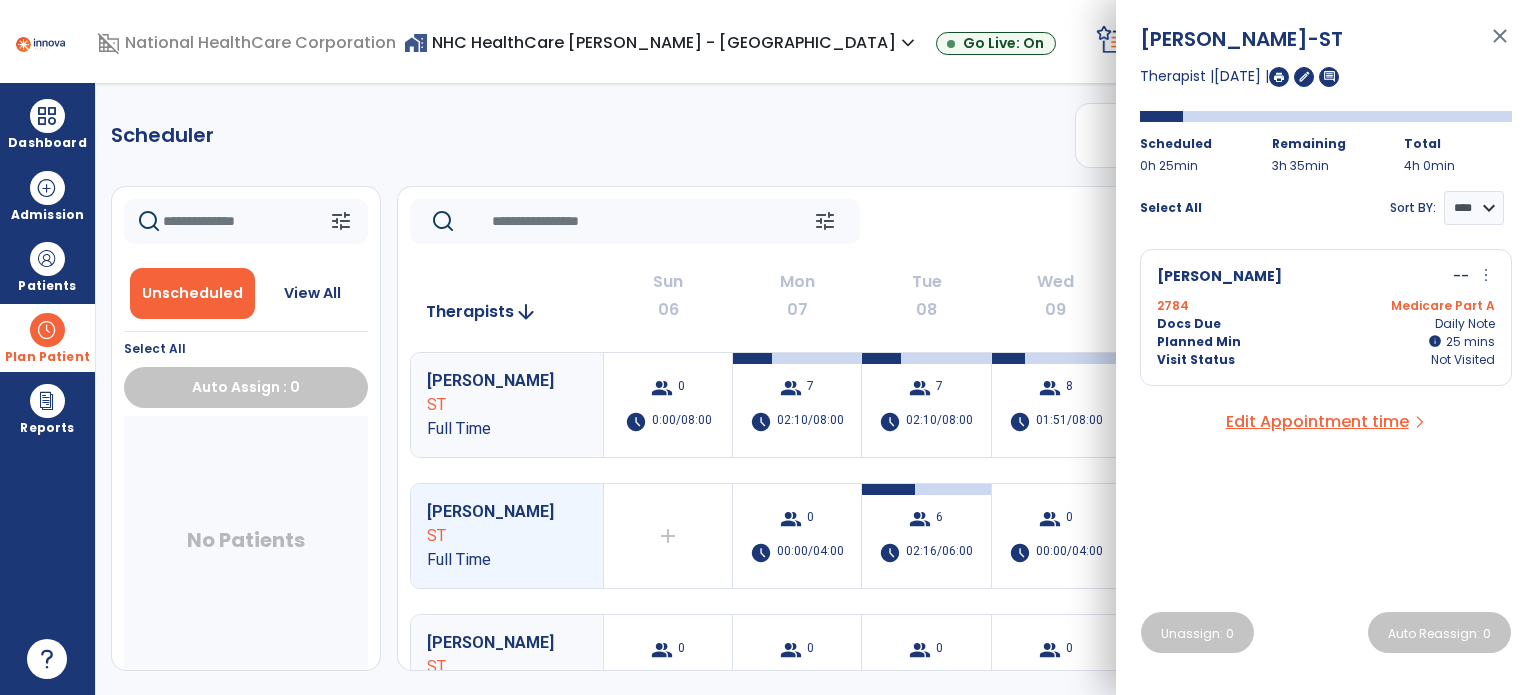 click on "2784 Medicare Part A" at bounding box center [1326, 306] 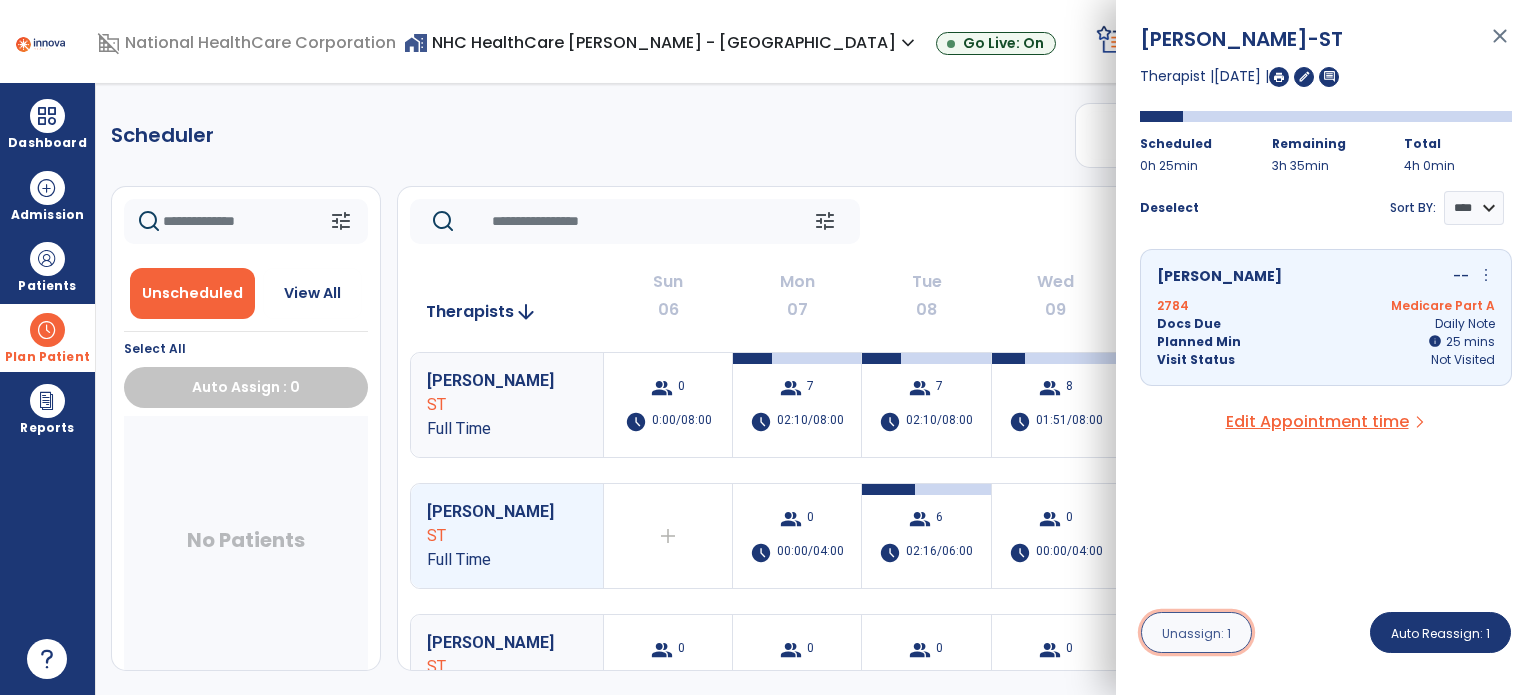 click on "Unassign: 1" at bounding box center [1196, 633] 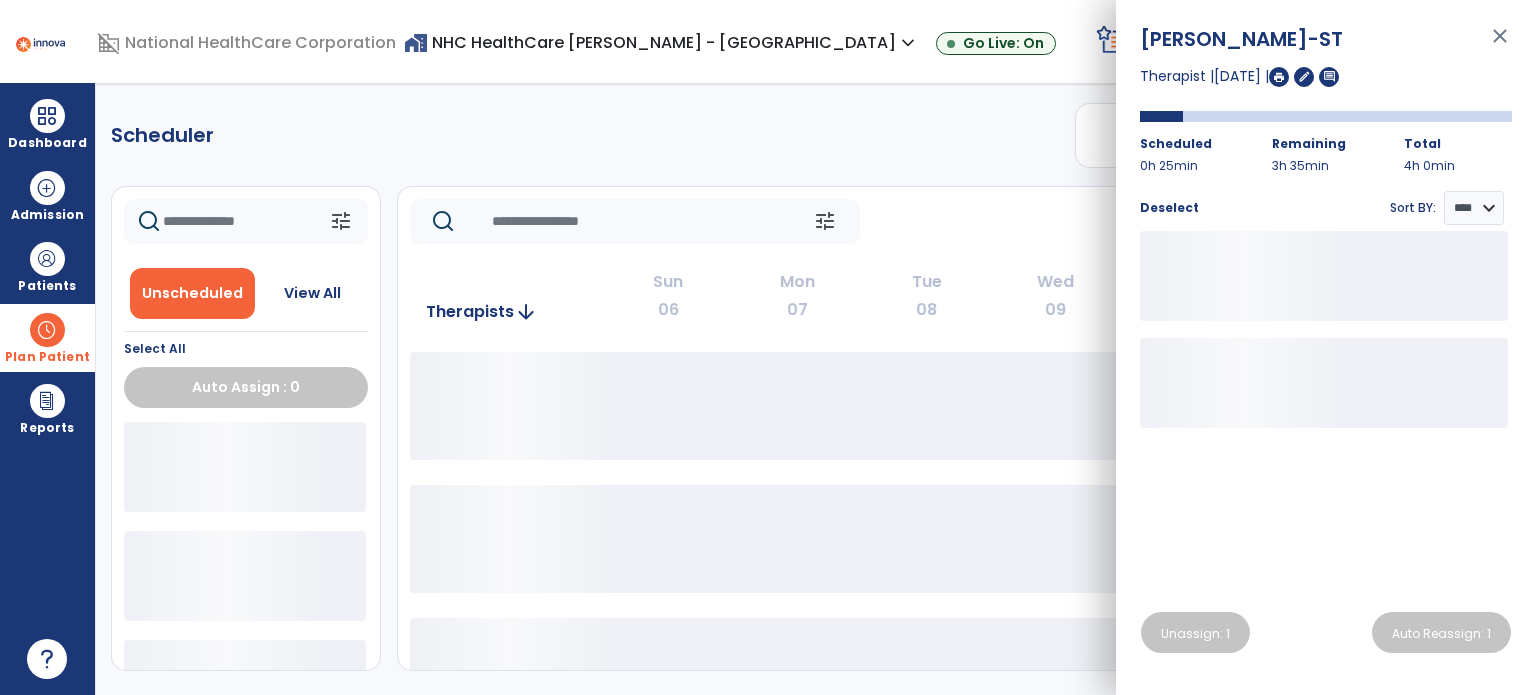 click on "close" at bounding box center (1500, 45) 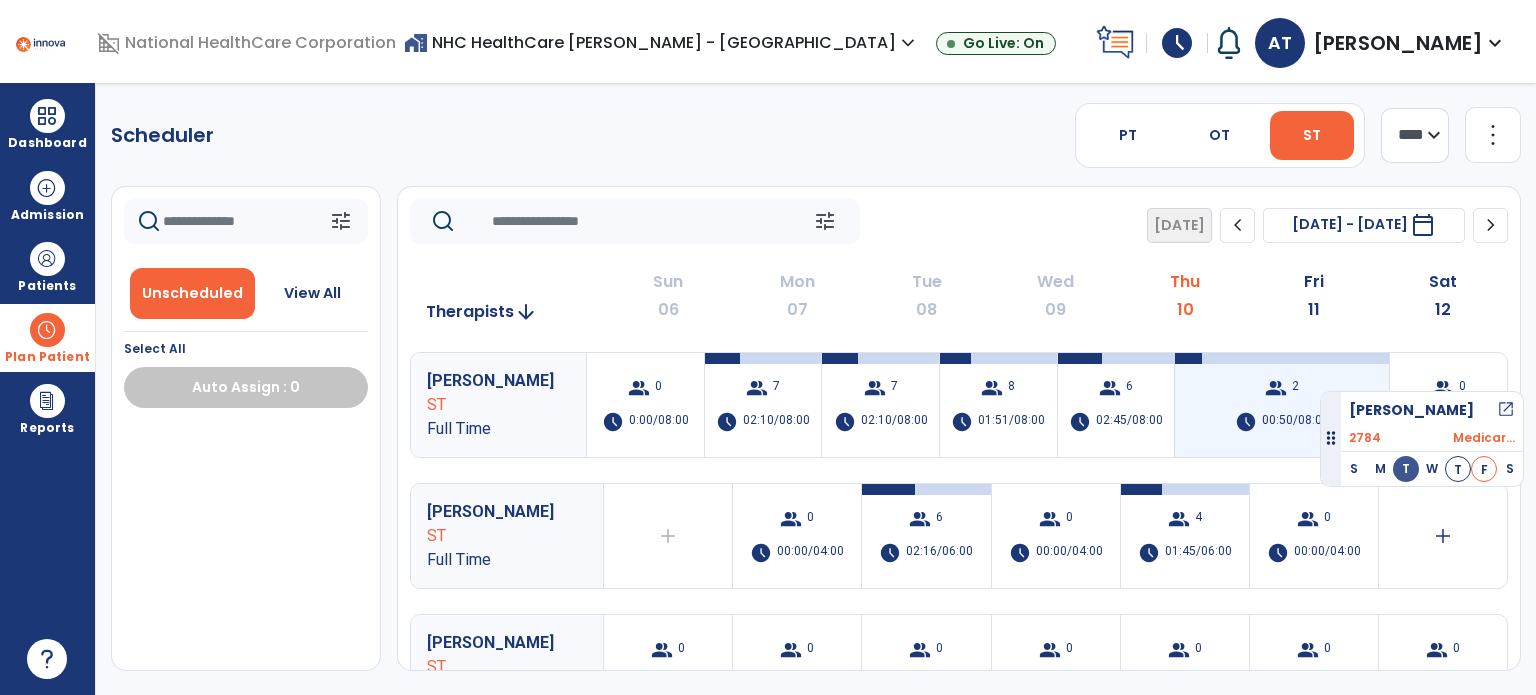 drag, startPoint x: 224, startPoint y: 442, endPoint x: 1320, endPoint y: 383, distance: 1097.5869 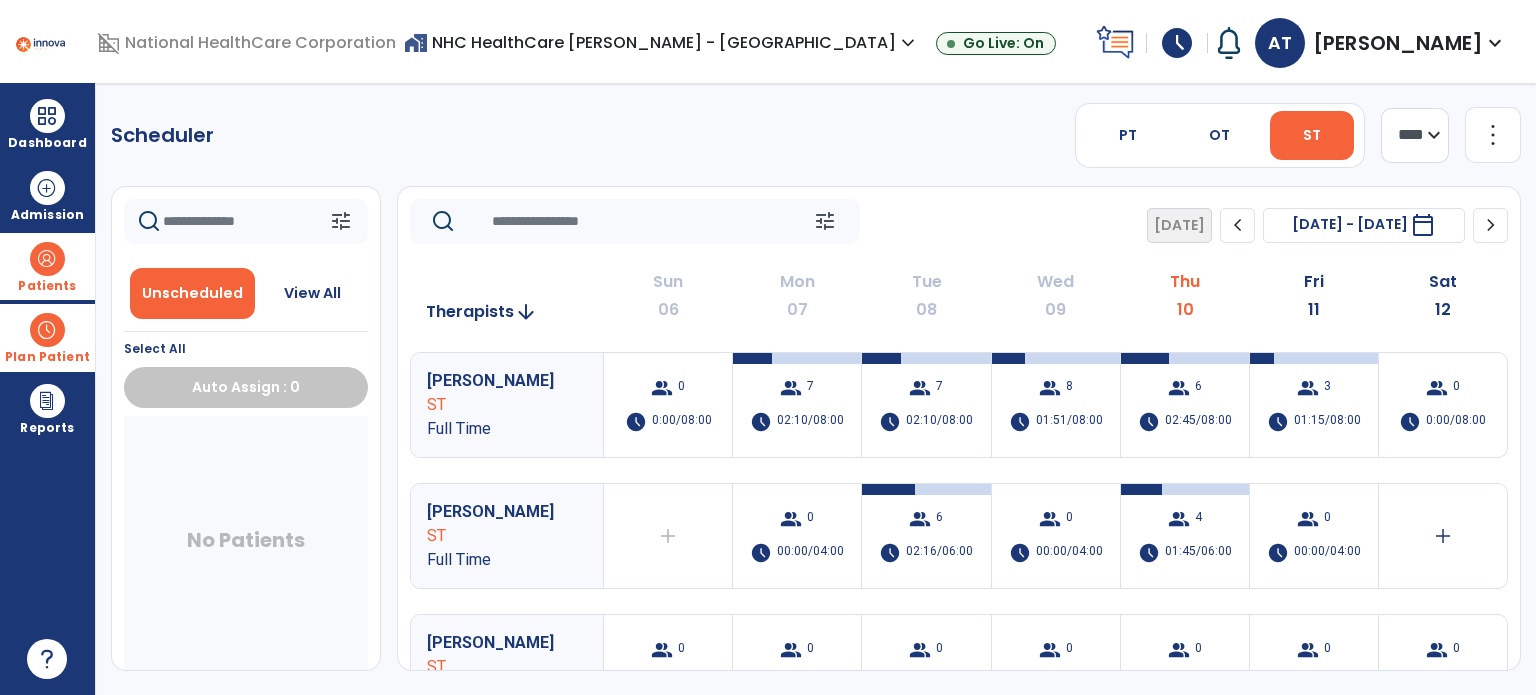 click at bounding box center (47, 259) 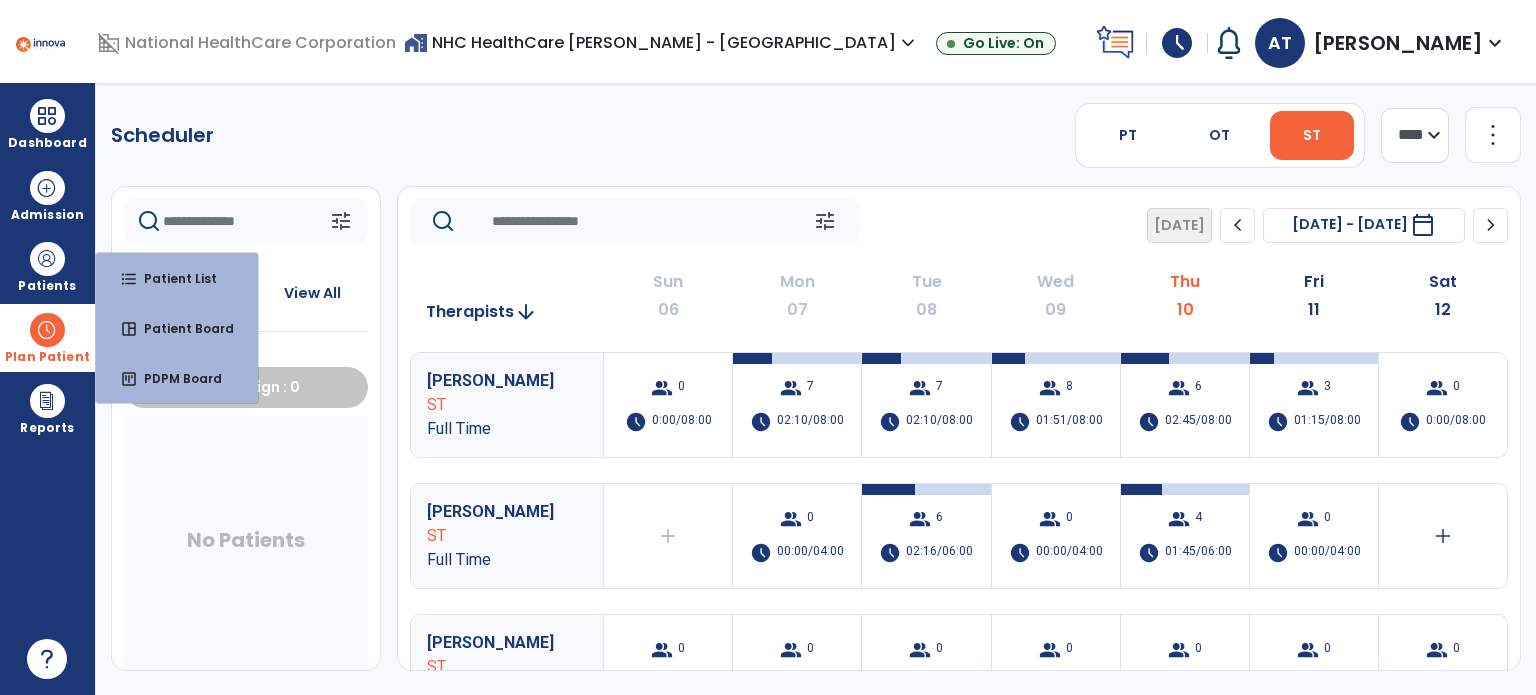 click at bounding box center [47, 330] 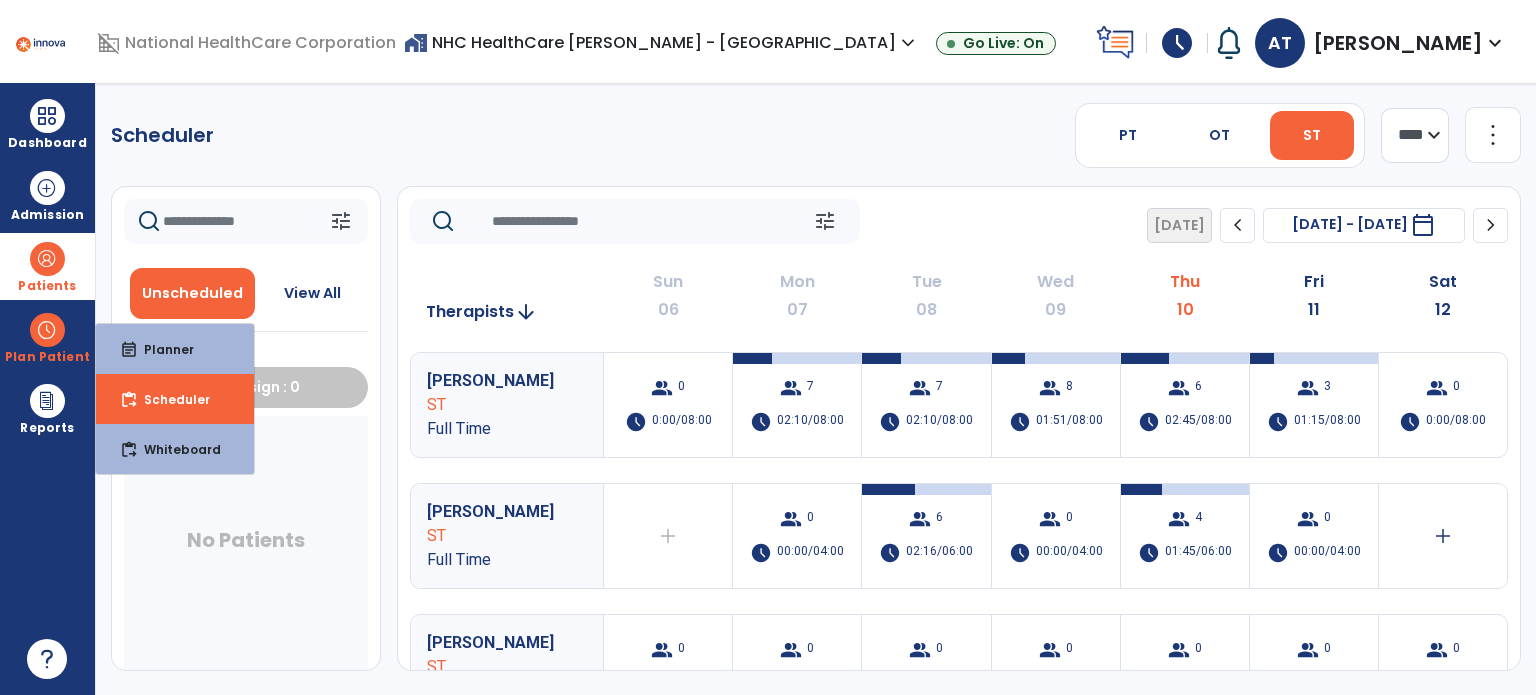 click on "Patients" at bounding box center (47, 286) 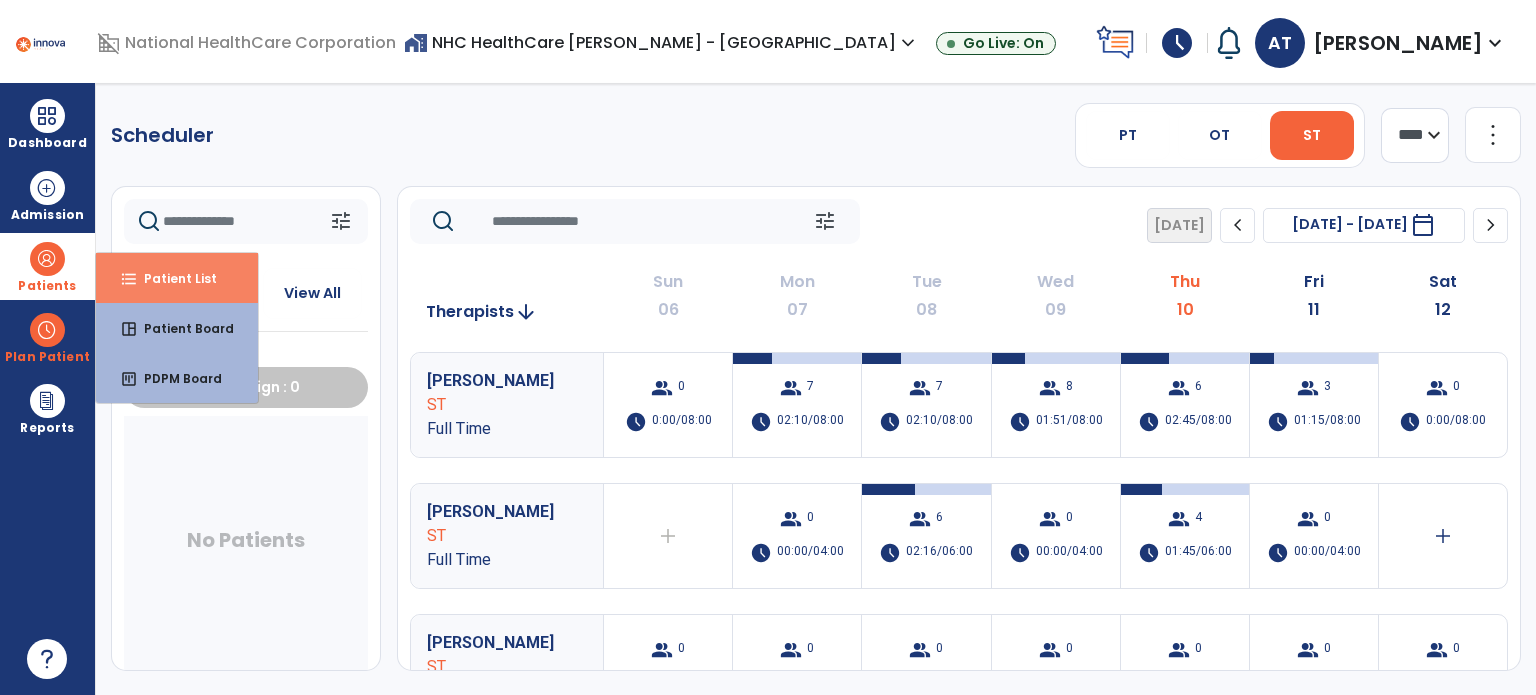 click on "Patient List" at bounding box center (172, 278) 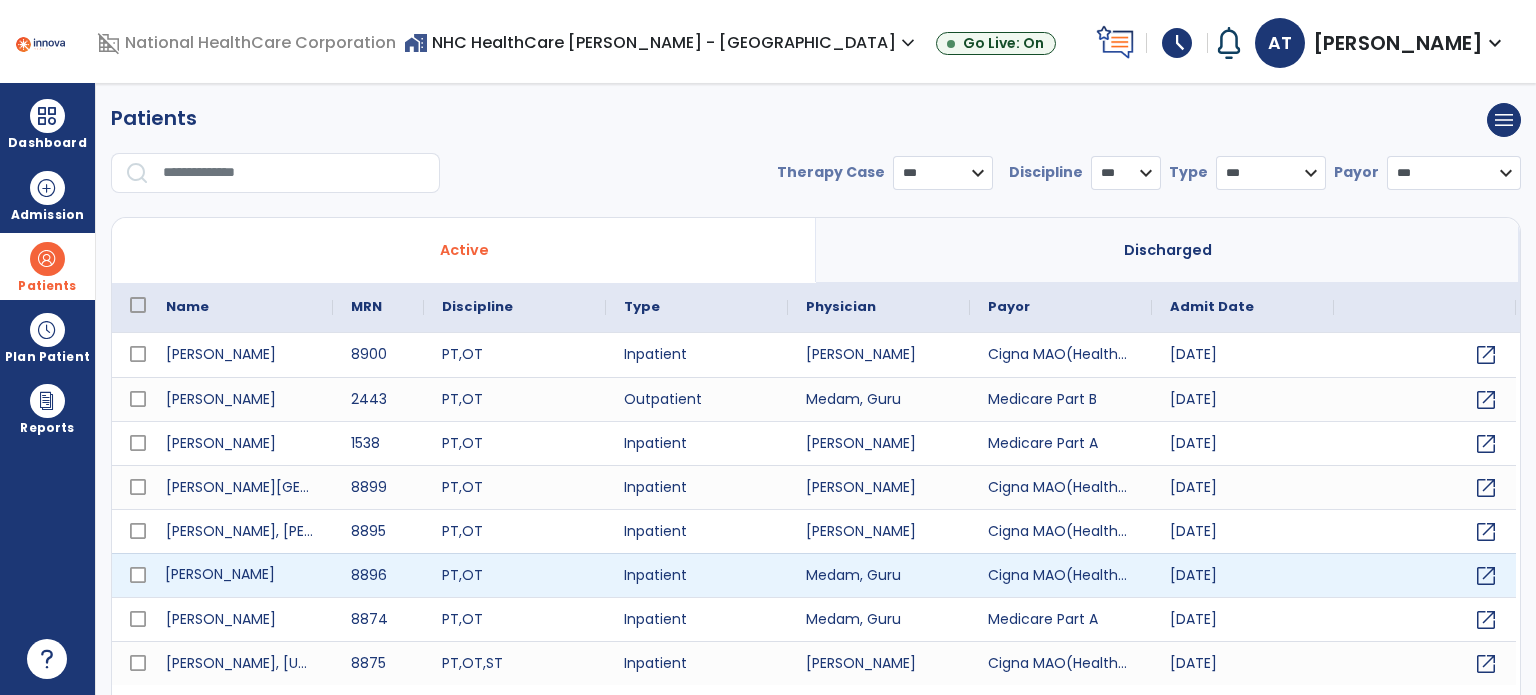 click on "[PERSON_NAME]" at bounding box center (240, 575) 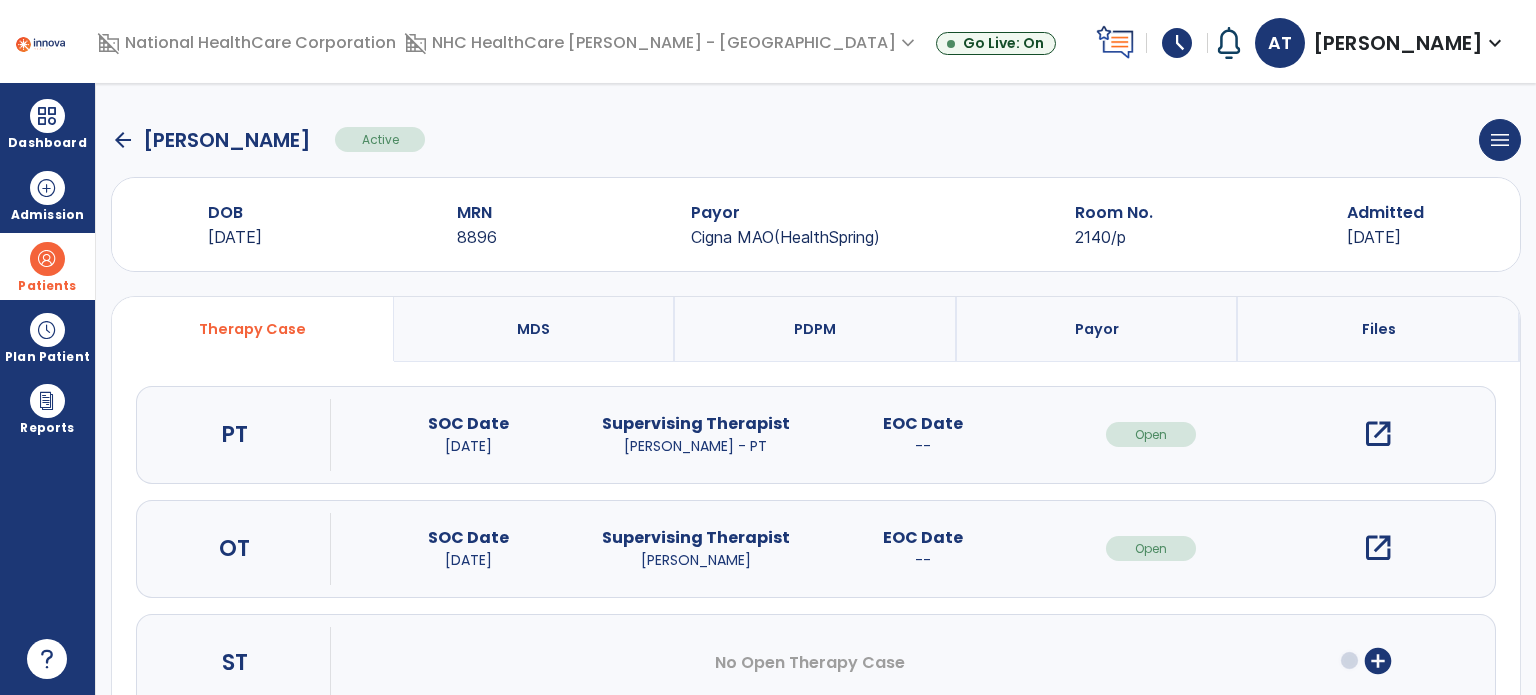 click on "add_circle" at bounding box center (1378, 661) 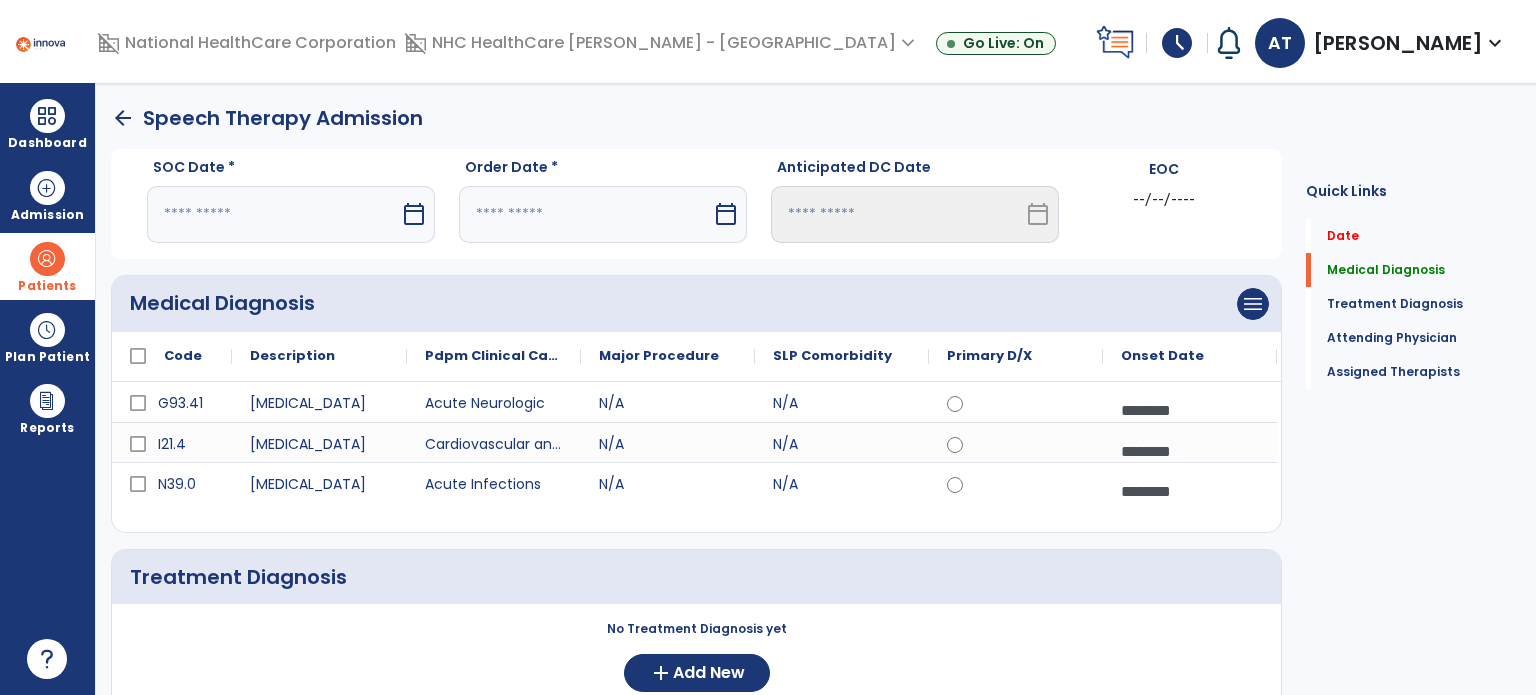 click at bounding box center [273, 214] 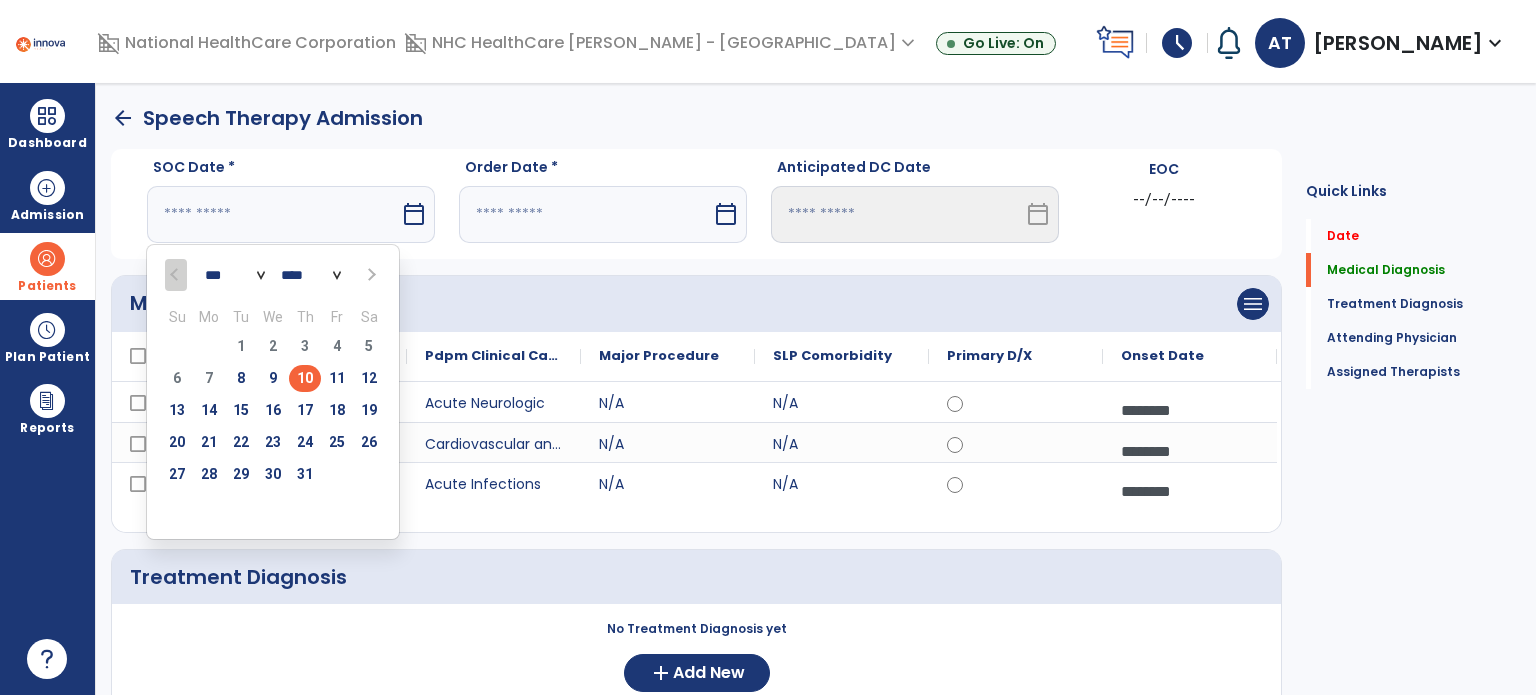 click on "10" at bounding box center (305, 378) 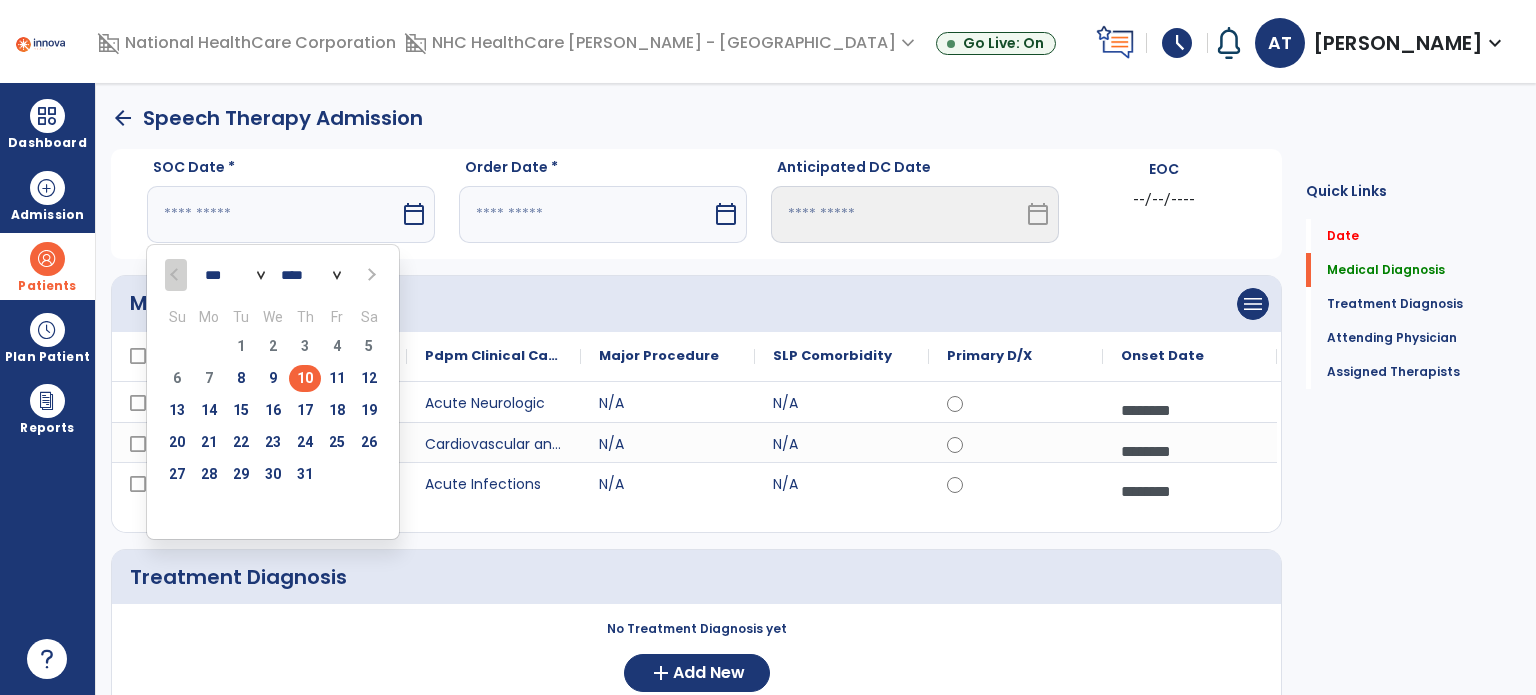 type on "*********" 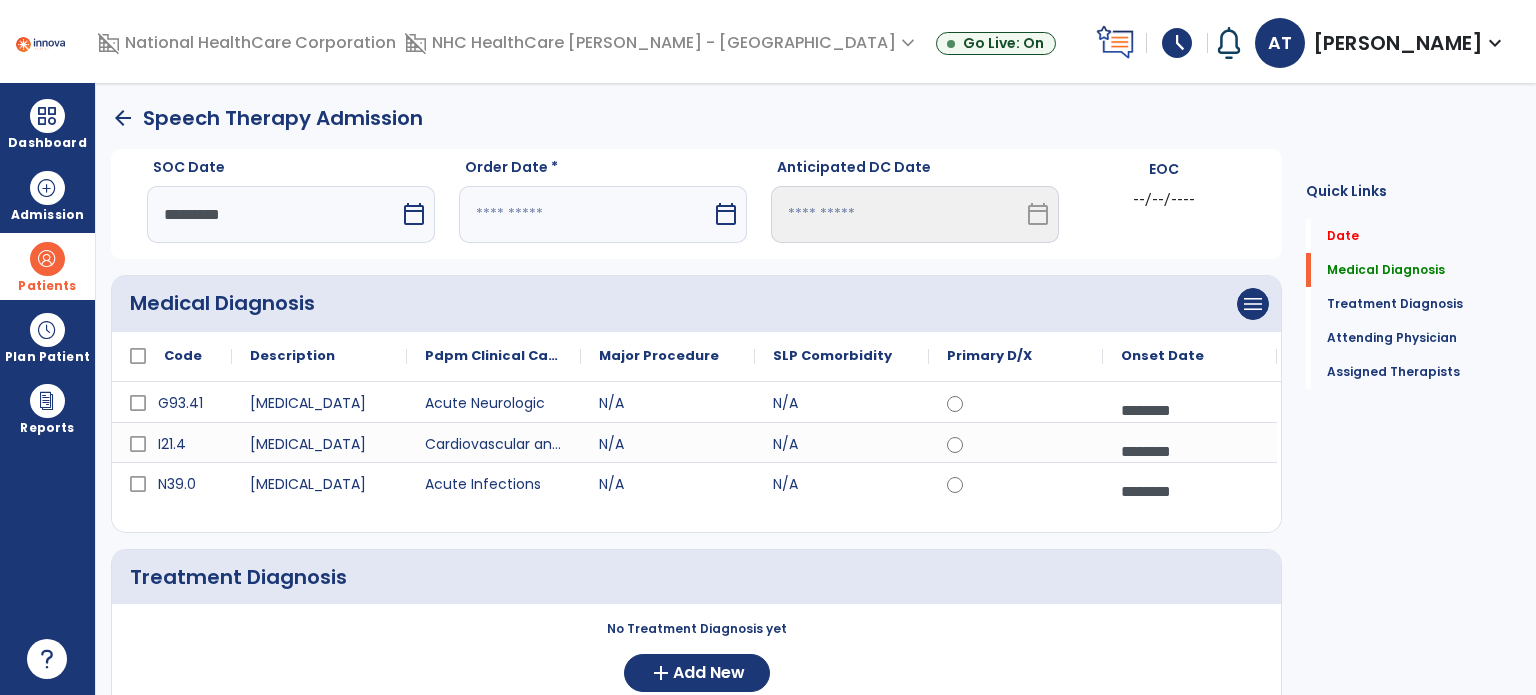 click at bounding box center [585, 214] 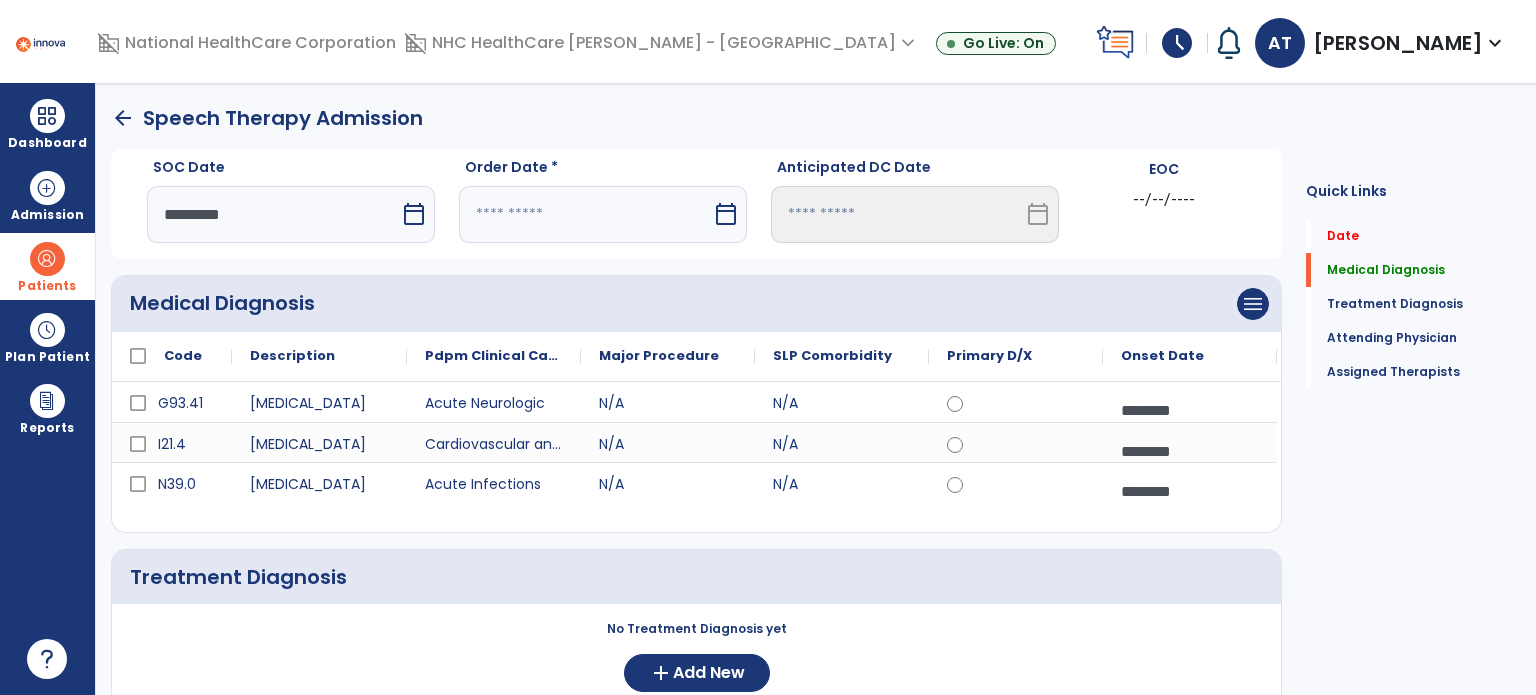 select on "*" 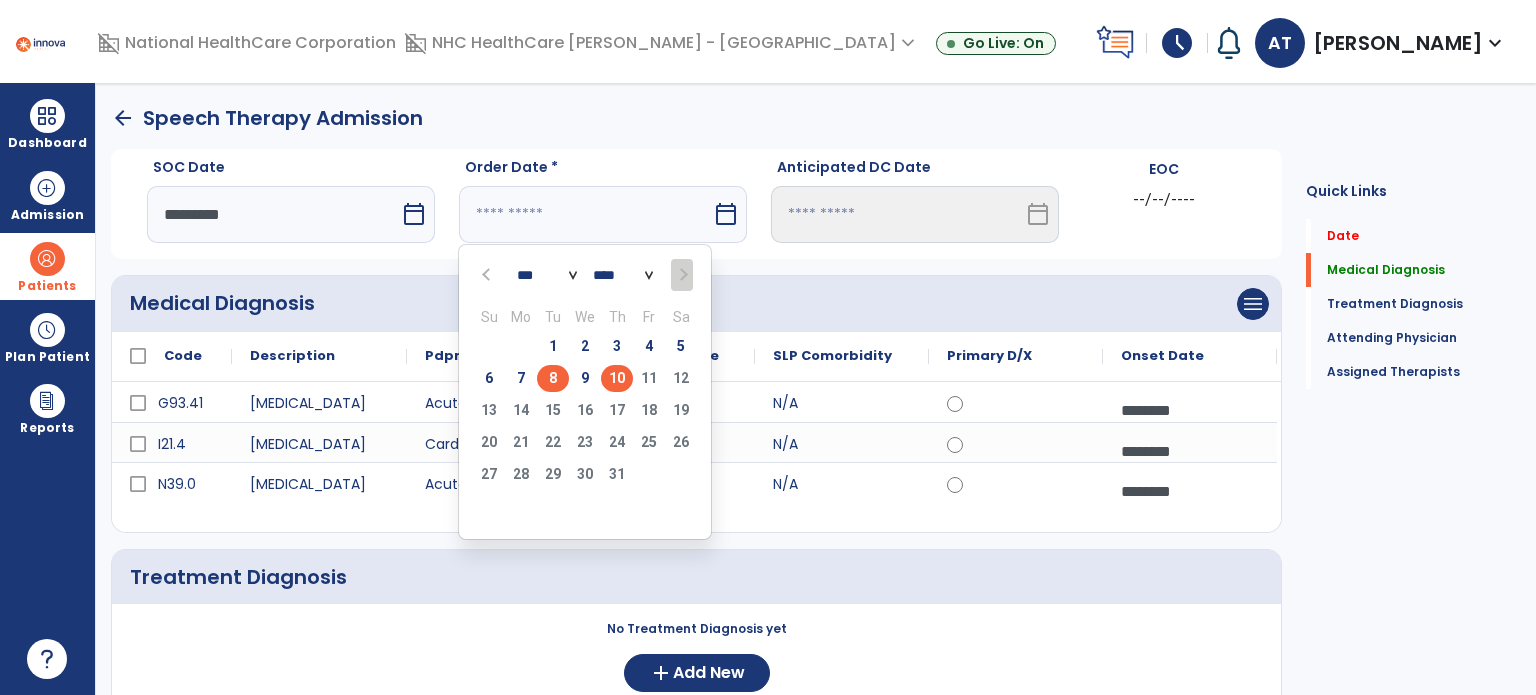 click on "8" at bounding box center (553, 378) 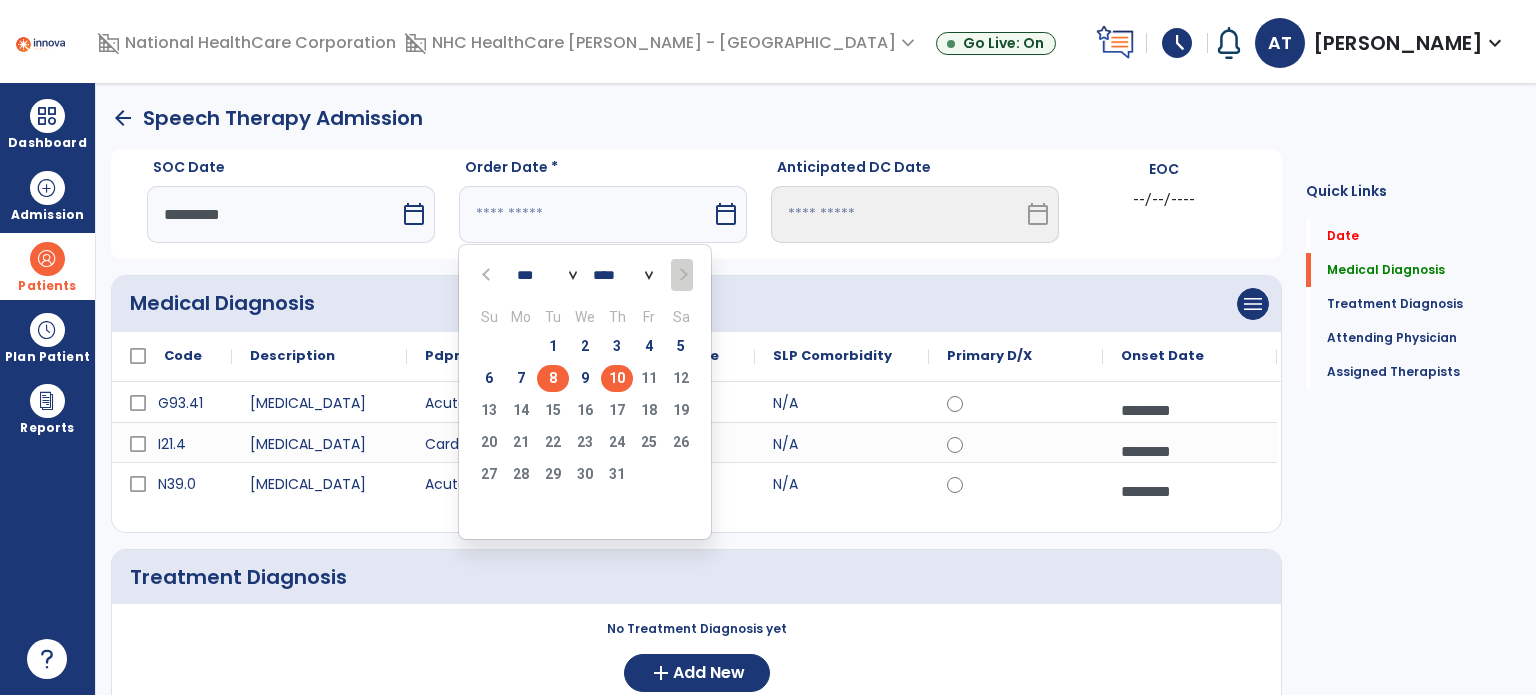 type on "********" 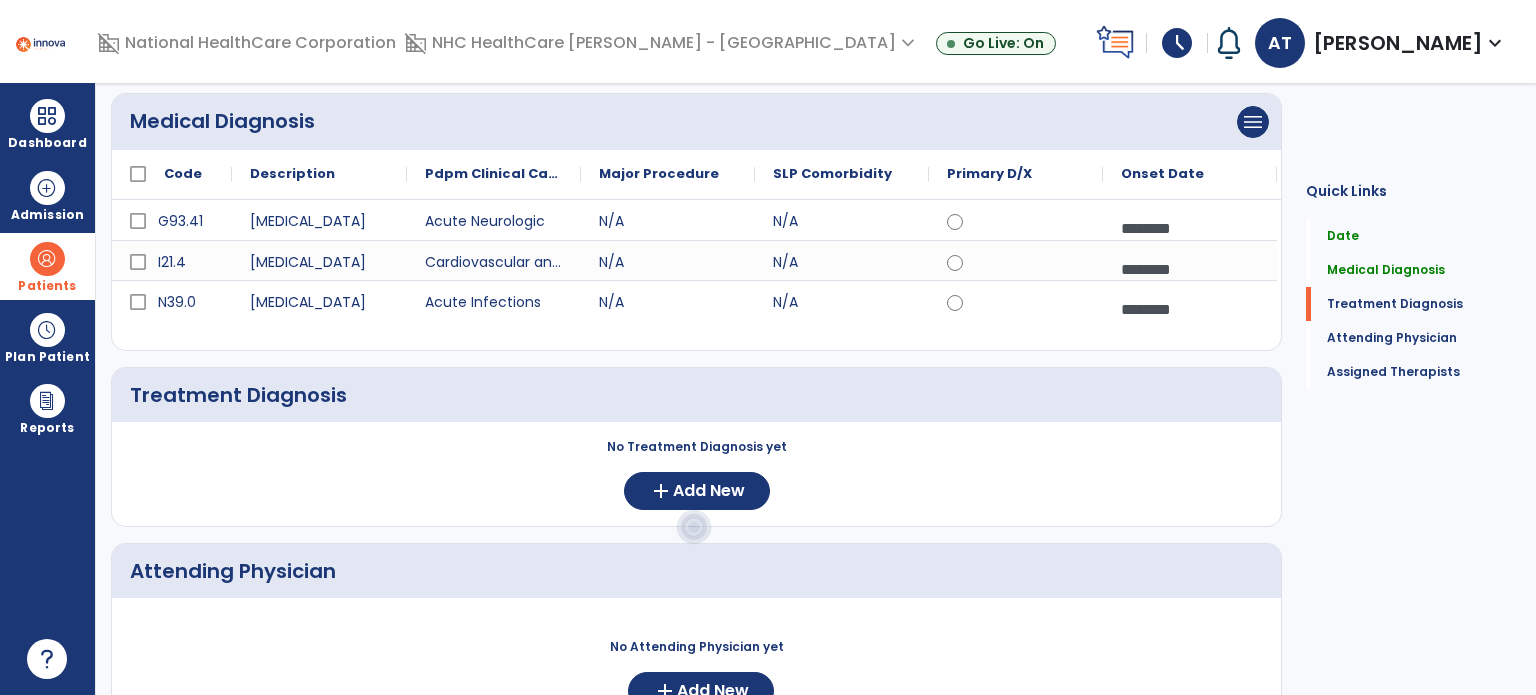 scroll, scrollTop: 300, scrollLeft: 0, axis: vertical 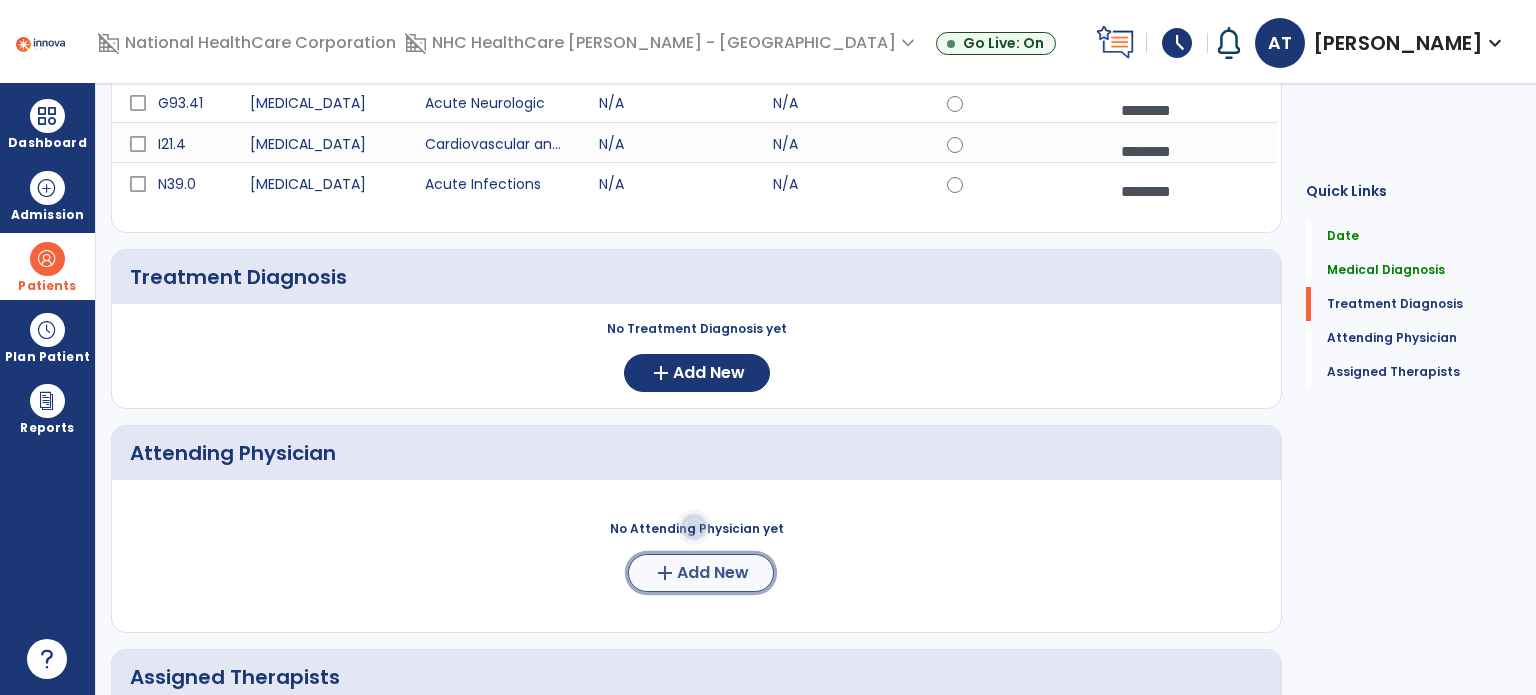 click on "Add New" 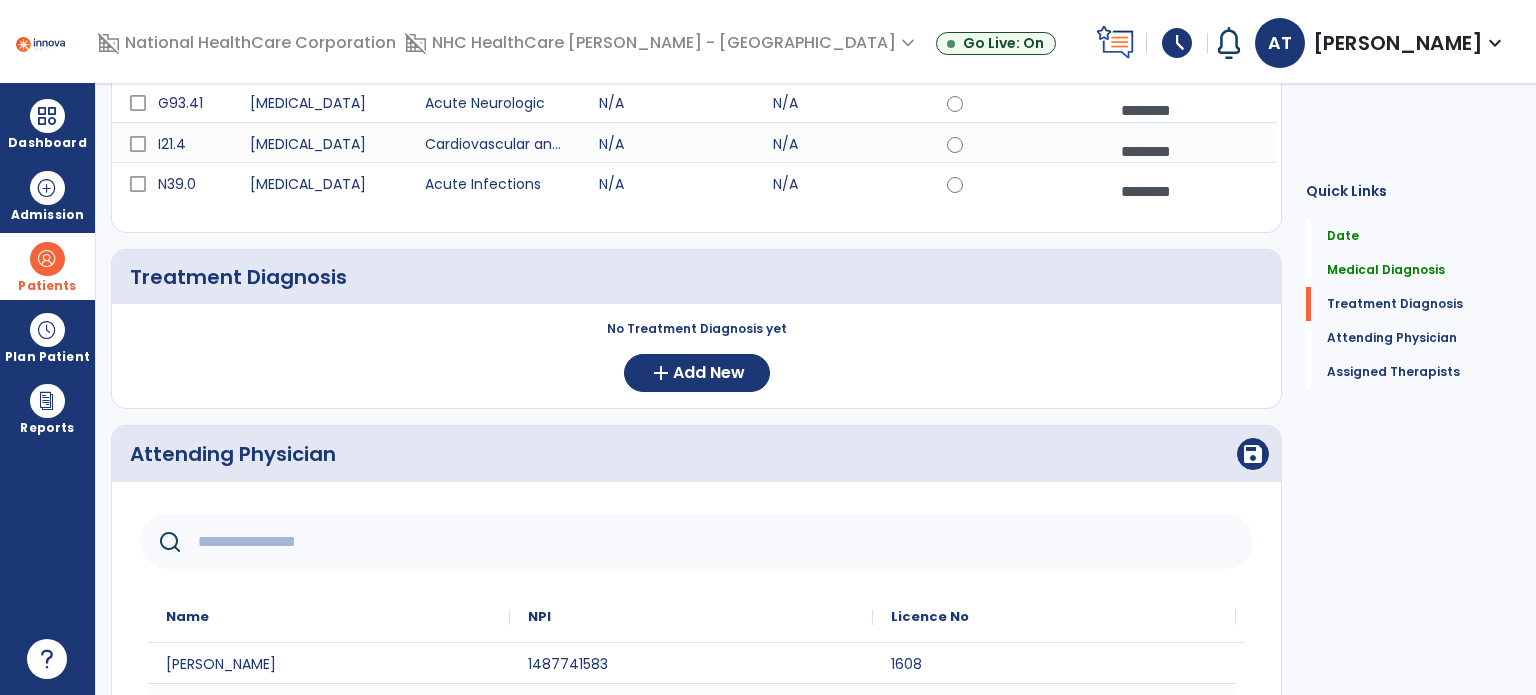 click 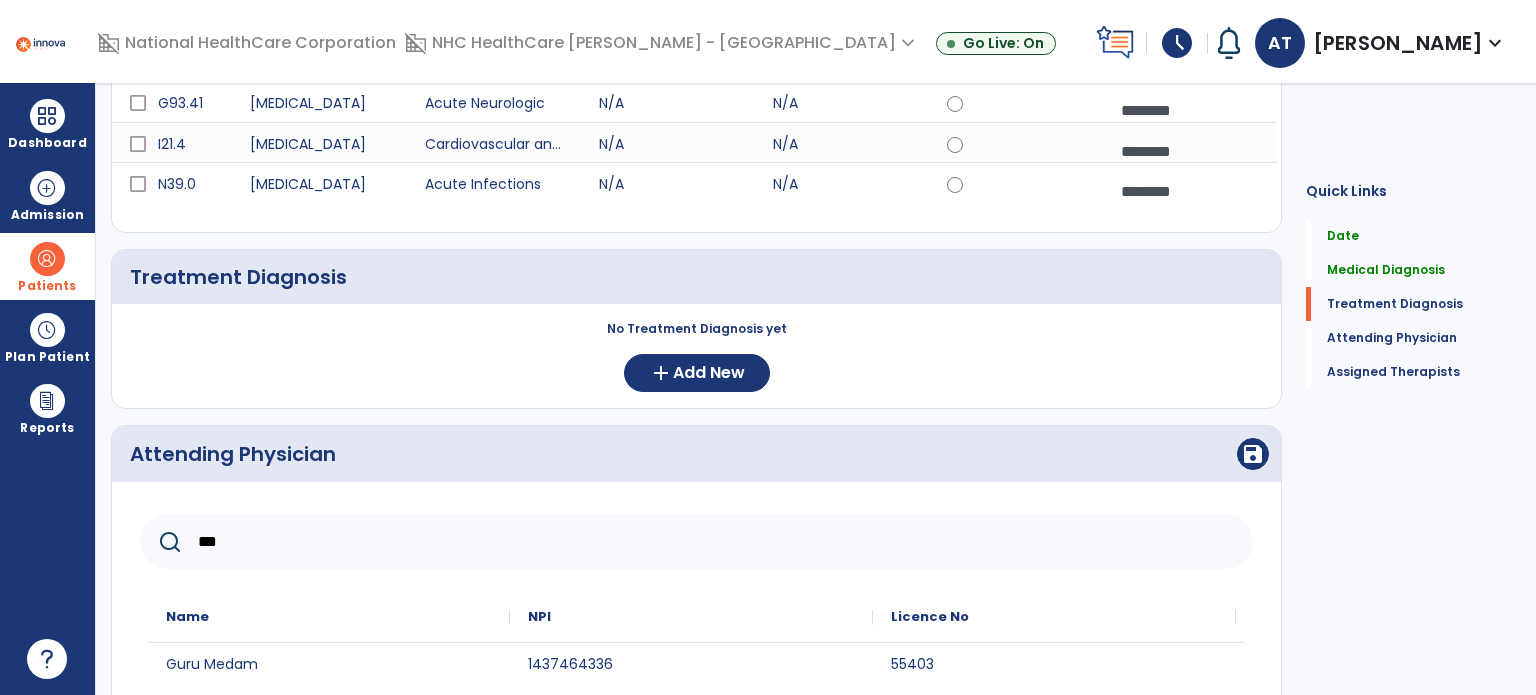 type on "***" 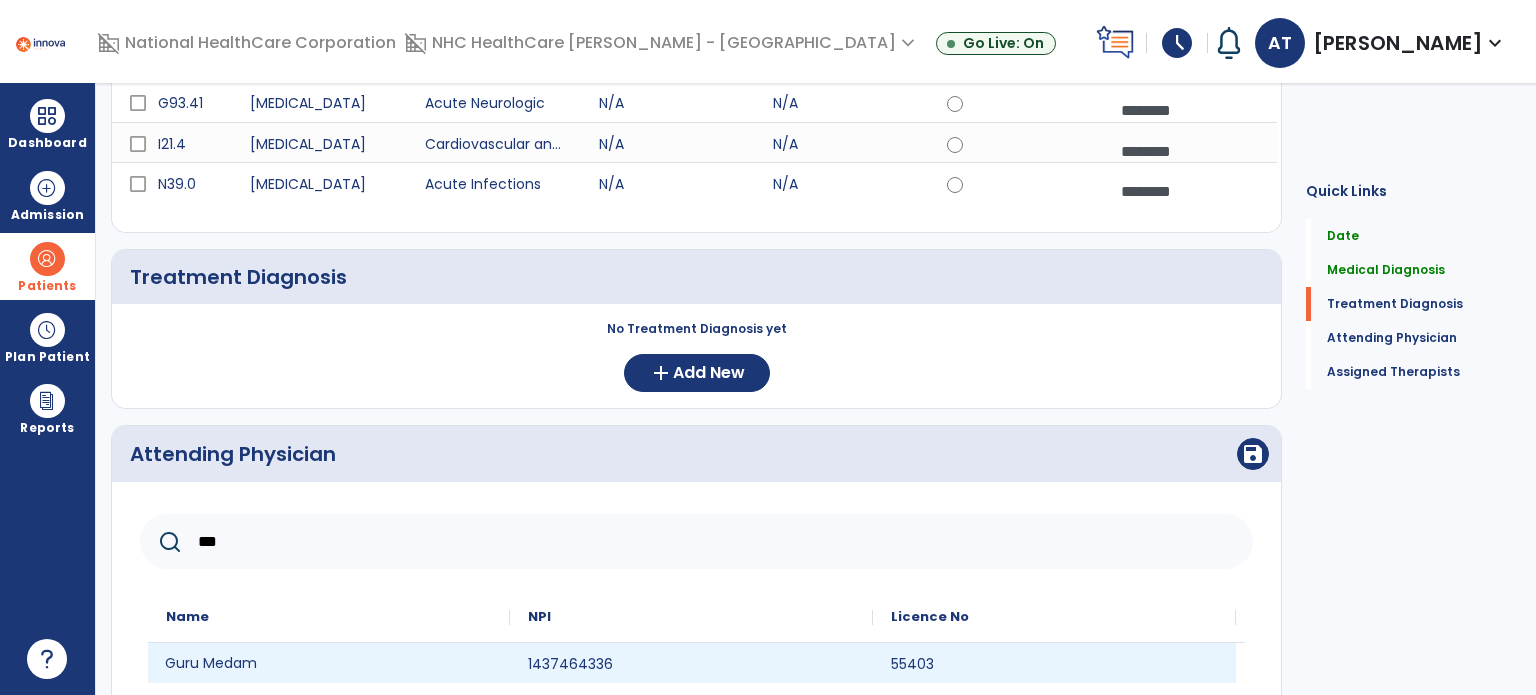 click on "Guru Medam" 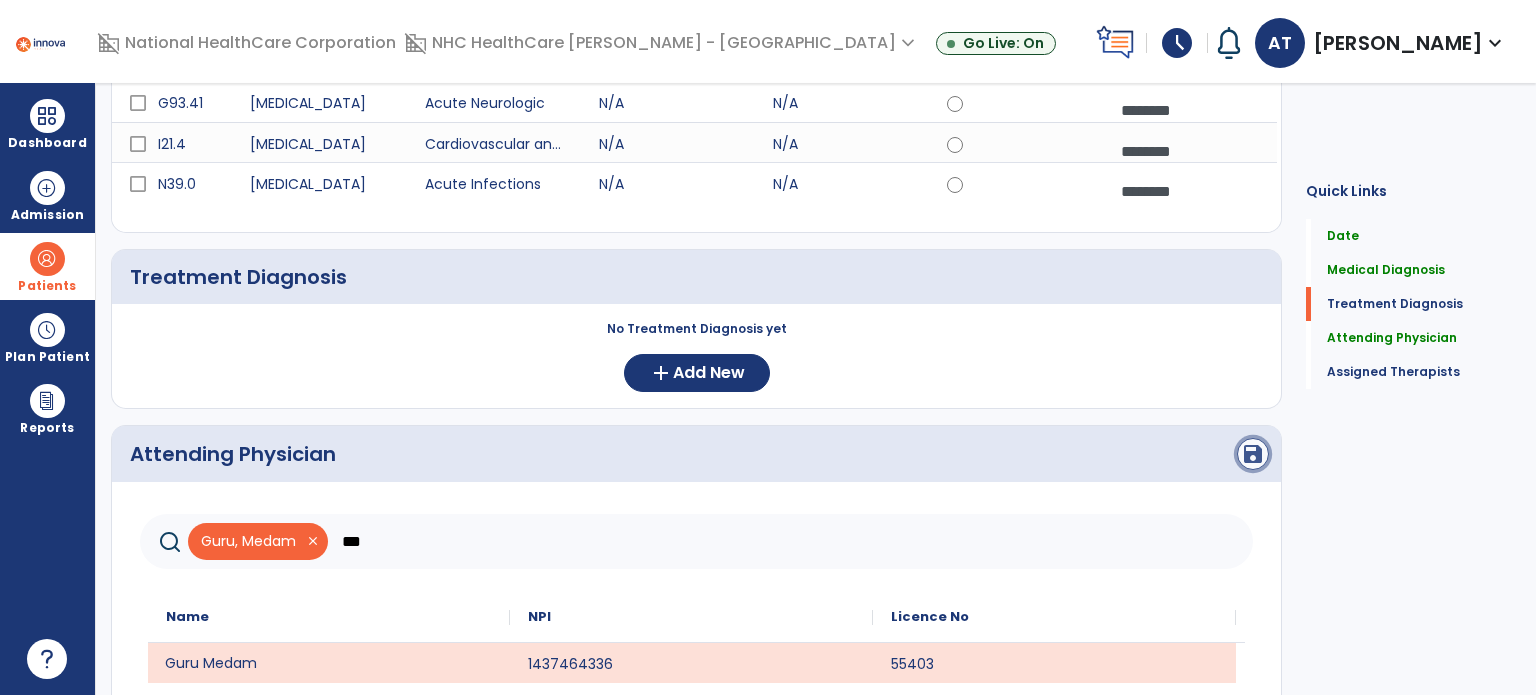 click on "save" 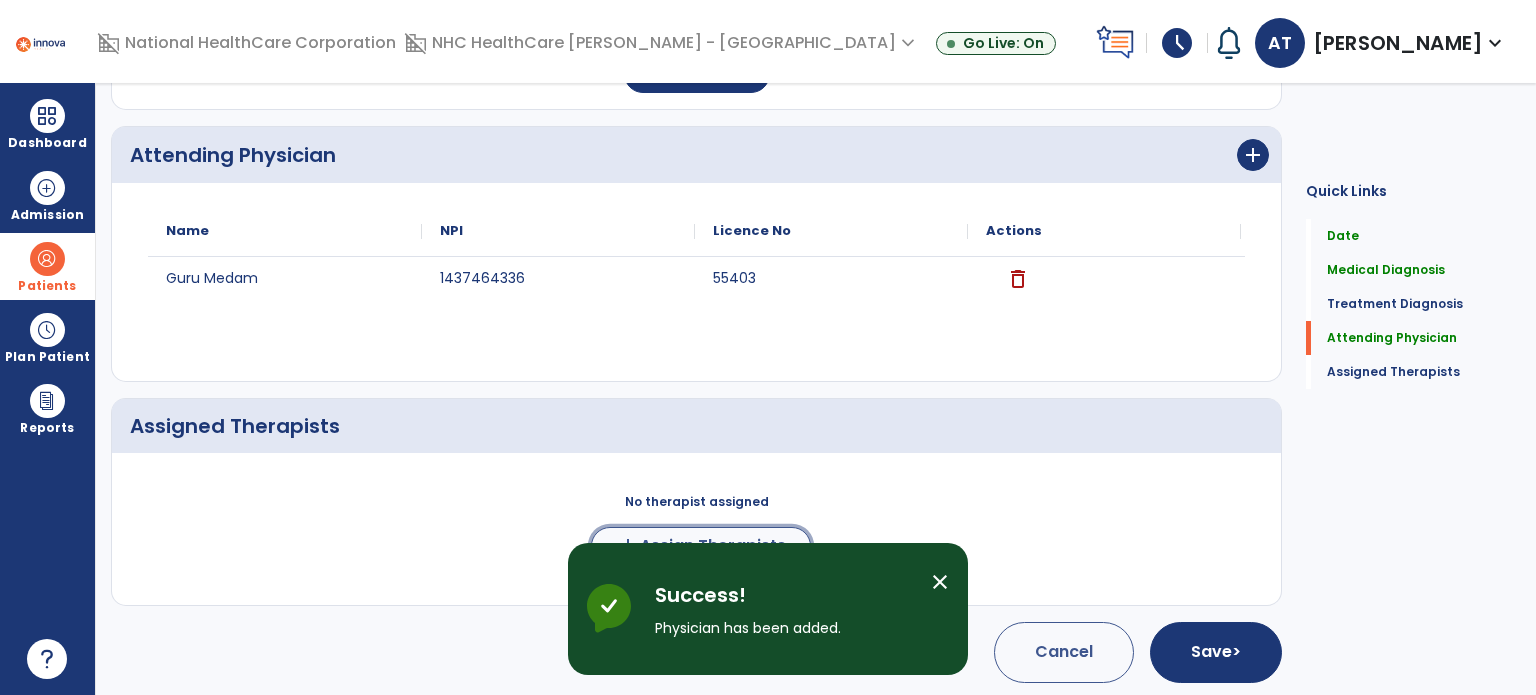 click on "Assign Therapists" 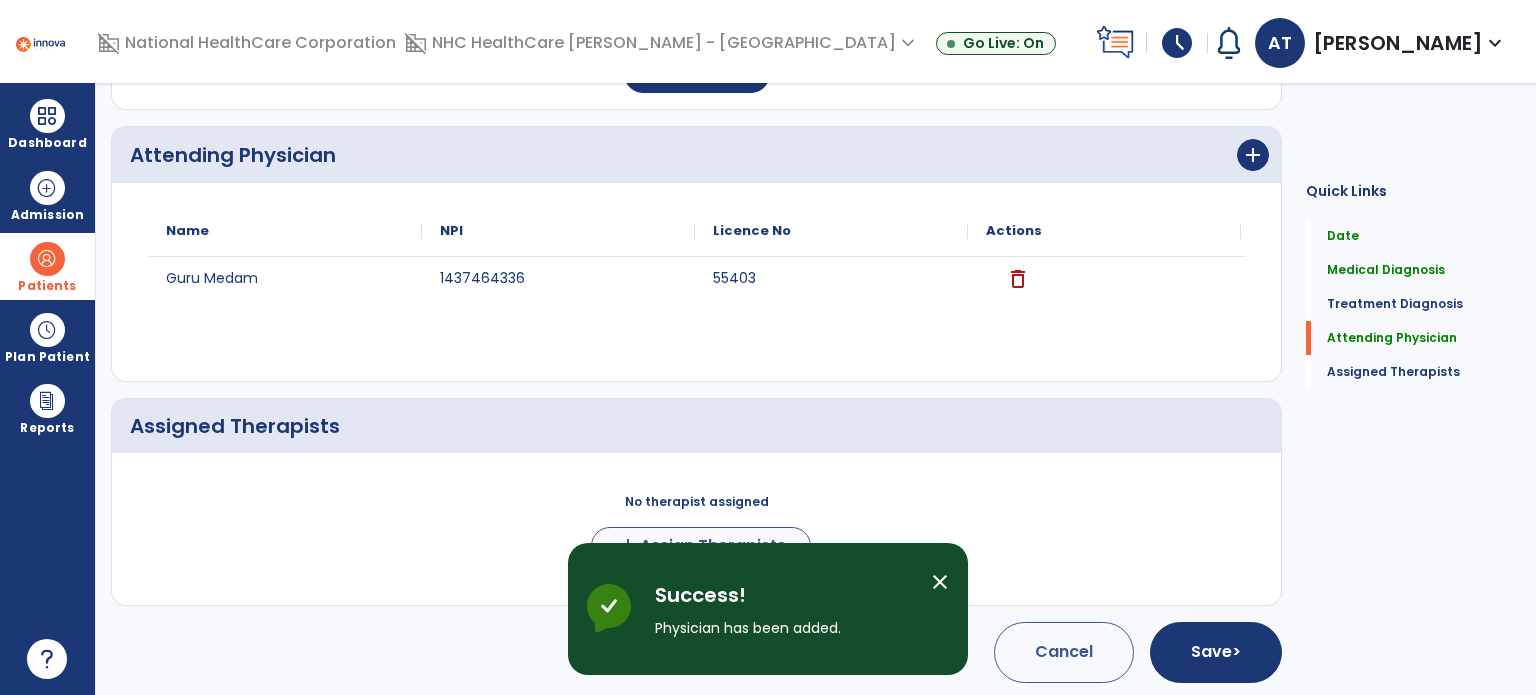 scroll, scrollTop: 596, scrollLeft: 0, axis: vertical 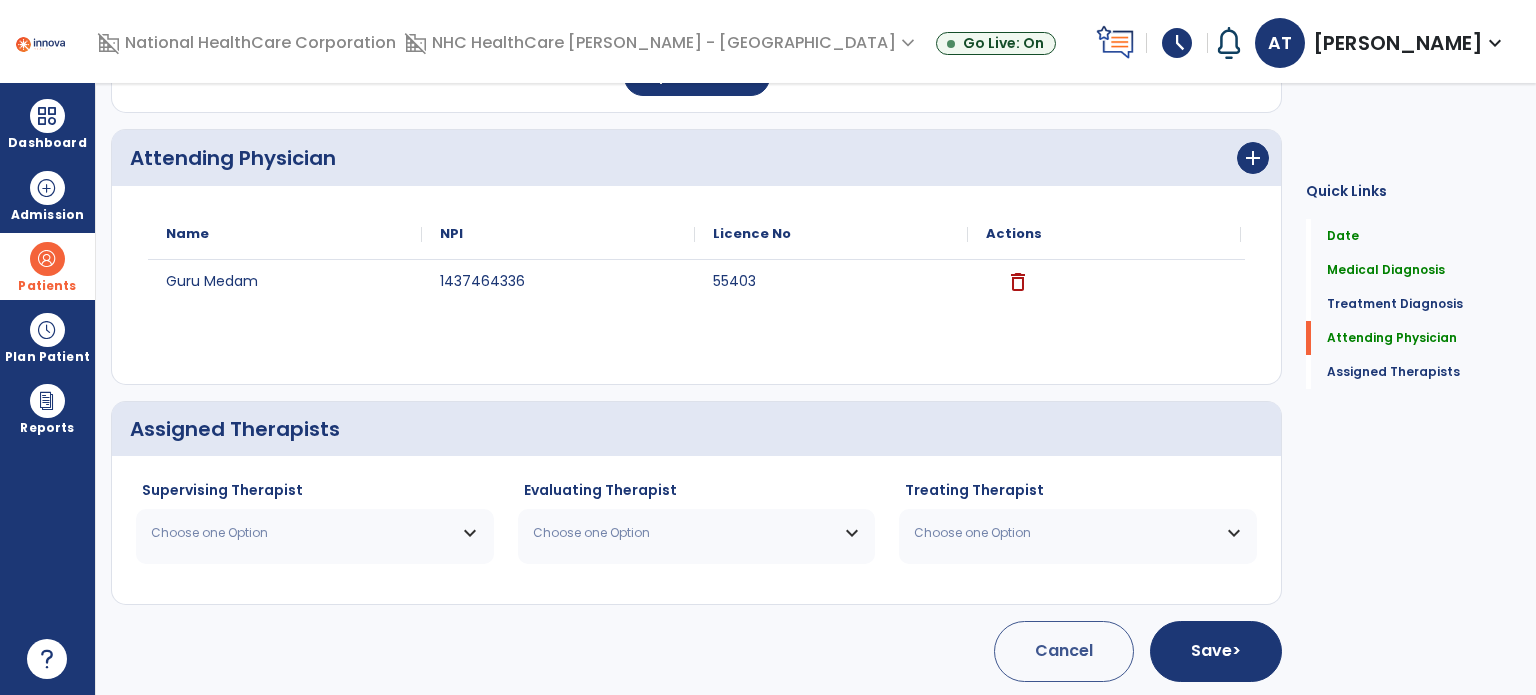 click on "Choose one Option" at bounding box center (315, 533) 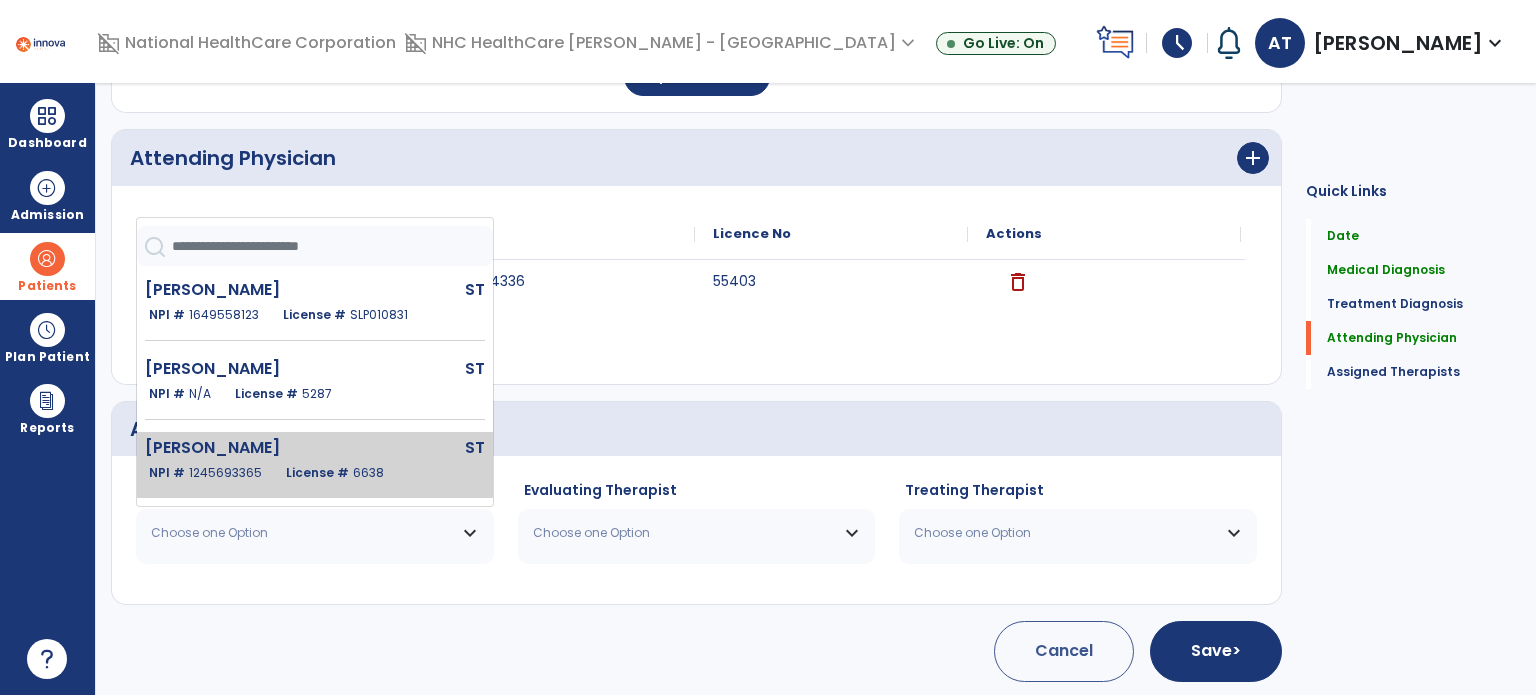 click on "1245693365" 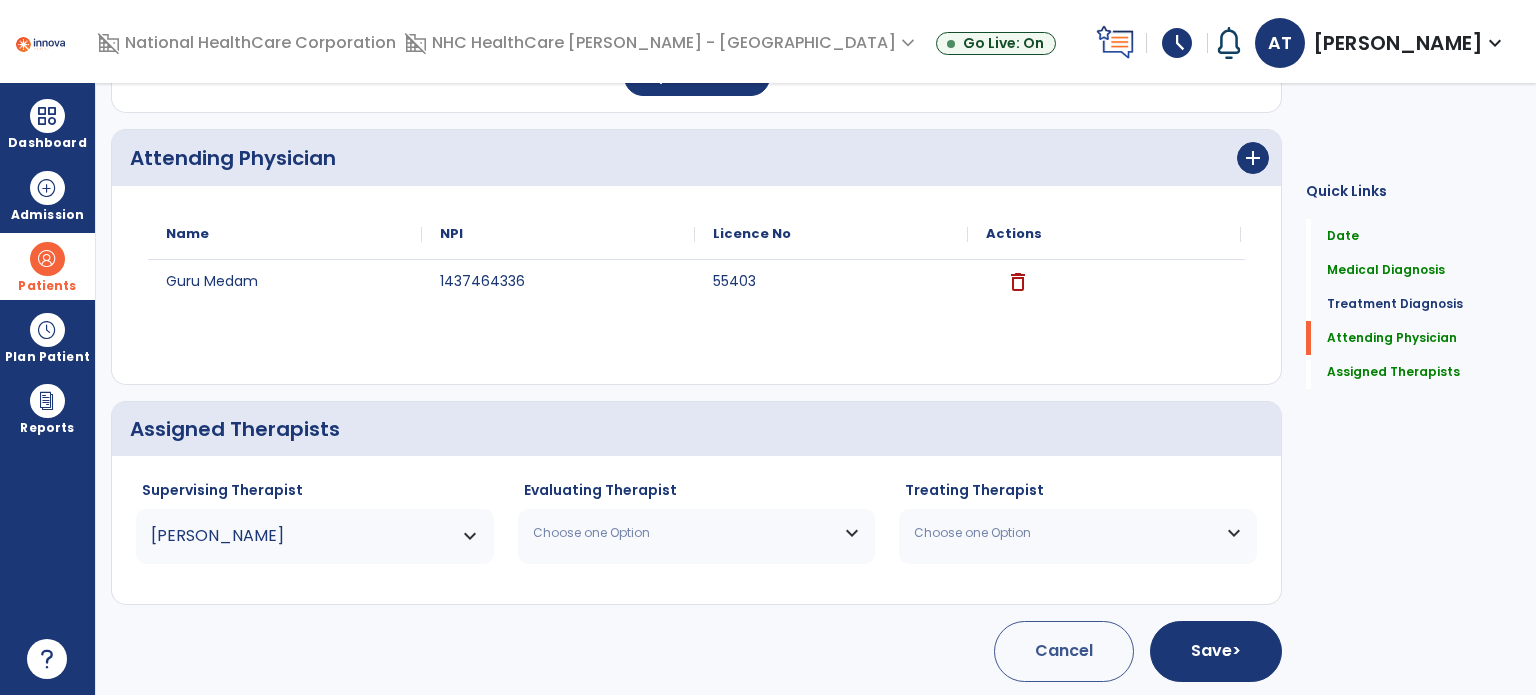 drag, startPoint x: 567, startPoint y: 507, endPoint x: 576, endPoint y: 526, distance: 21.023796 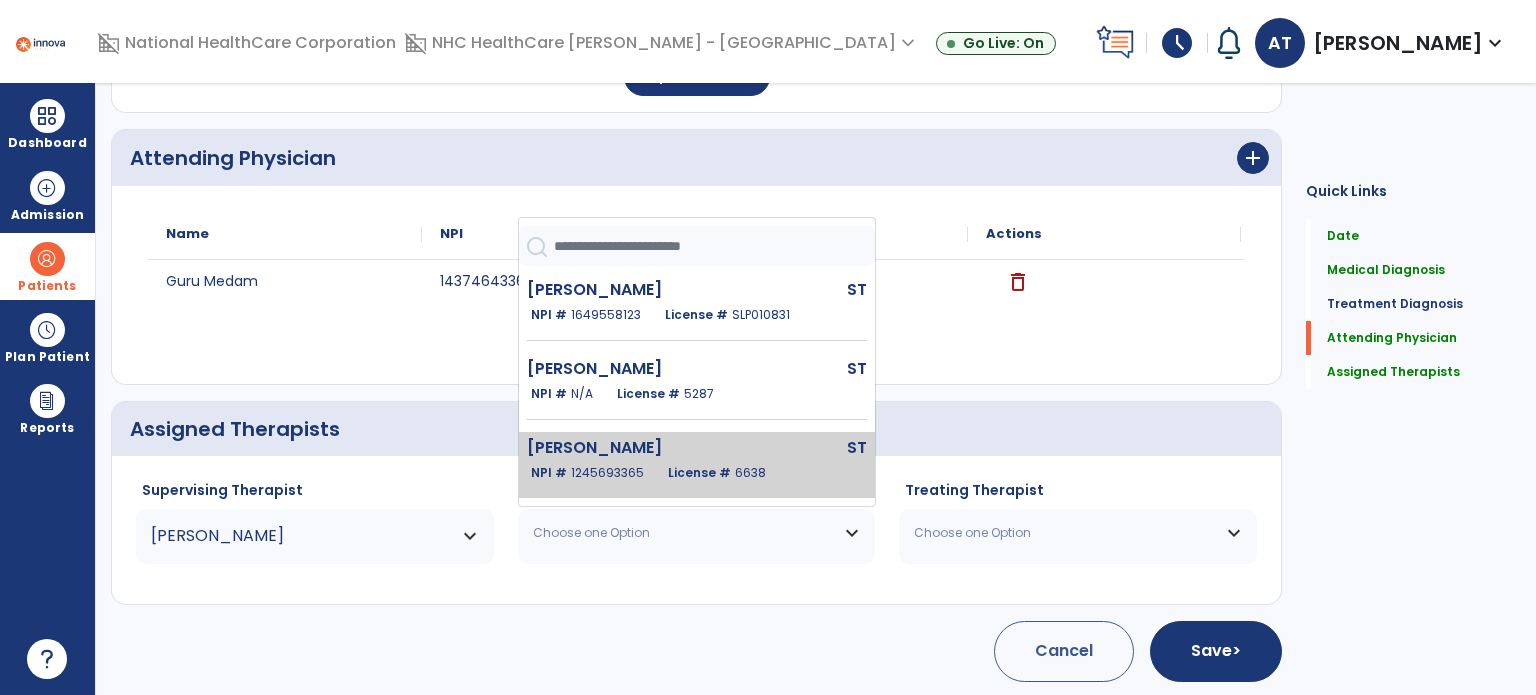 click on "[PERSON_NAME]" 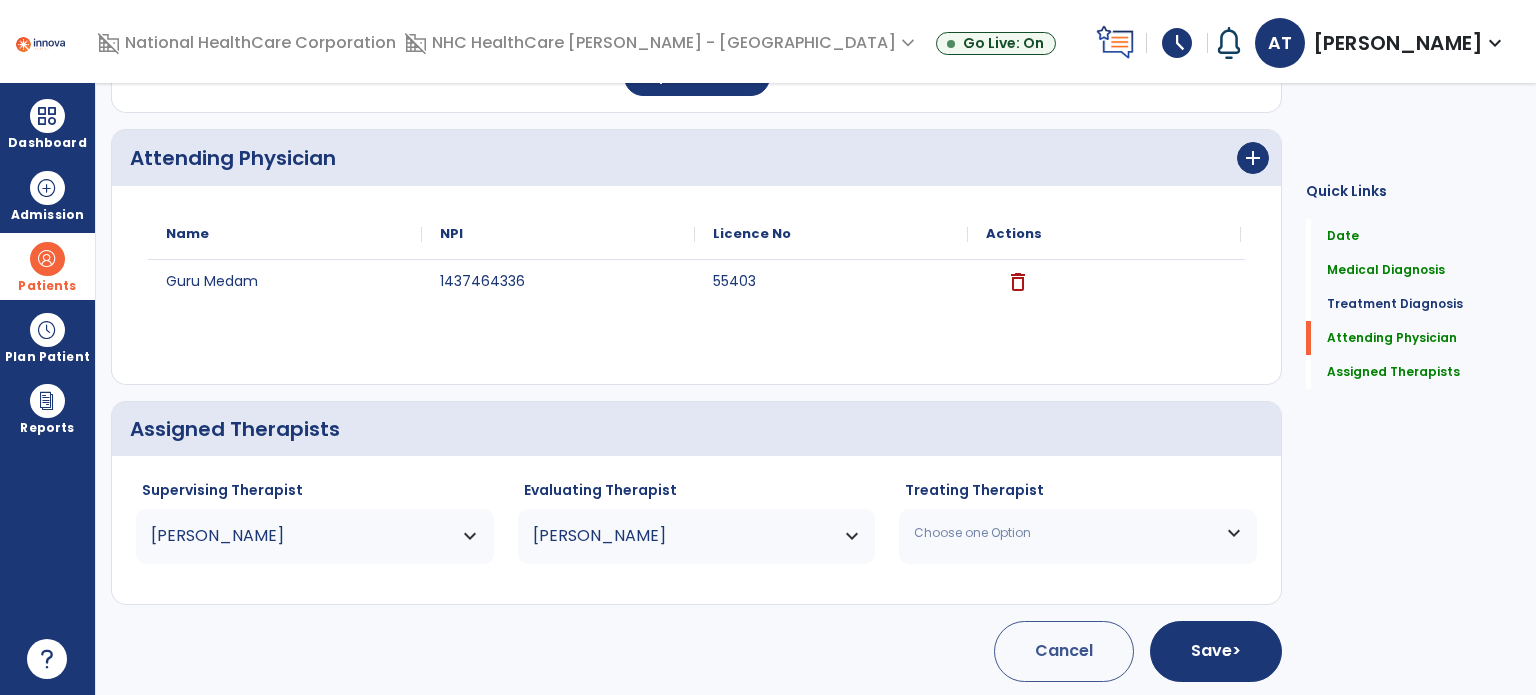 click on "Choose one Option" at bounding box center (1065, 533) 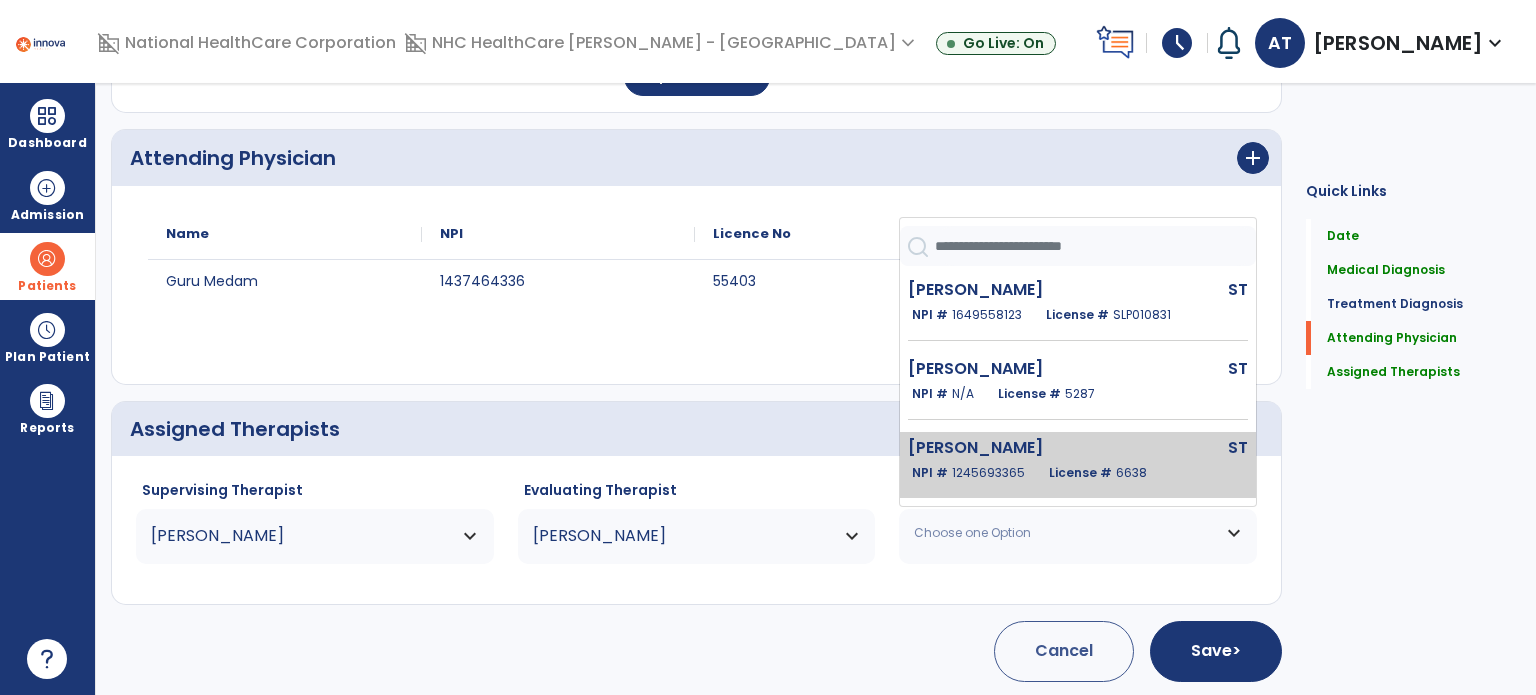 click on "License #  6638" 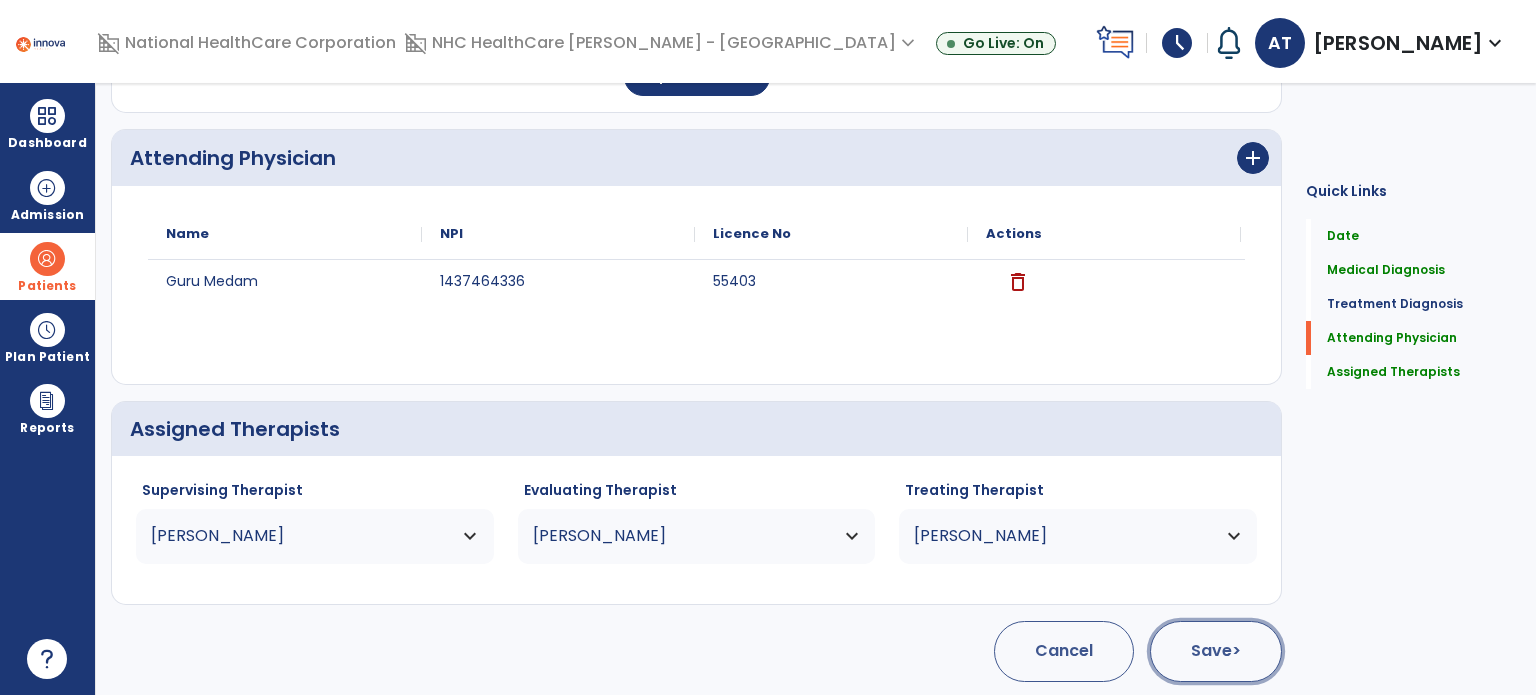 click on ">" 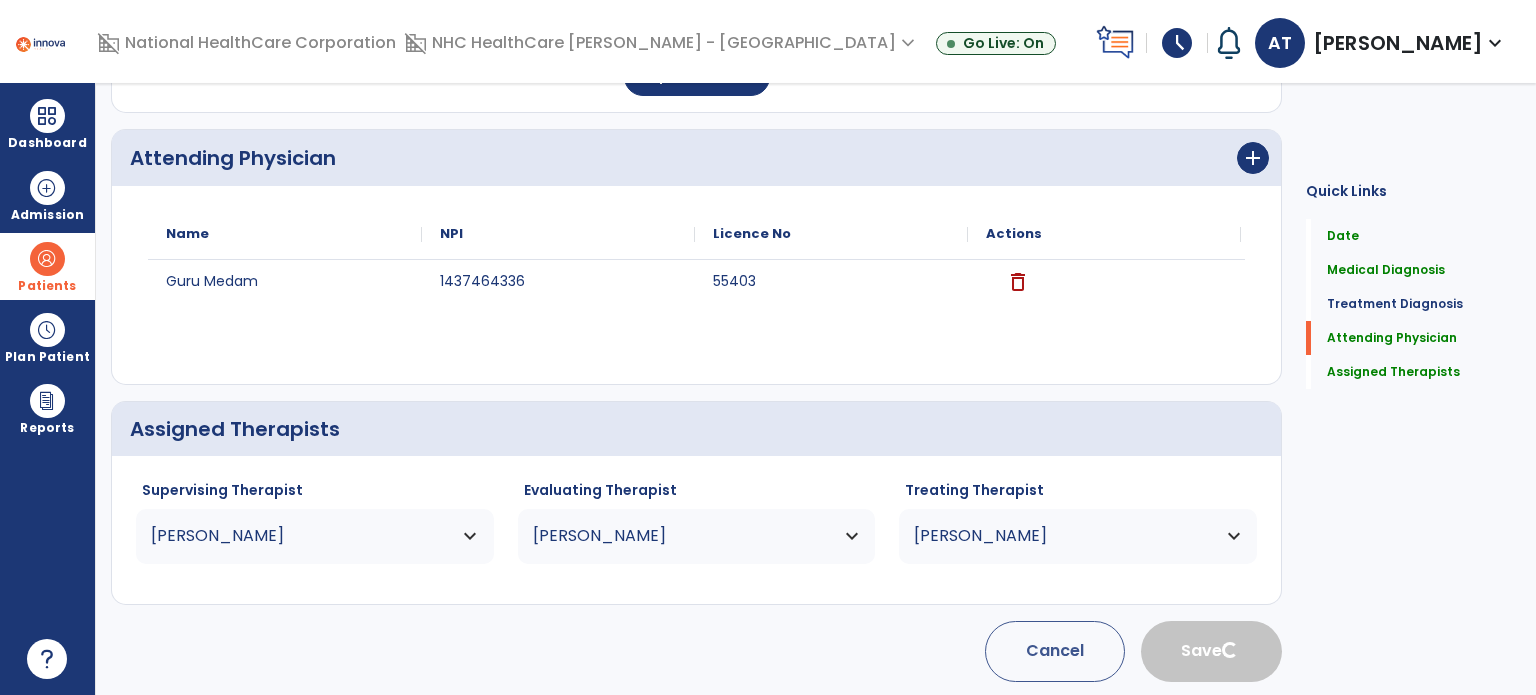 type 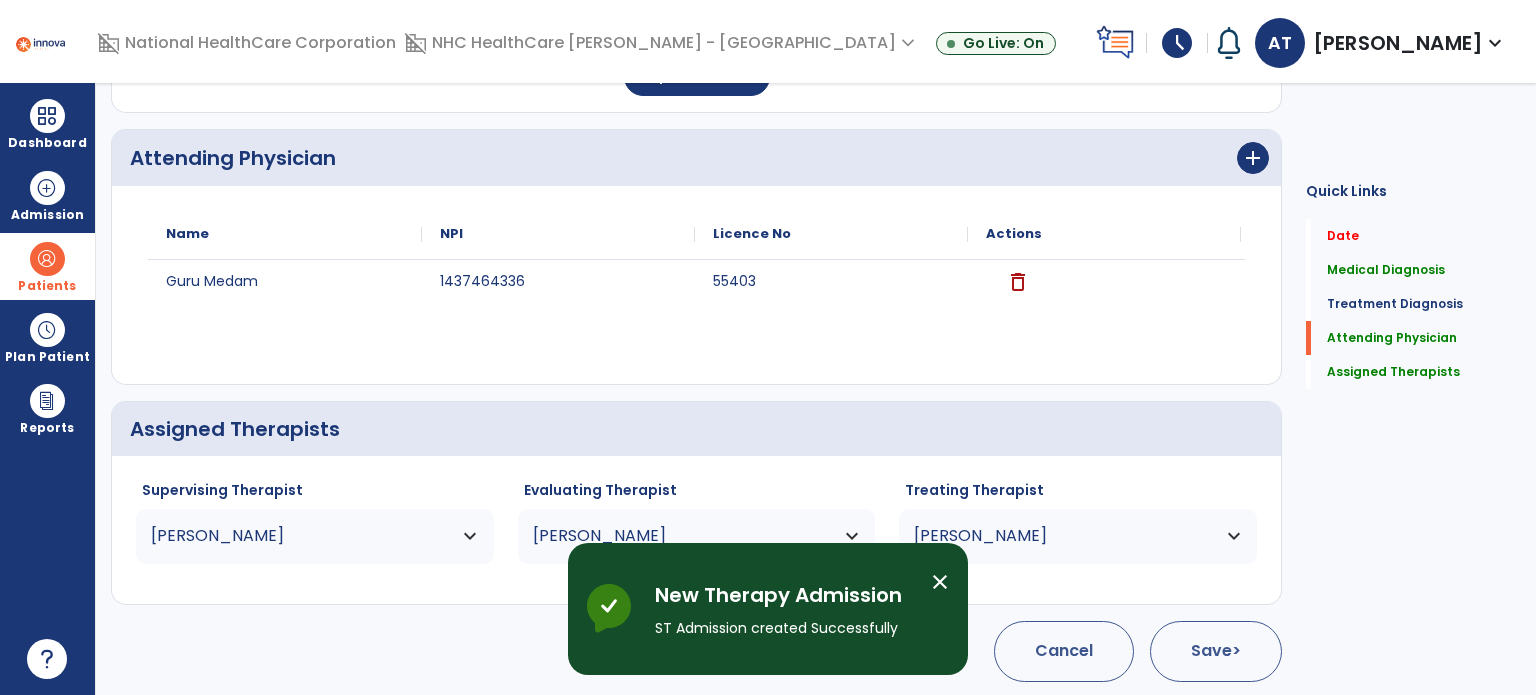 scroll, scrollTop: 62, scrollLeft: 0, axis: vertical 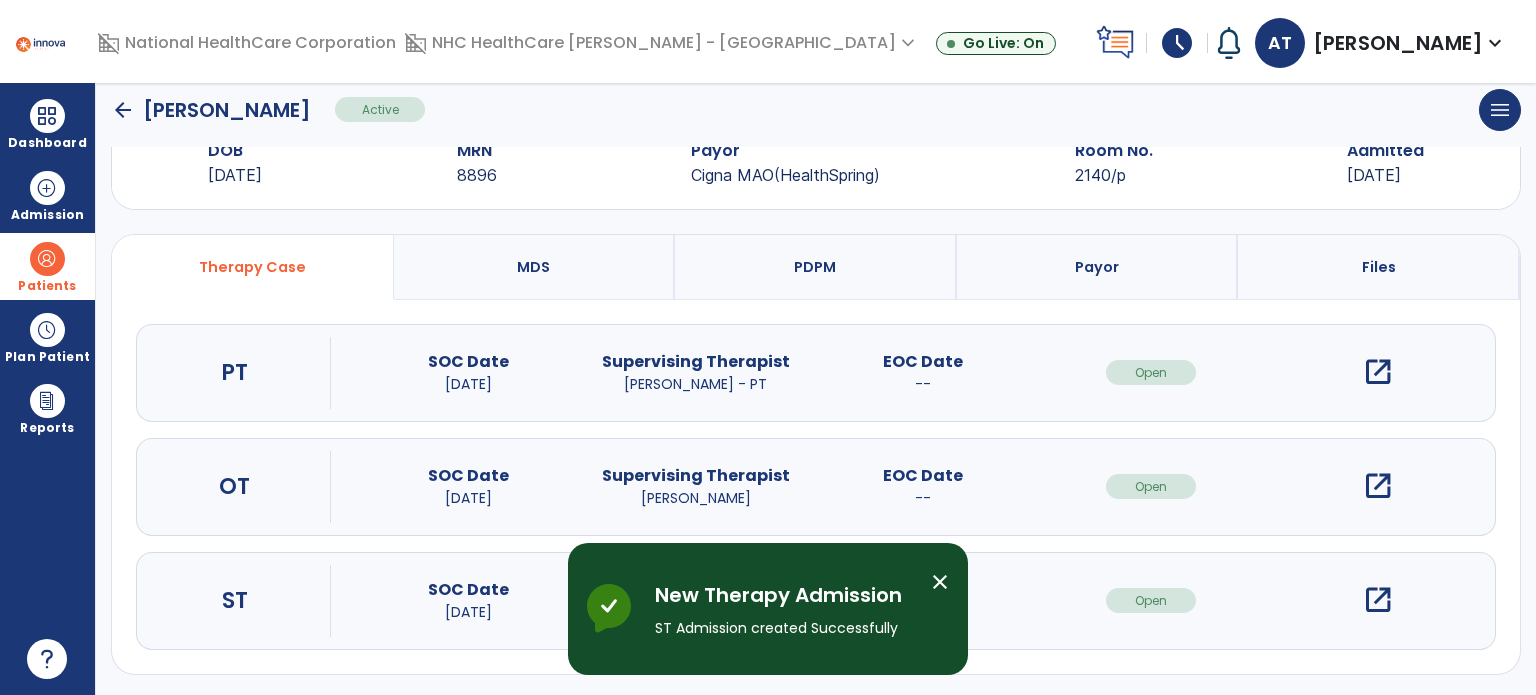 click on "close" at bounding box center (940, 582) 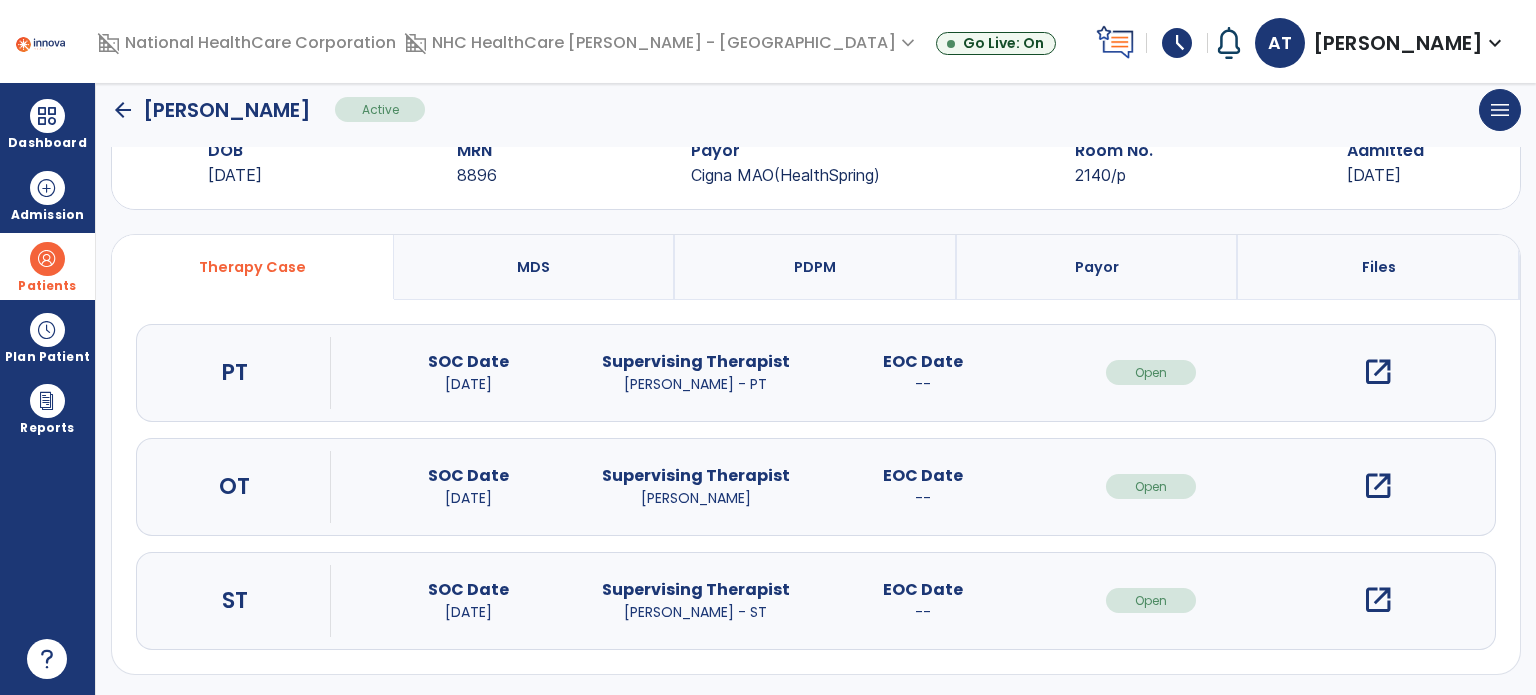 click at bounding box center (47, 259) 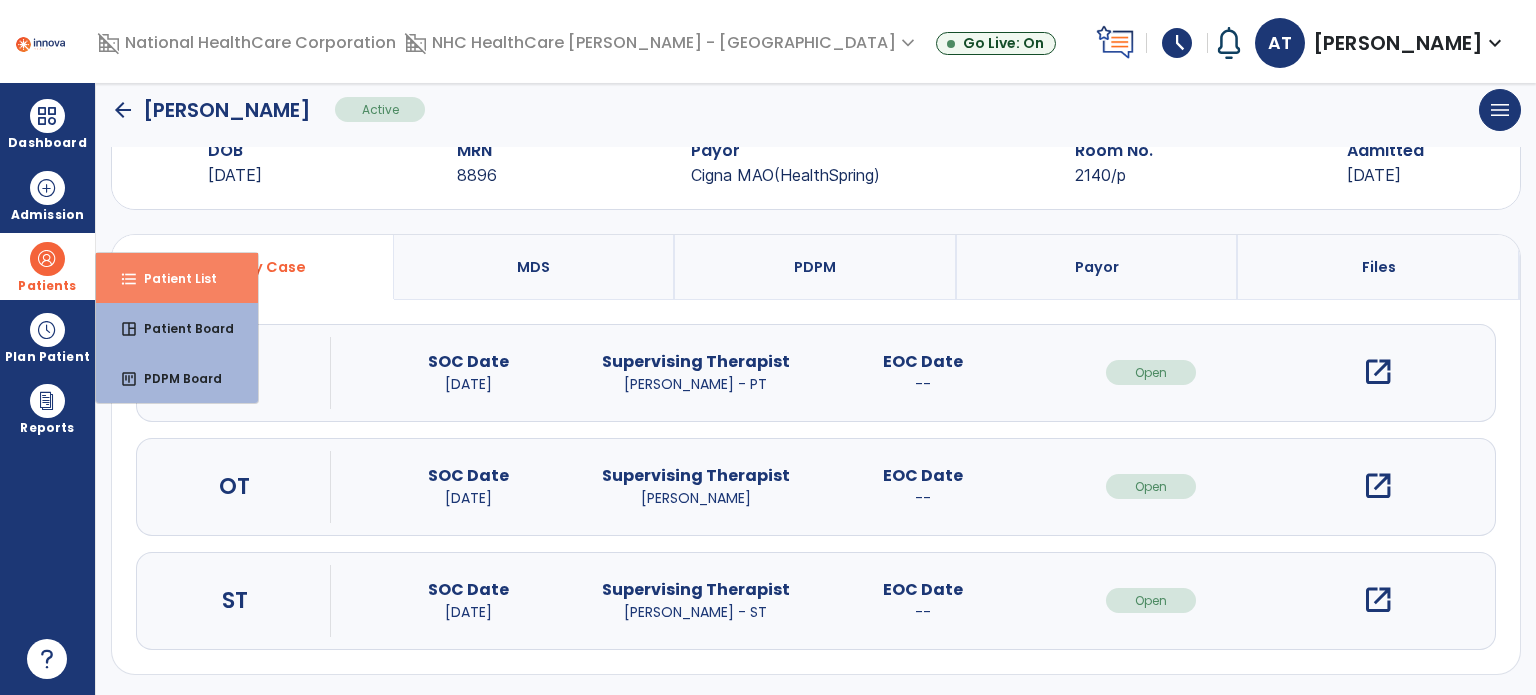 click on "format_list_bulleted  Patient List" at bounding box center [177, 278] 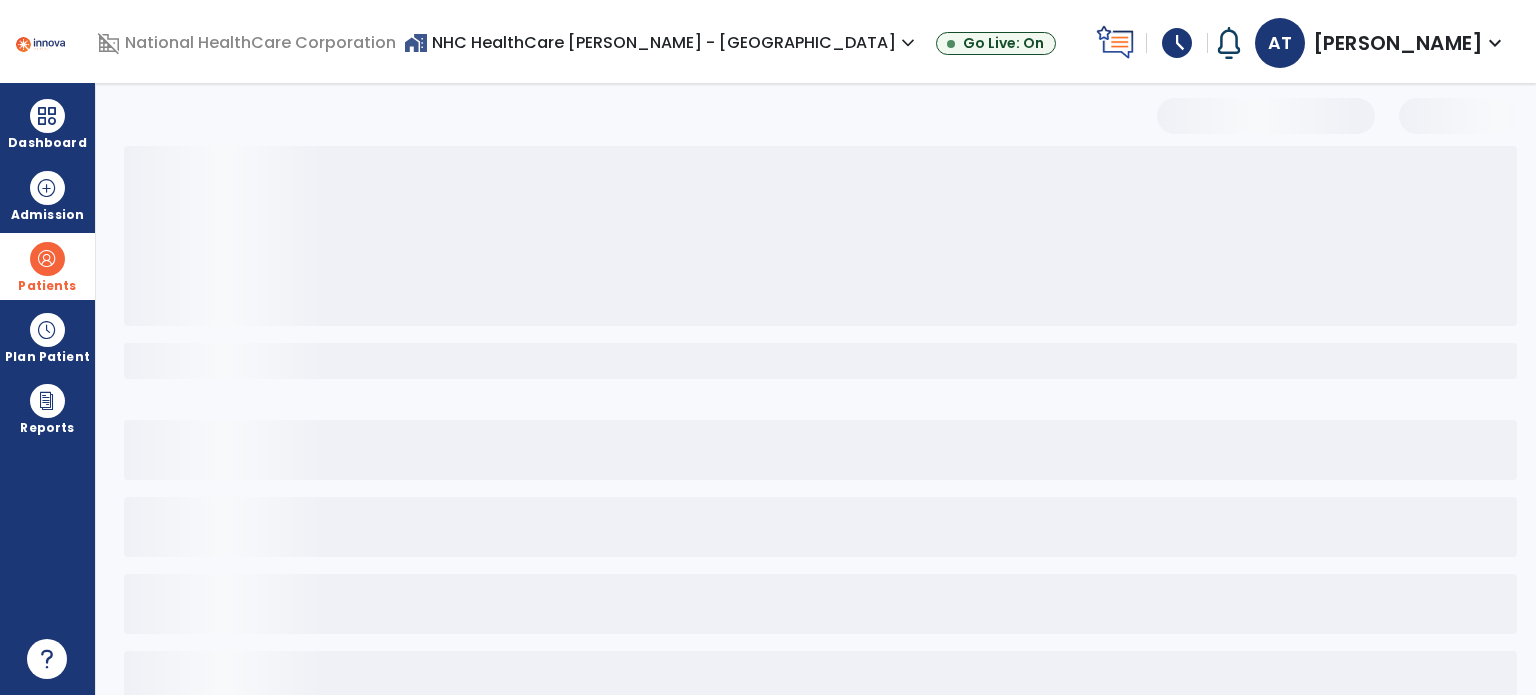 scroll, scrollTop: 46, scrollLeft: 0, axis: vertical 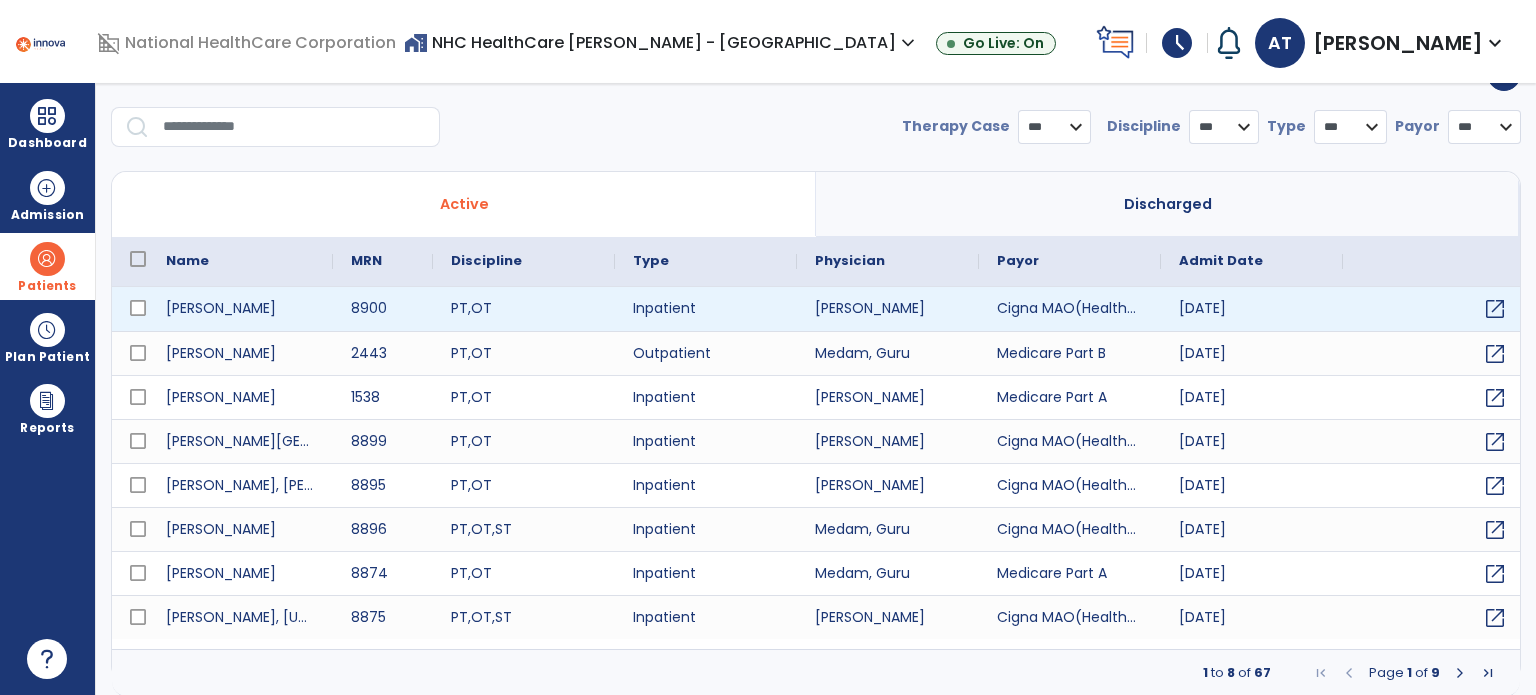 select on "***" 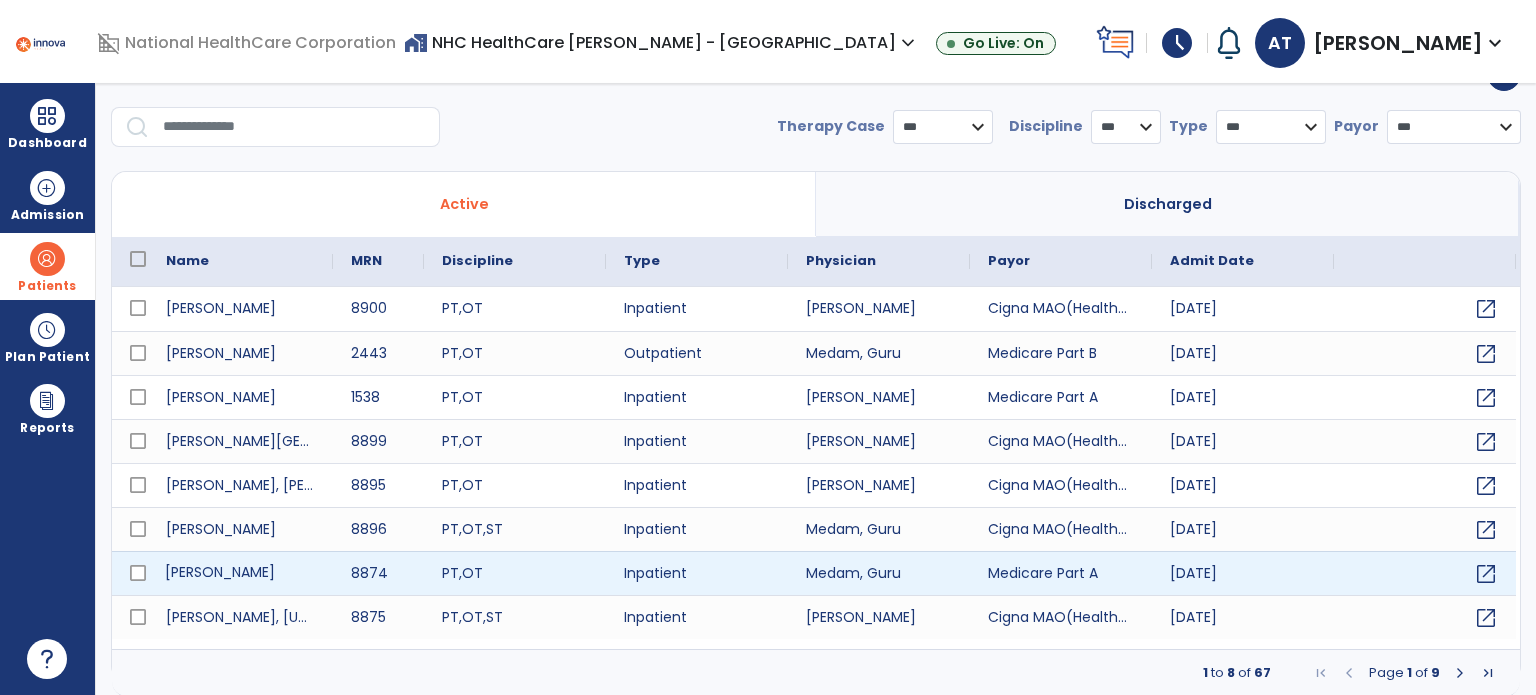click on "[PERSON_NAME]" at bounding box center [240, 573] 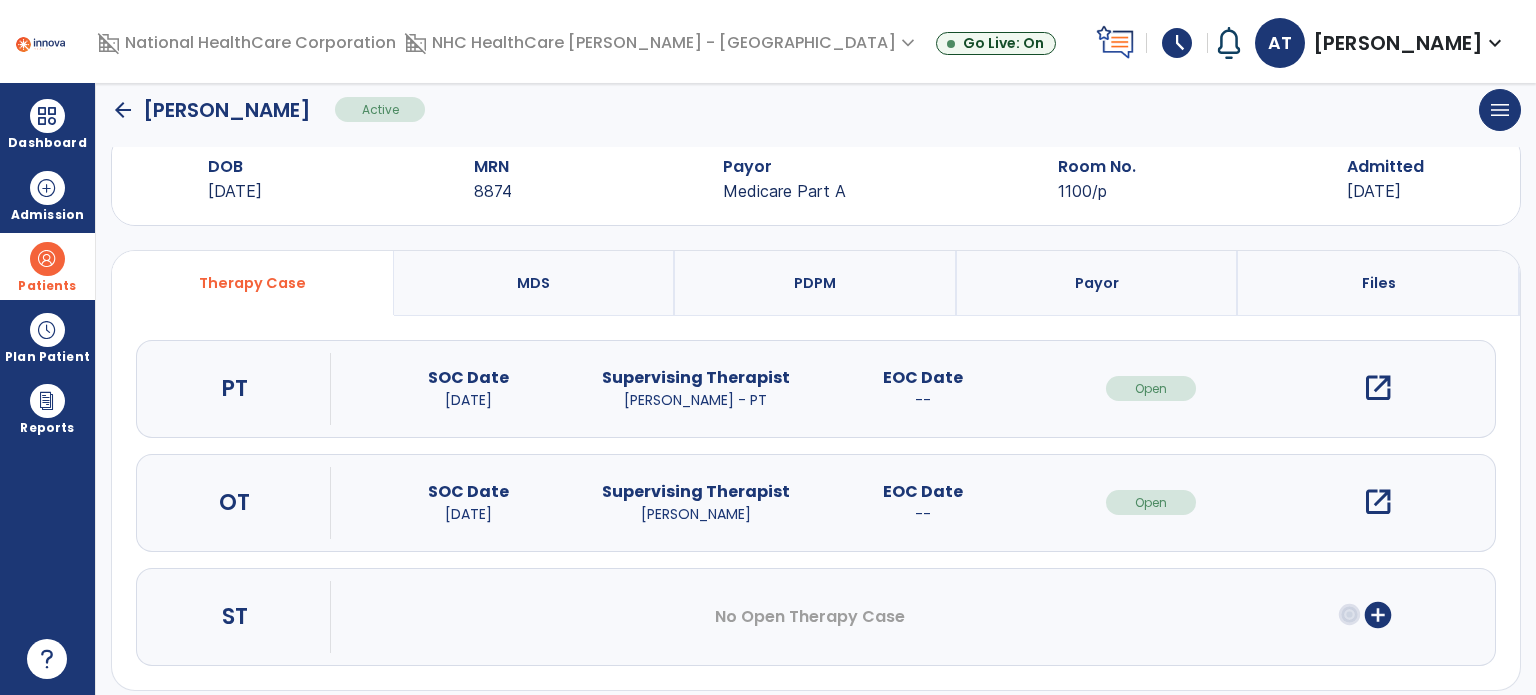 click on "add_circle" at bounding box center [1378, 615] 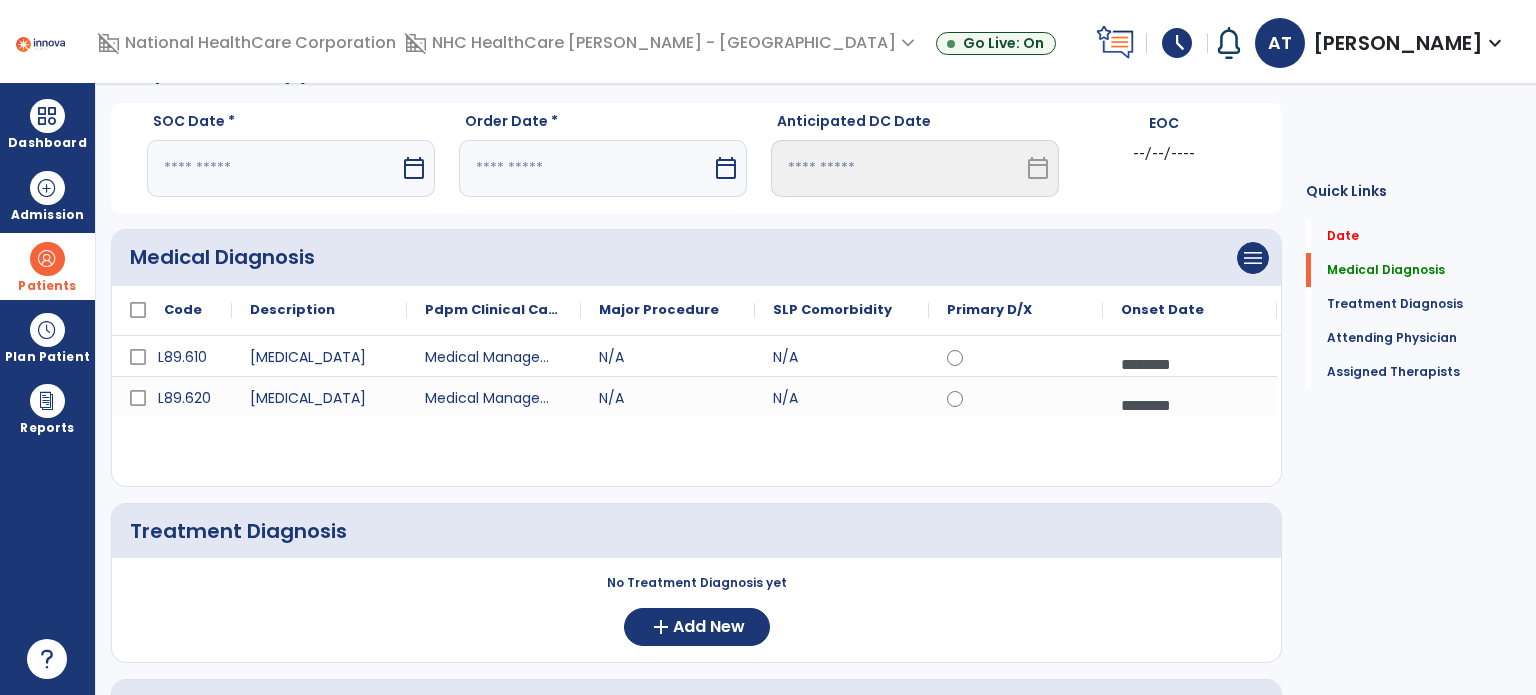 click at bounding box center (273, 168) 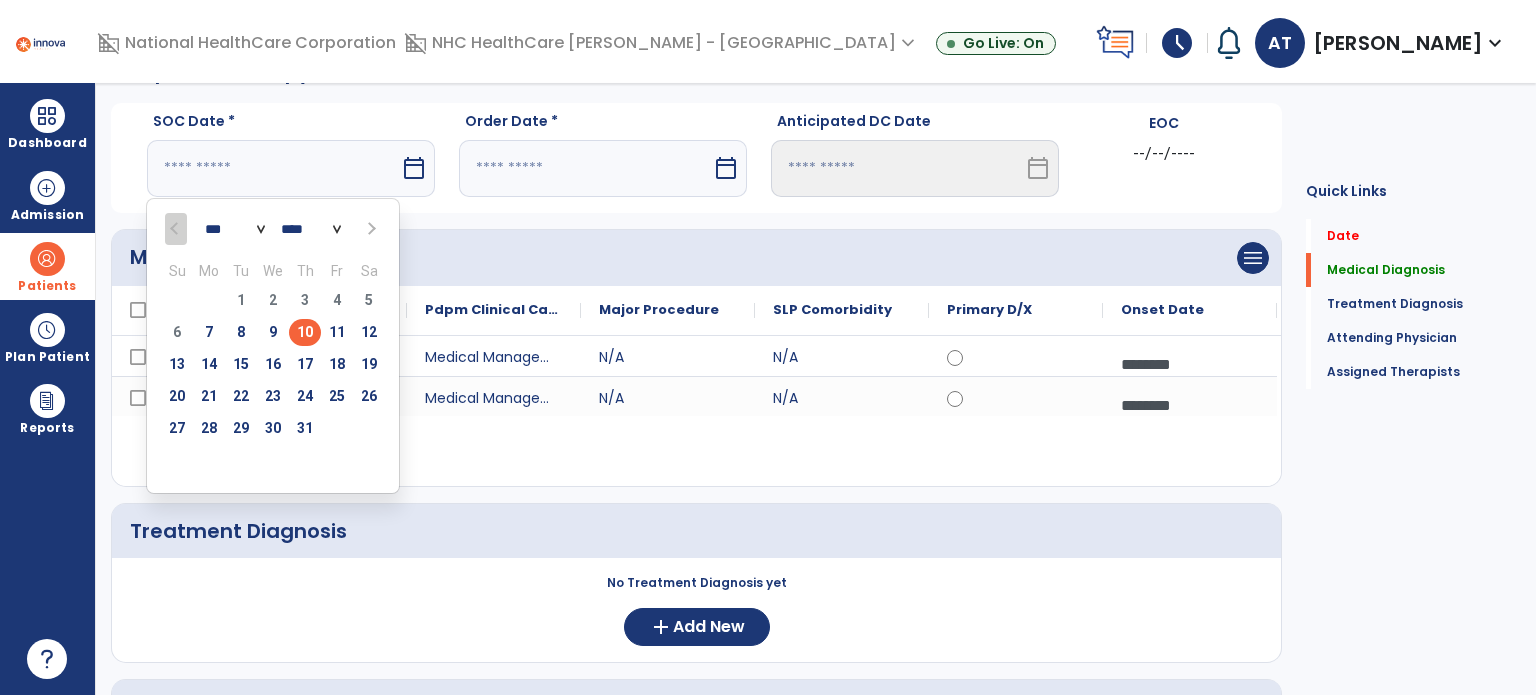 click on "10" at bounding box center [305, 332] 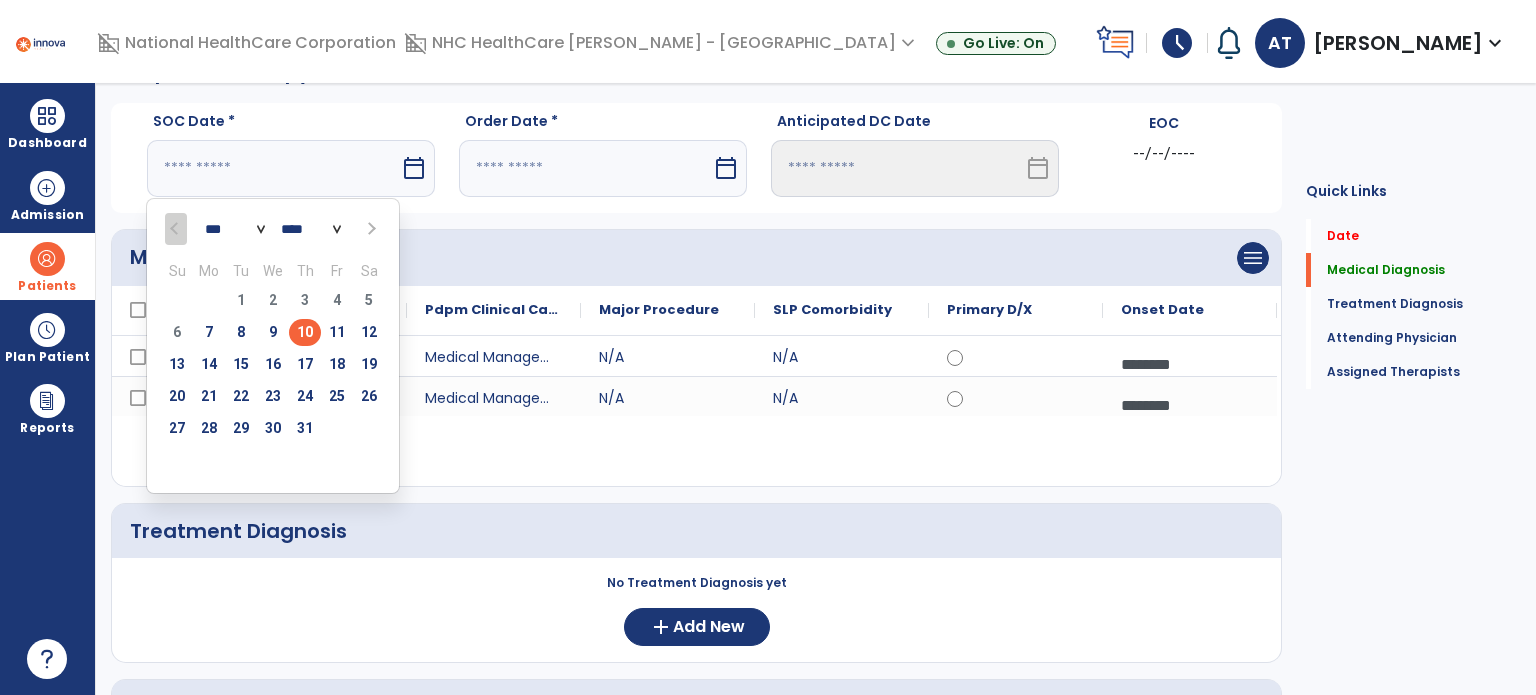 type on "*********" 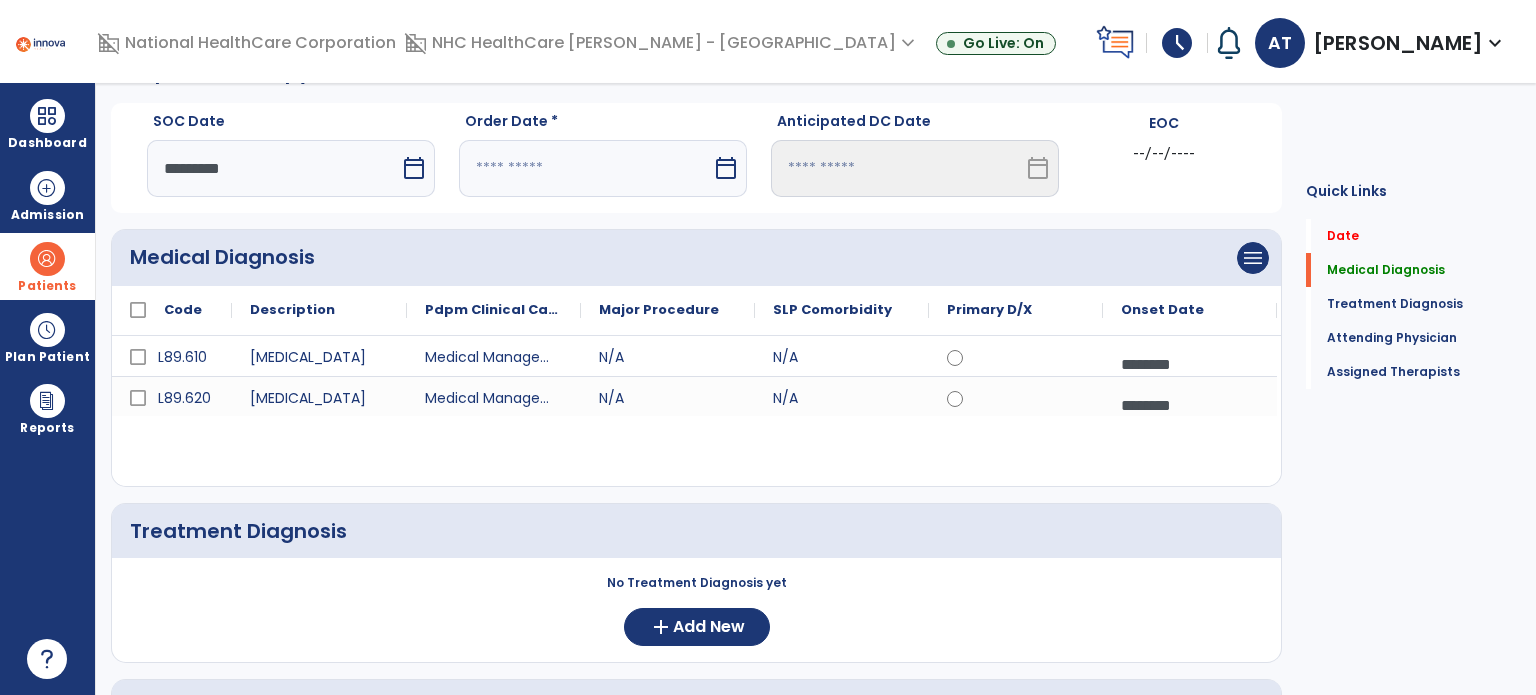 click at bounding box center [585, 168] 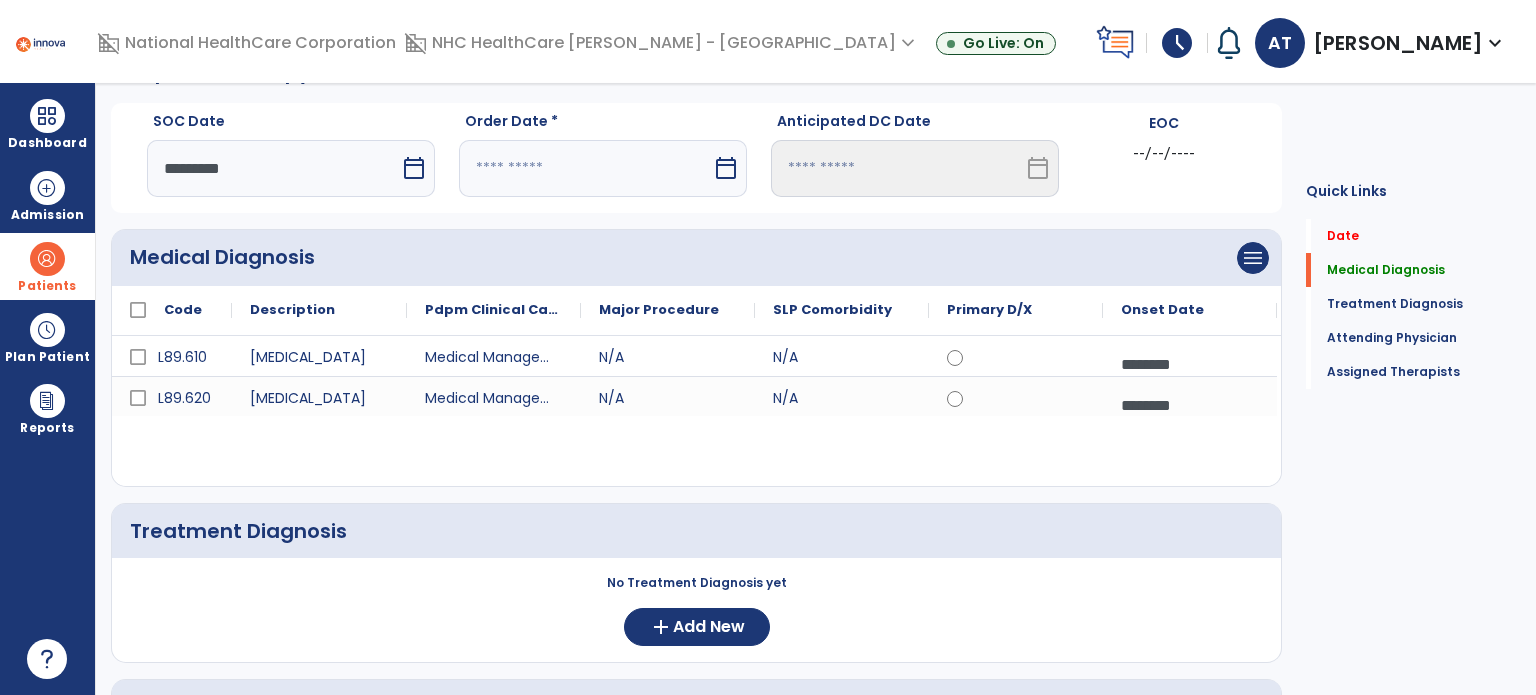 select on "*" 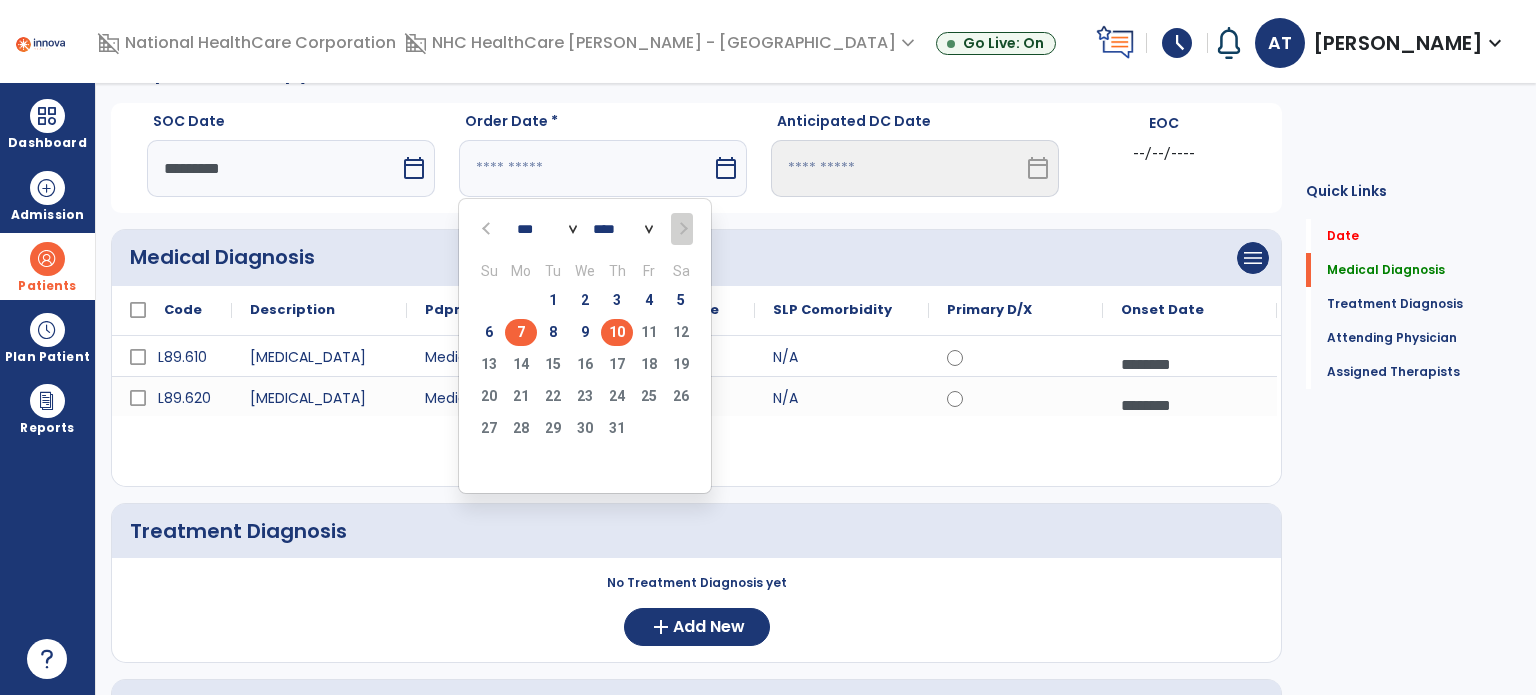click on "7" at bounding box center [521, 332] 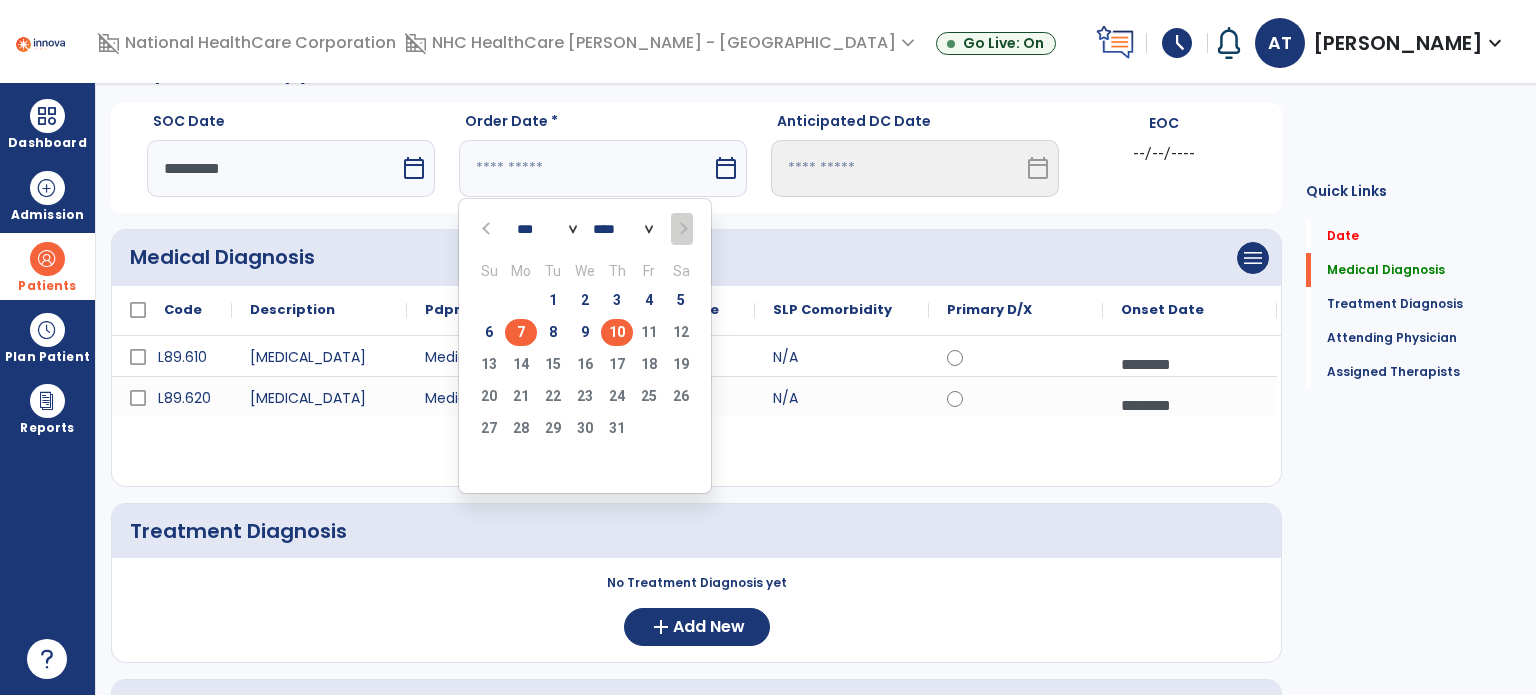 type on "********" 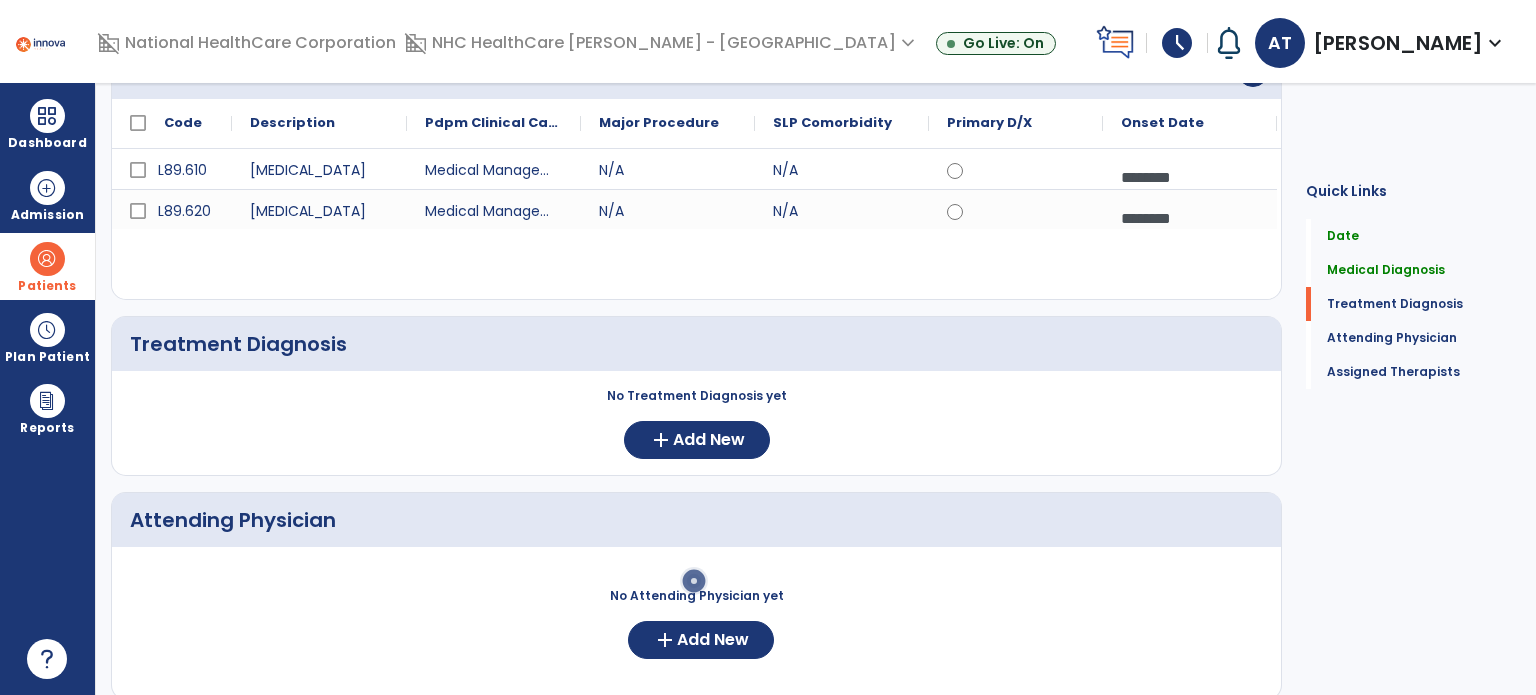 scroll, scrollTop: 246, scrollLeft: 0, axis: vertical 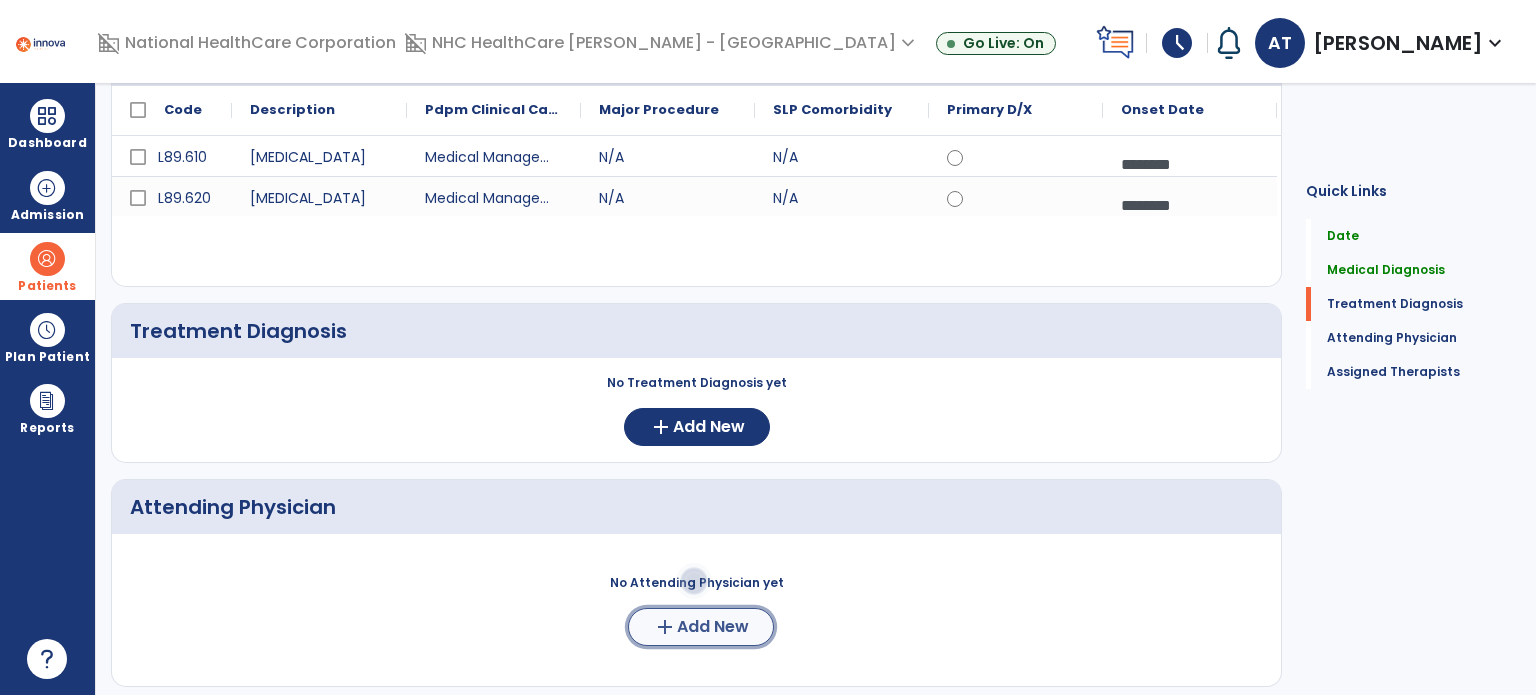 click on "Add New" 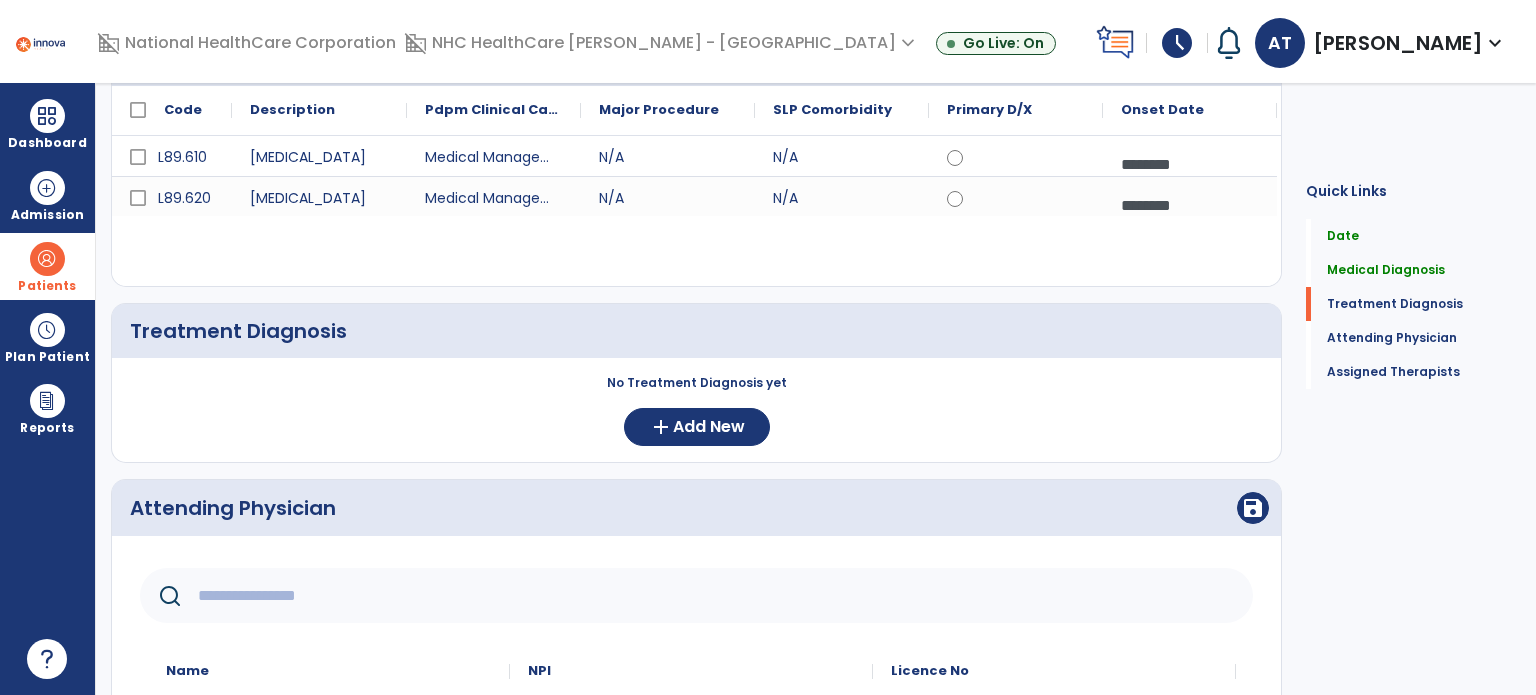 click 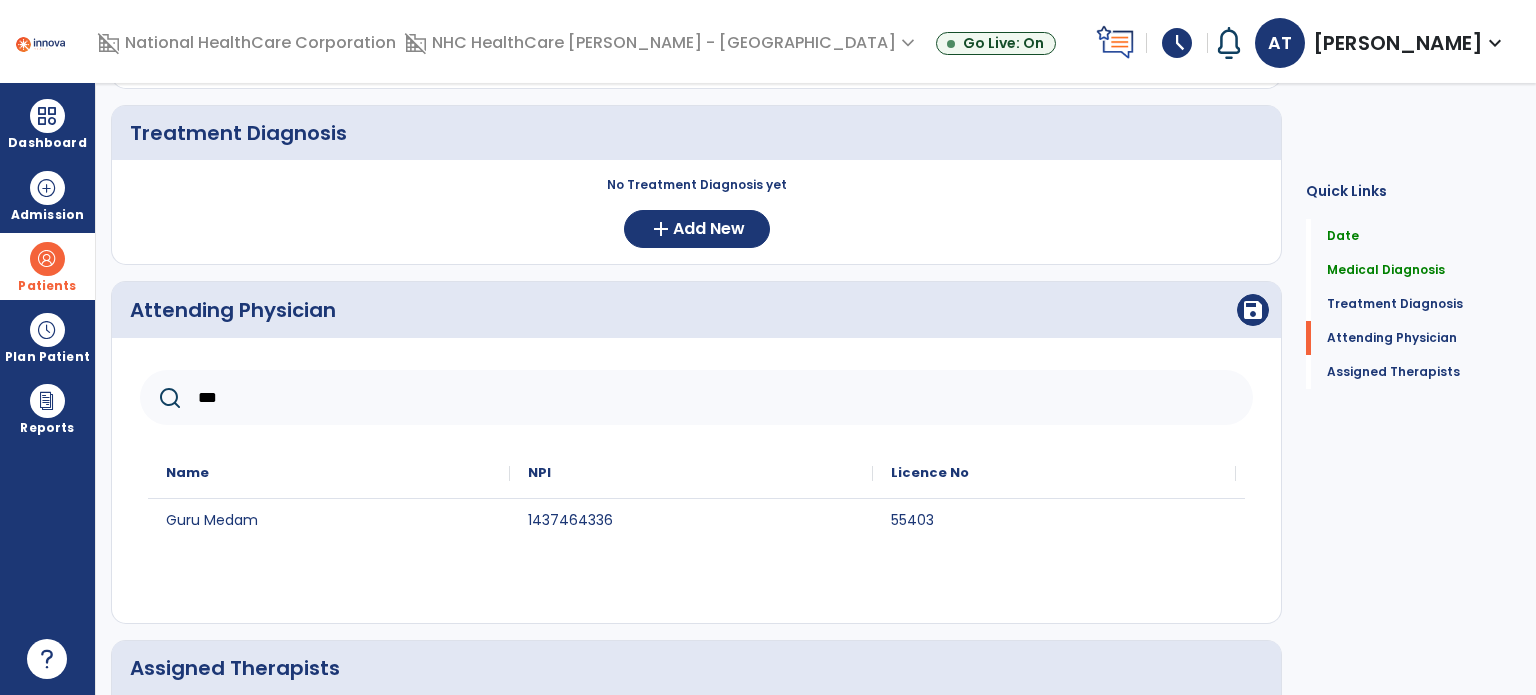 scroll, scrollTop: 446, scrollLeft: 0, axis: vertical 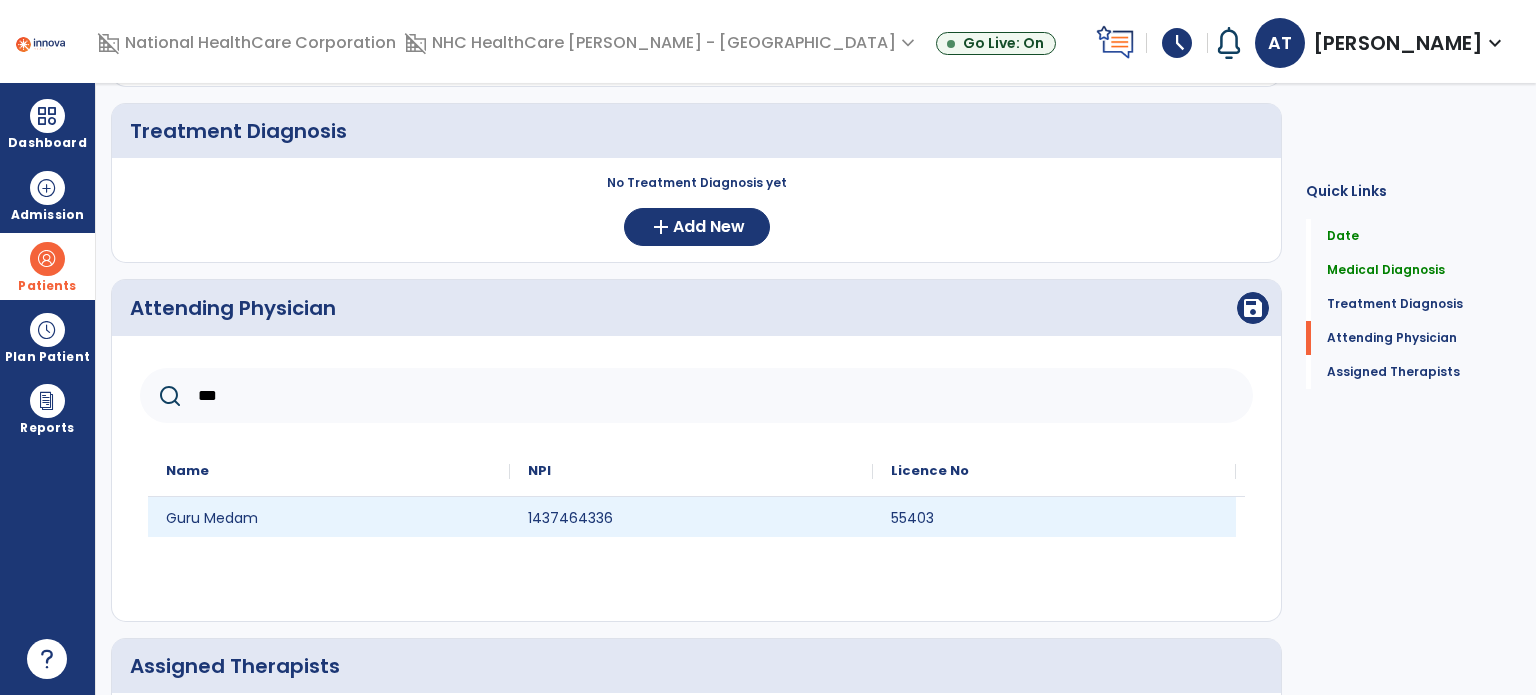 type on "***" 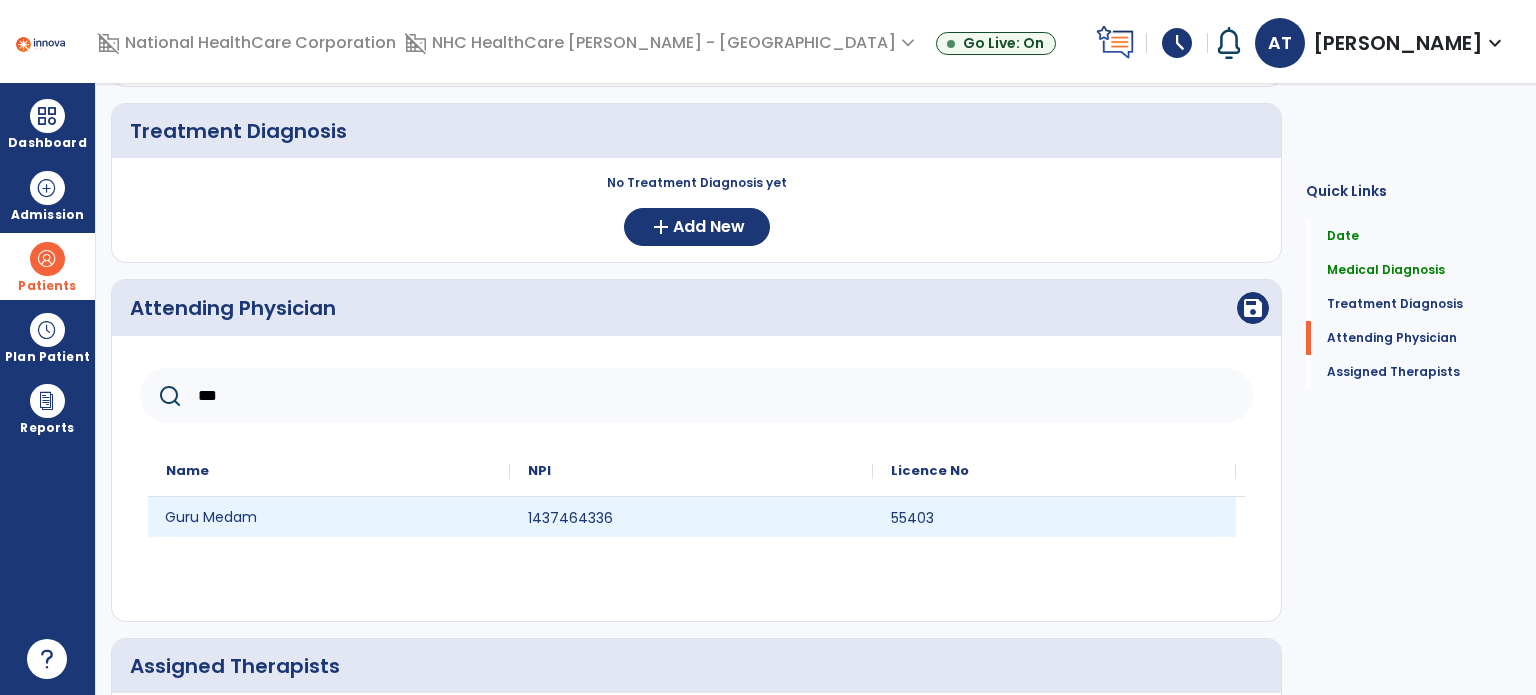 click on "Guru Medam" 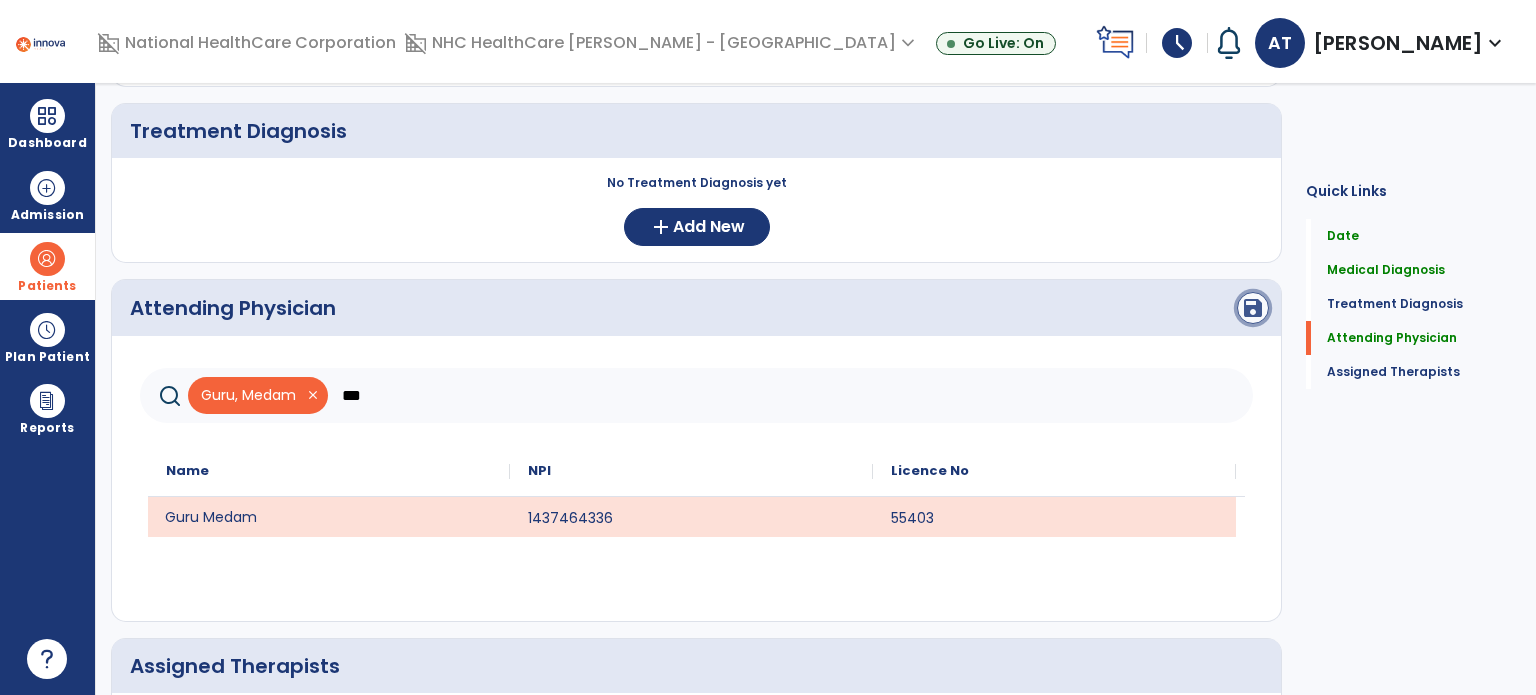 click on "save" 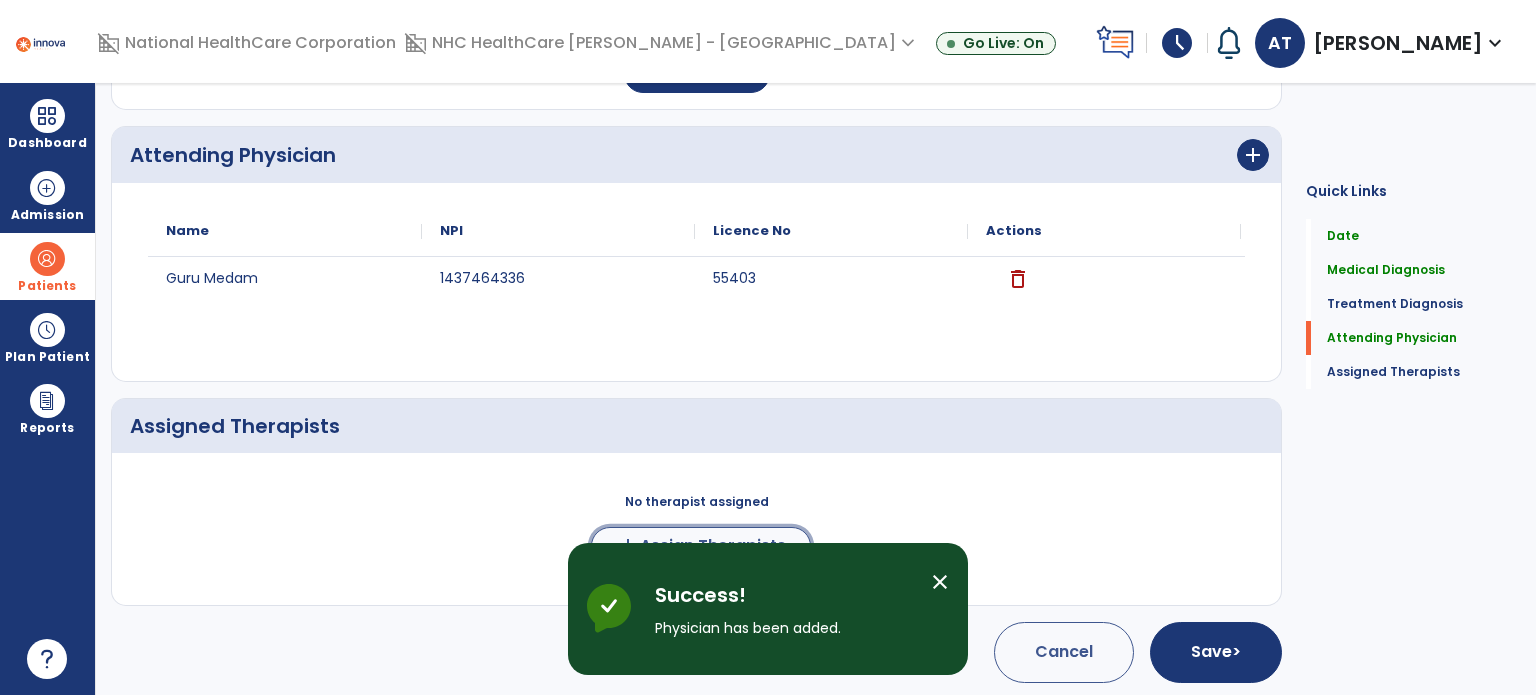 click on "add  Assign Therapists" 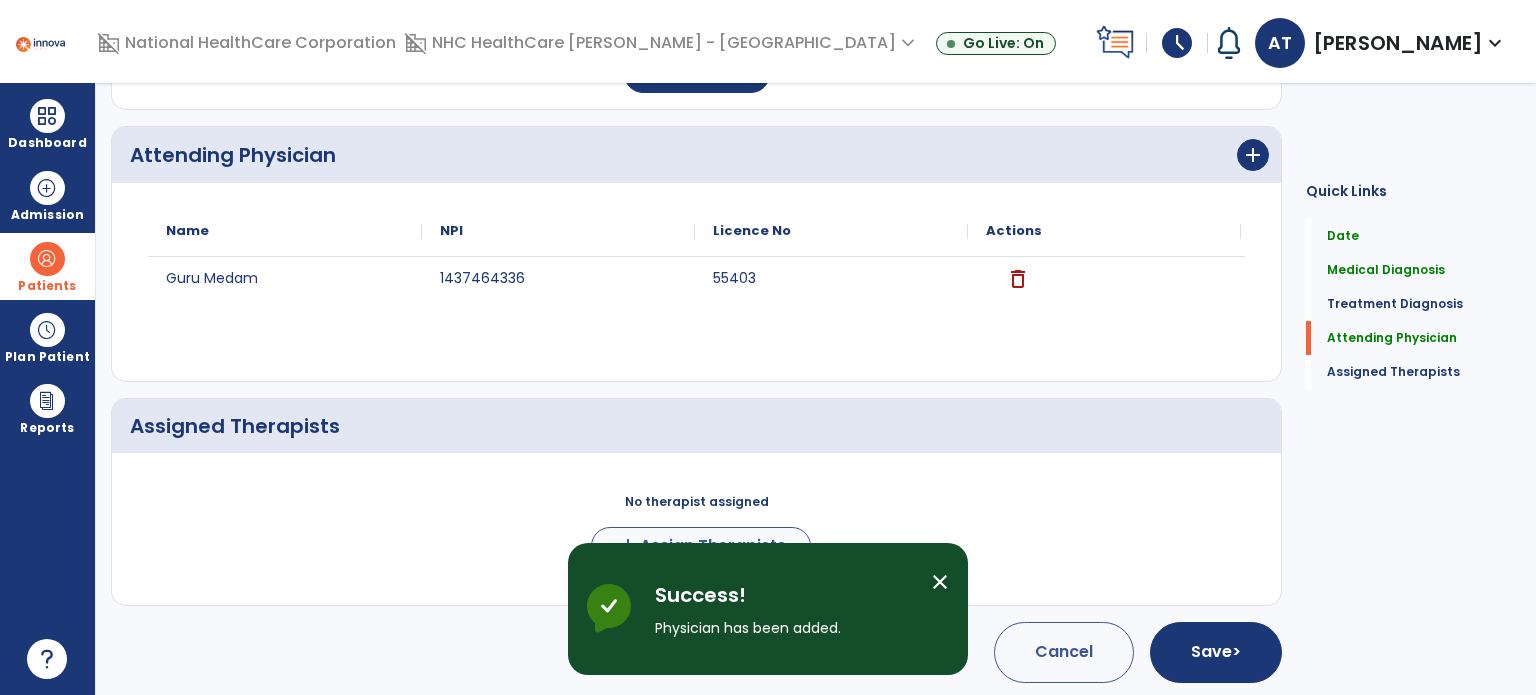 scroll, scrollTop: 596, scrollLeft: 0, axis: vertical 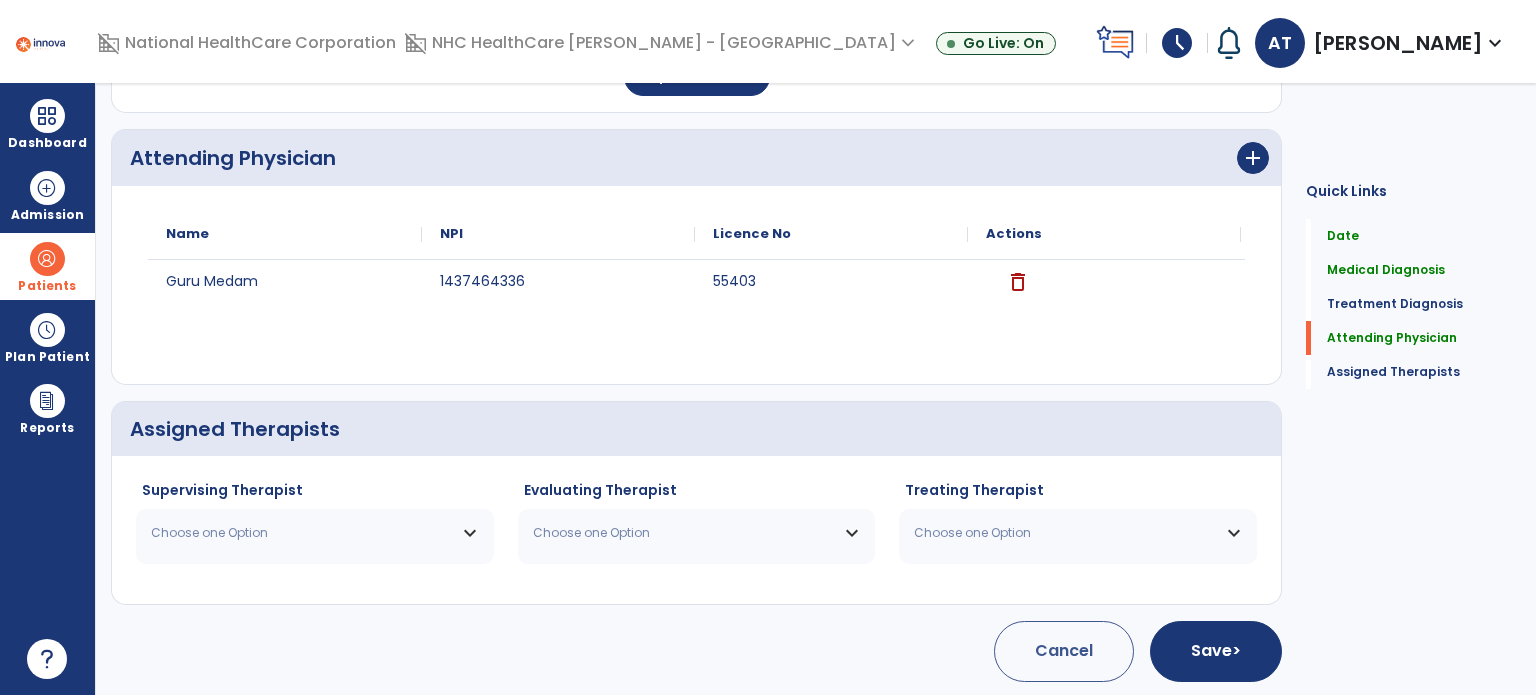 click on "Choose one Option" at bounding box center (315, 533) 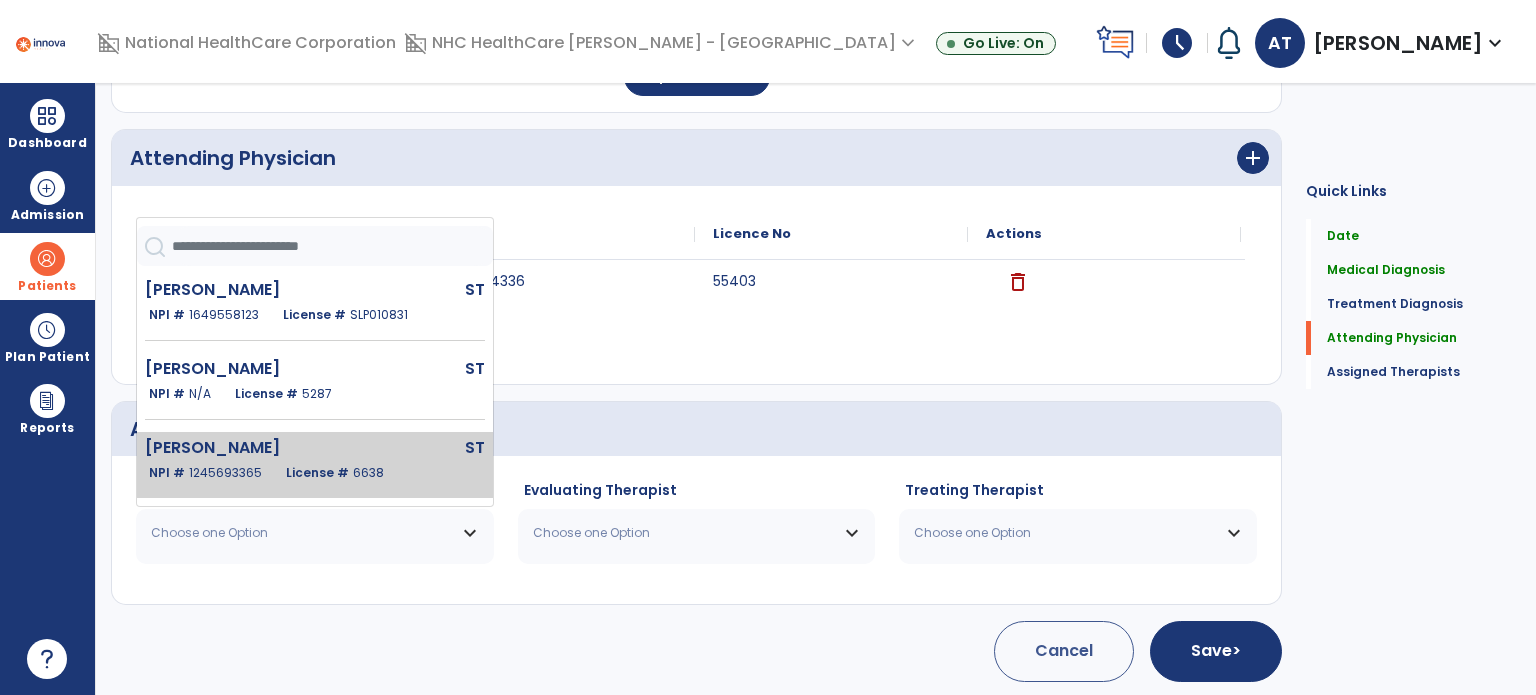 click on "6638" 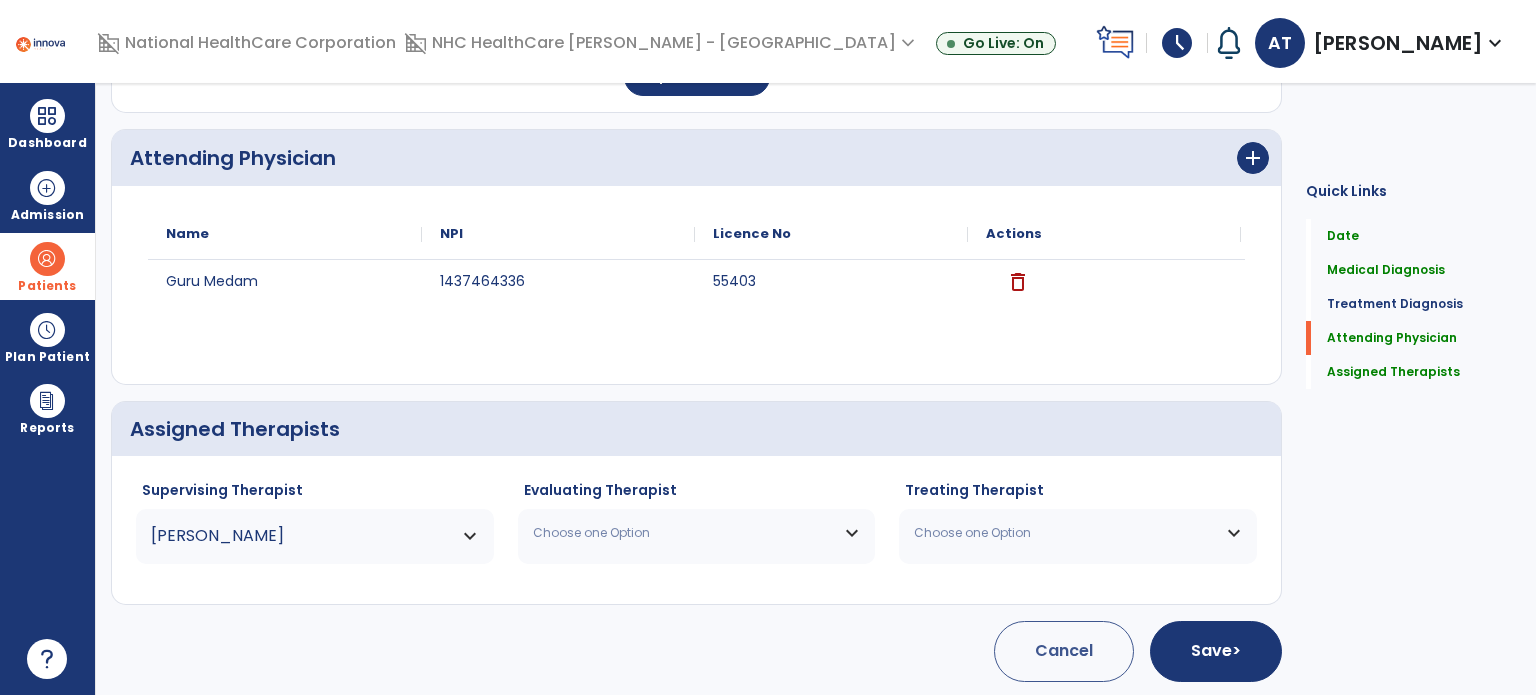 click on "Choose one Option" at bounding box center [684, 533] 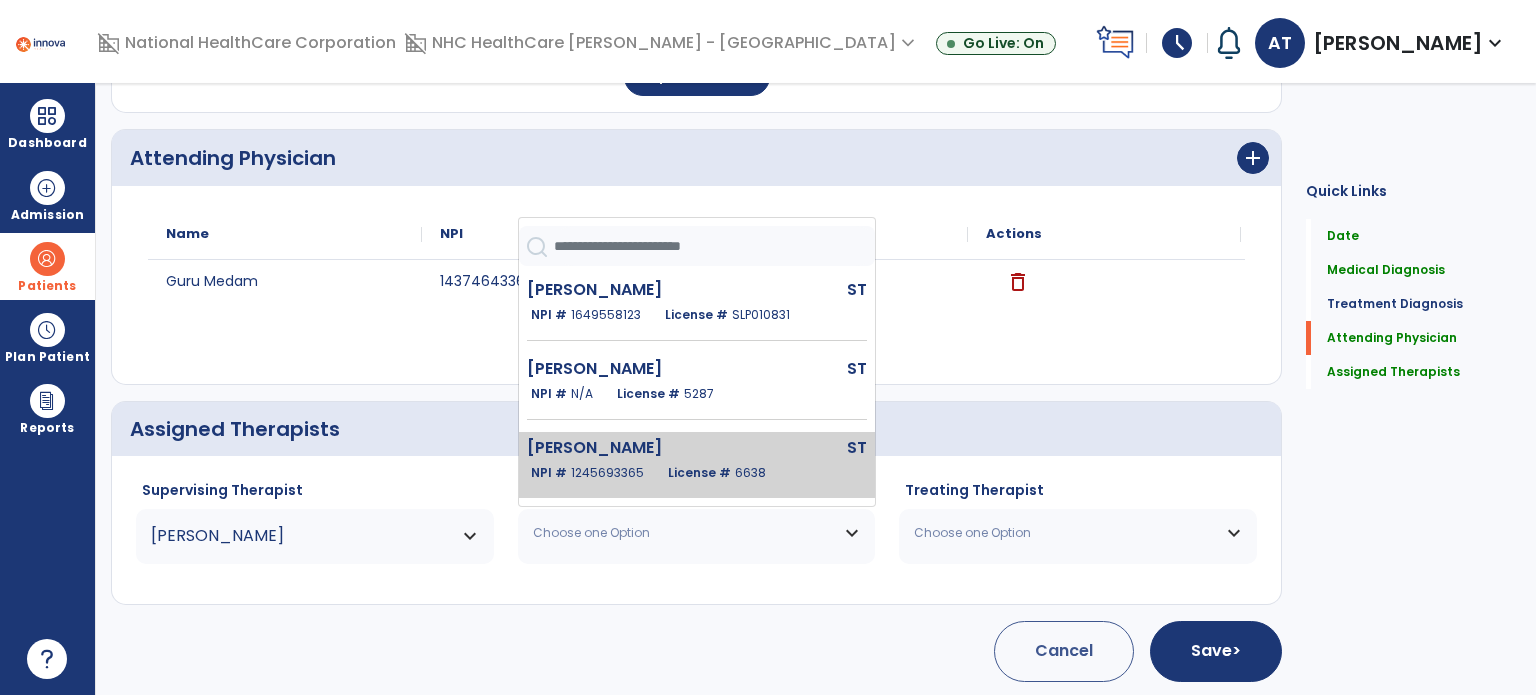 click on "[PERSON_NAME]" 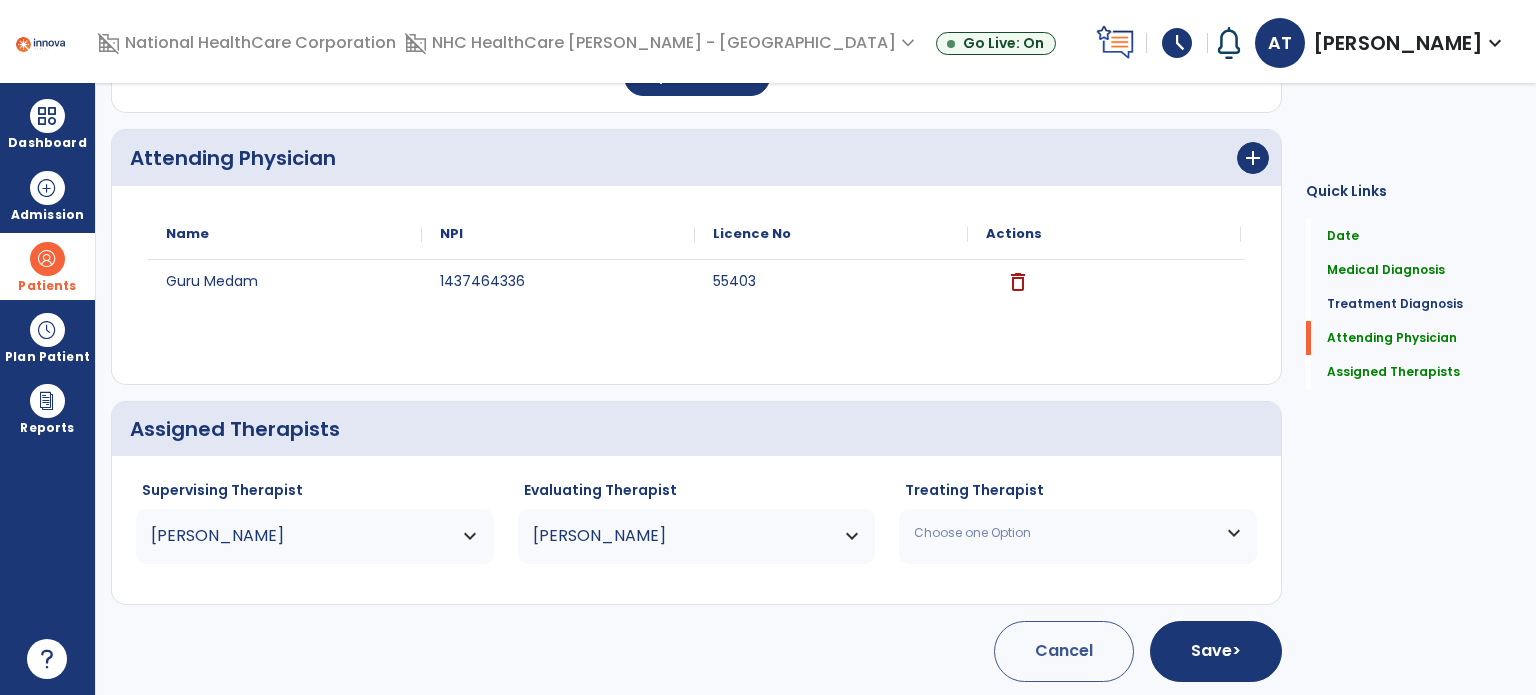 click on "Choose one Option" at bounding box center [1078, 533] 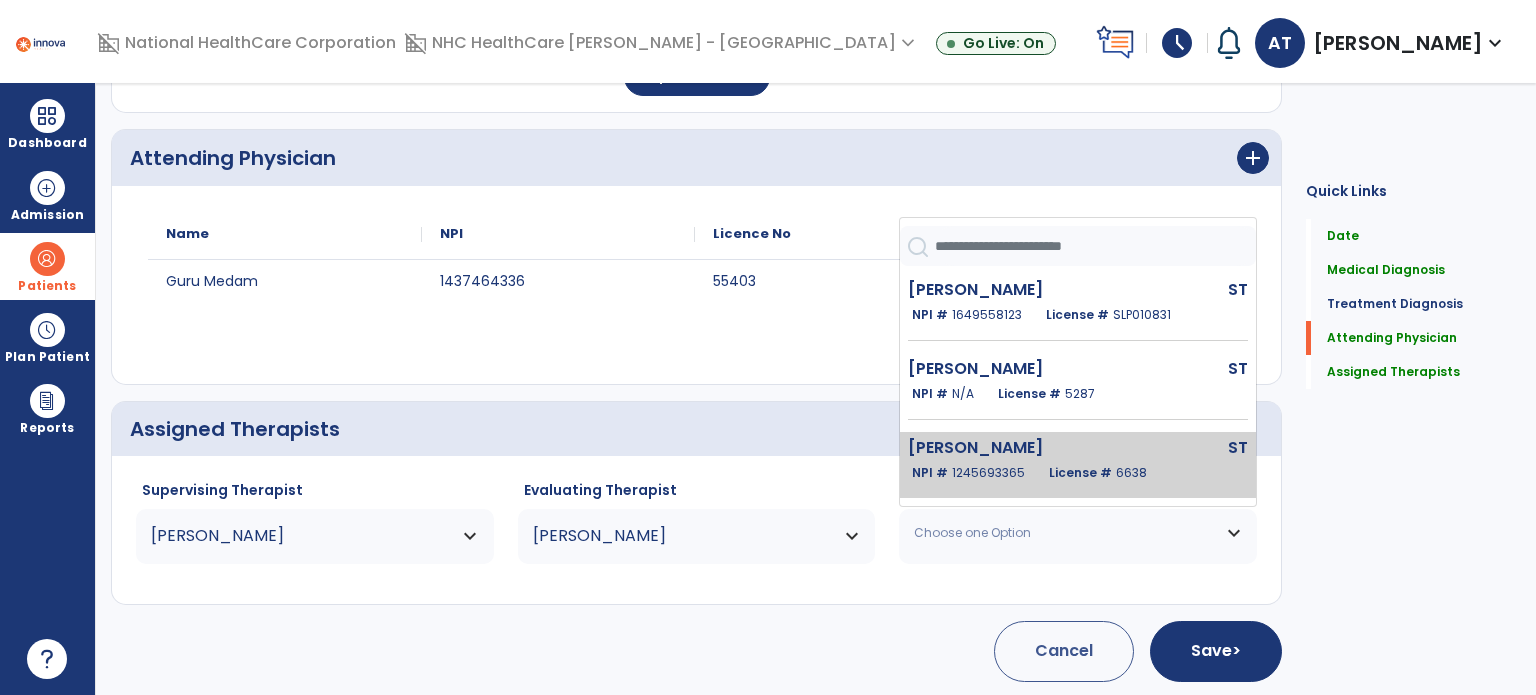 click on "License #  6638" 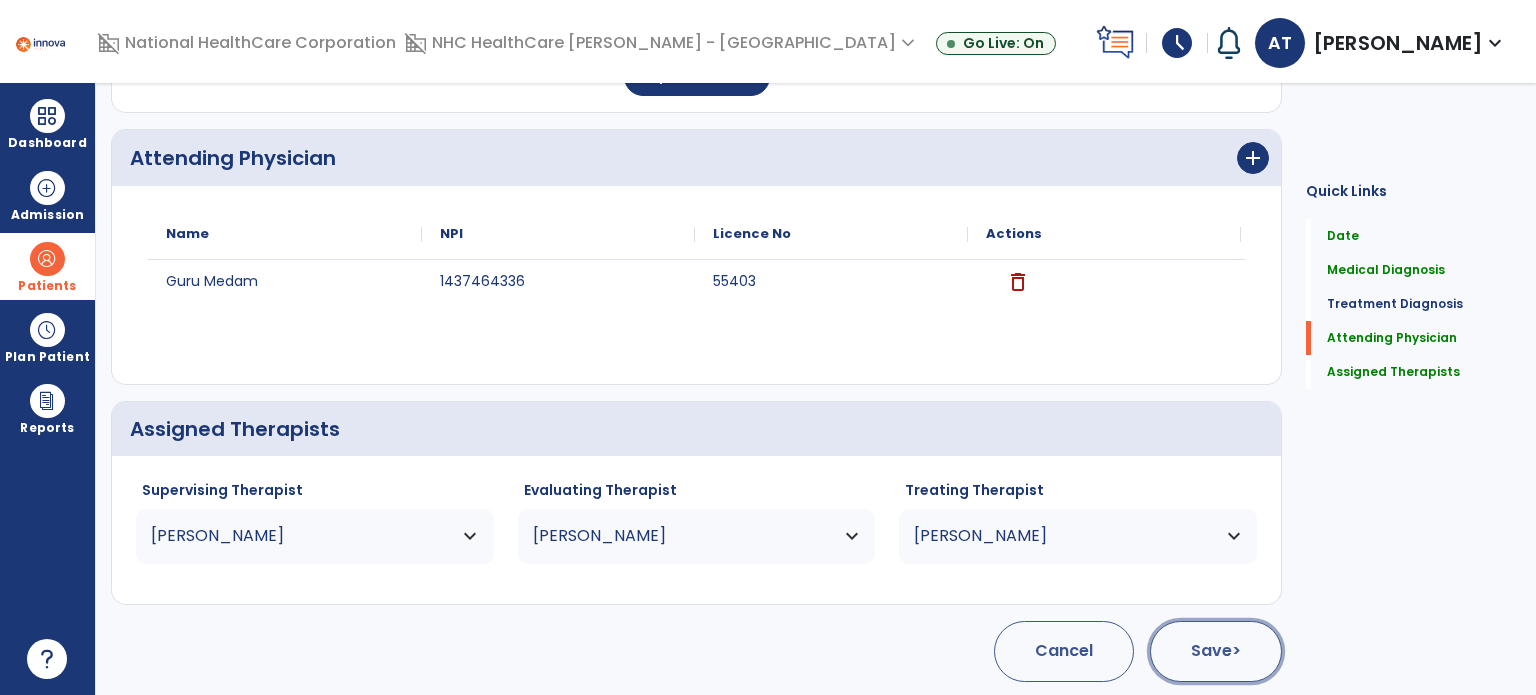 click on ">" 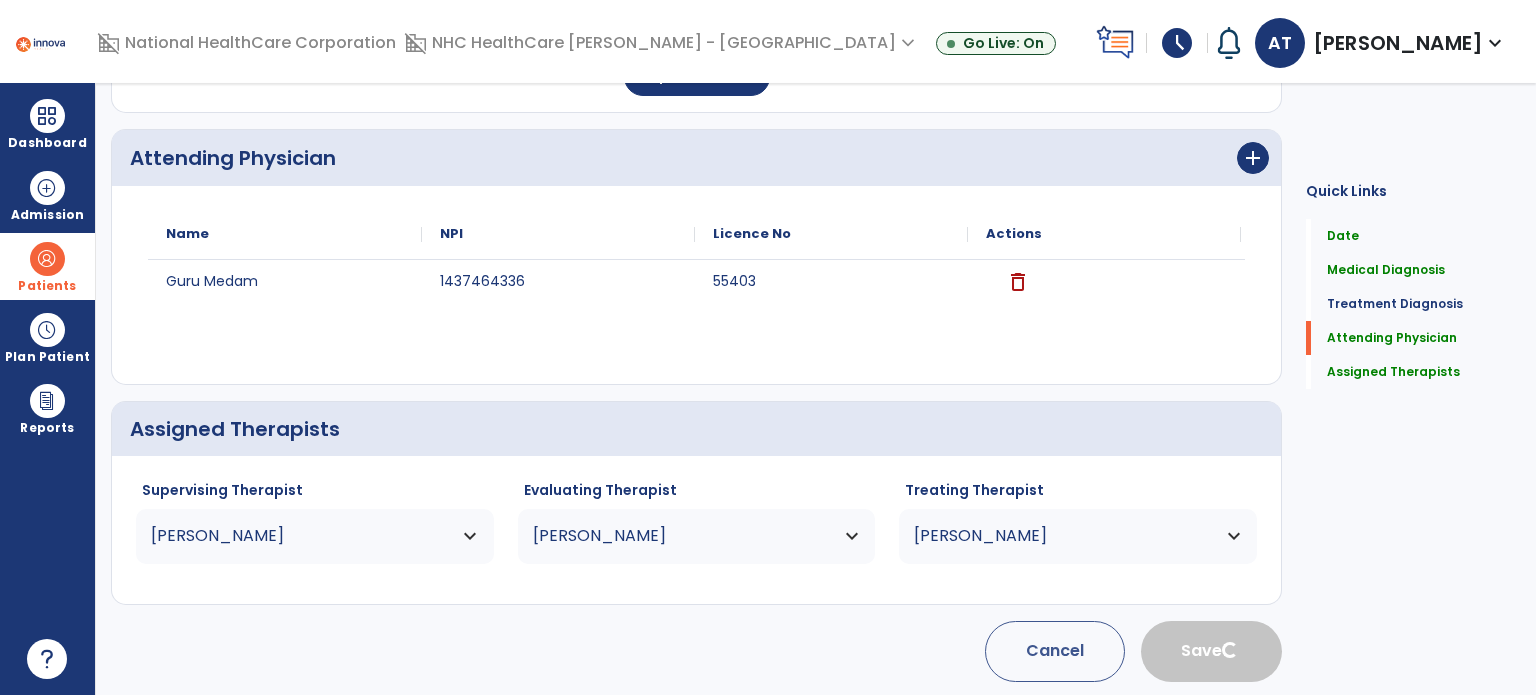 type 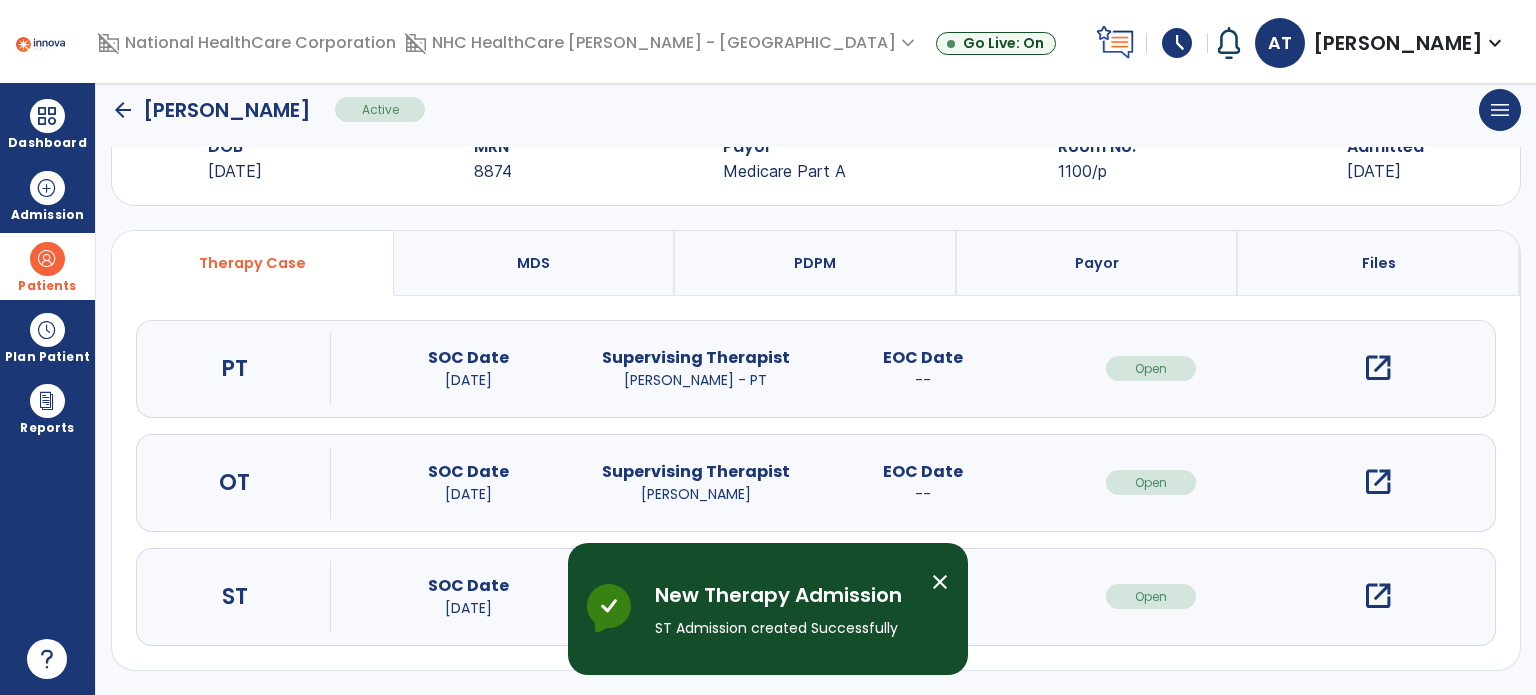 scroll, scrollTop: 62, scrollLeft: 0, axis: vertical 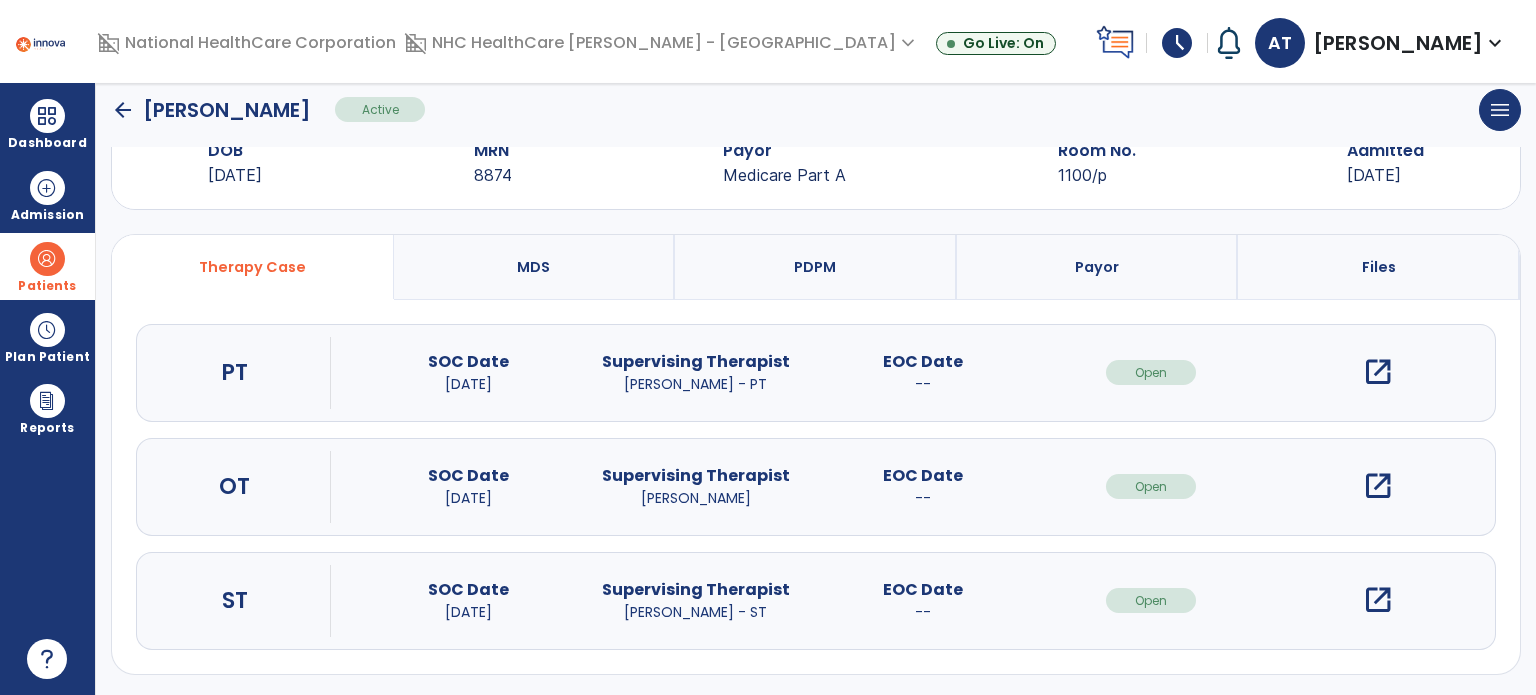 click on "Patients" at bounding box center [47, 266] 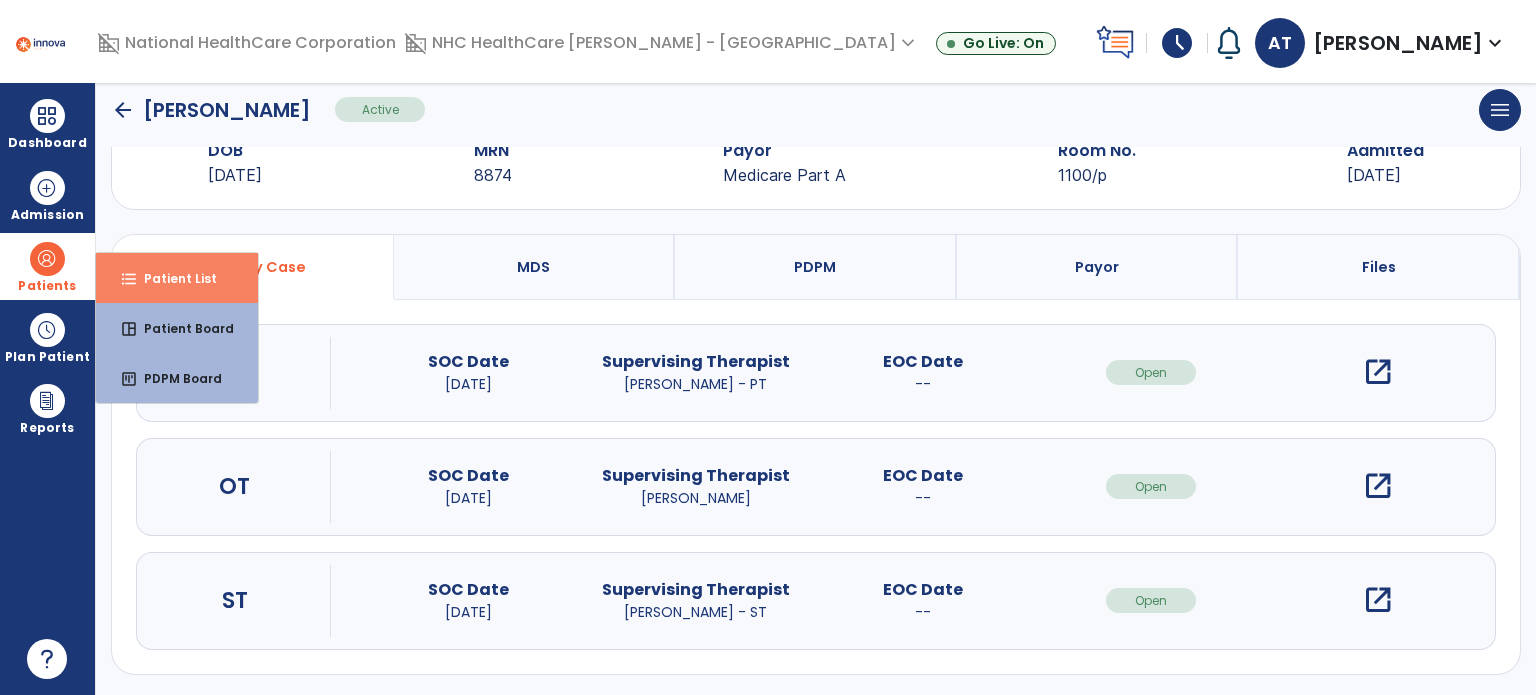 click on "format_list_bulleted  Patient List" at bounding box center (177, 278) 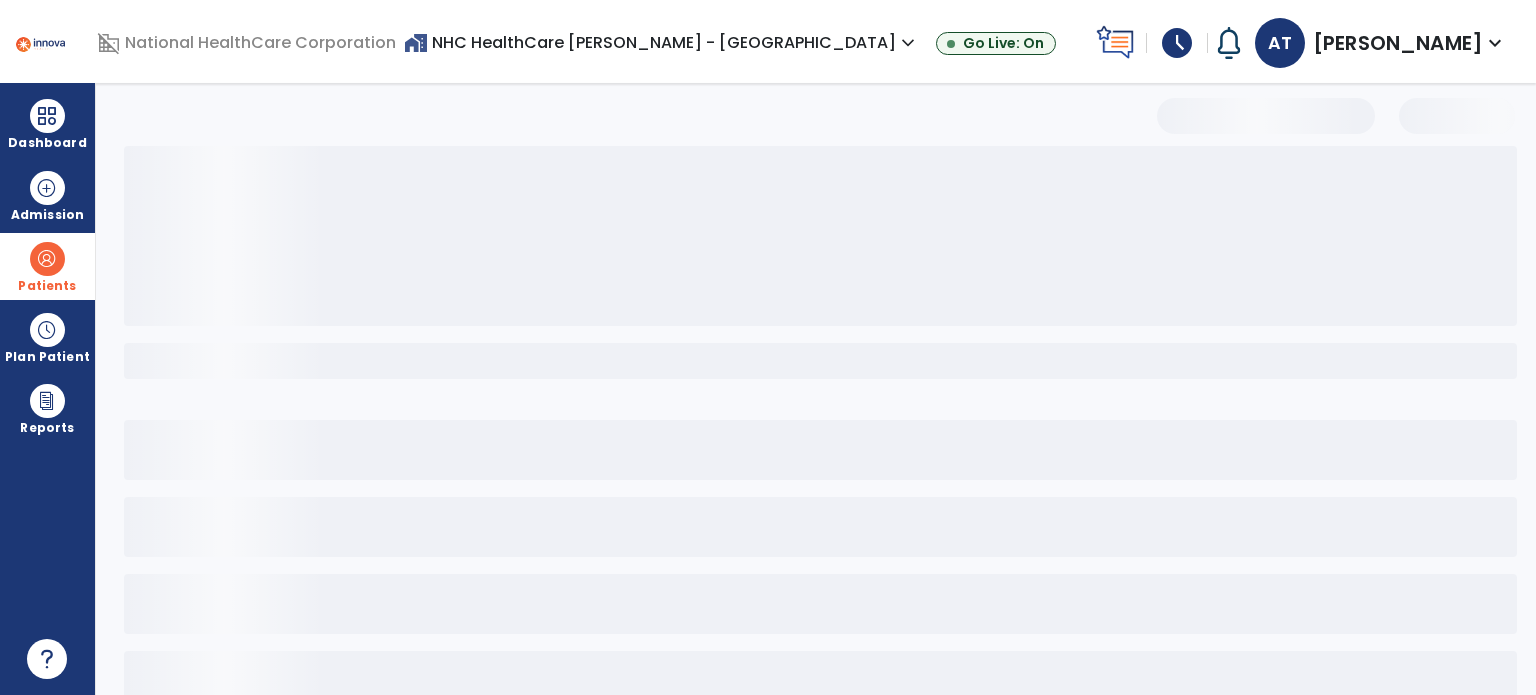 scroll, scrollTop: 46, scrollLeft: 0, axis: vertical 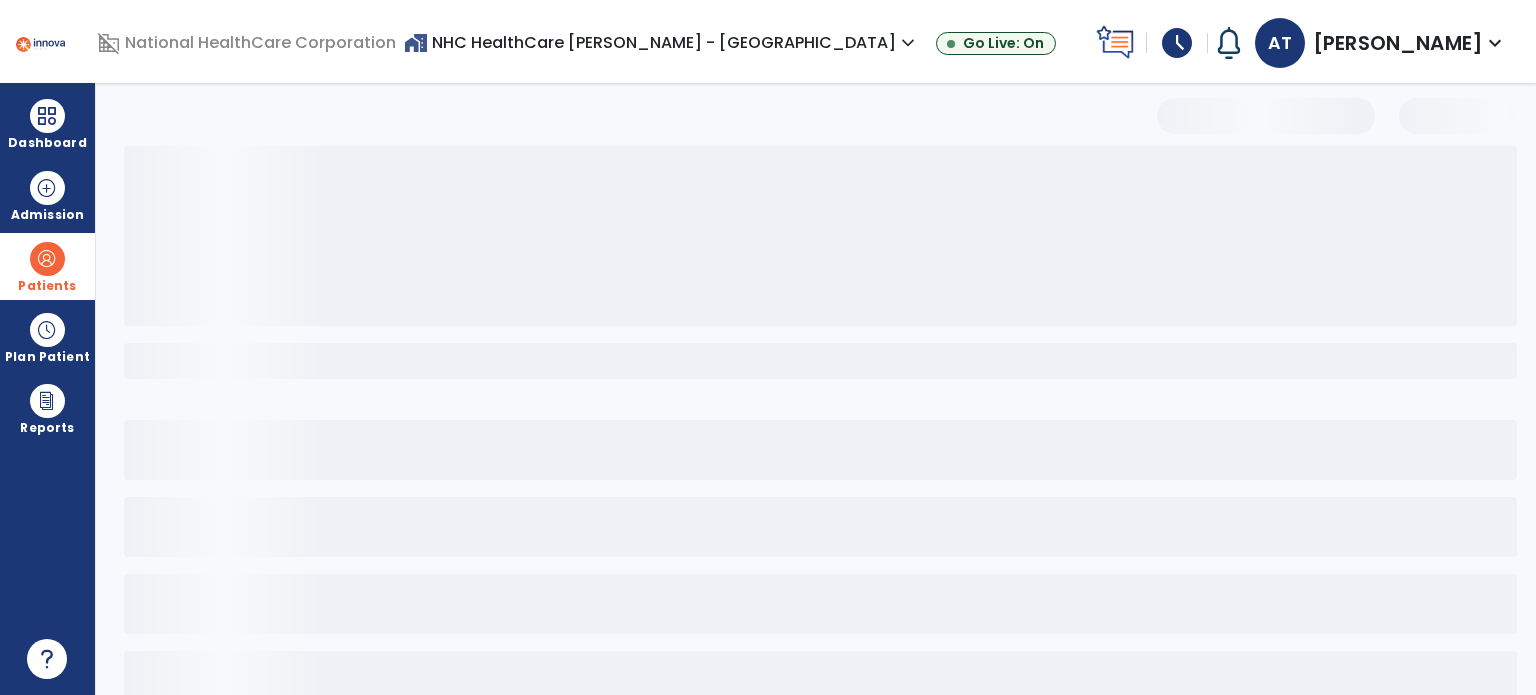 select on "***" 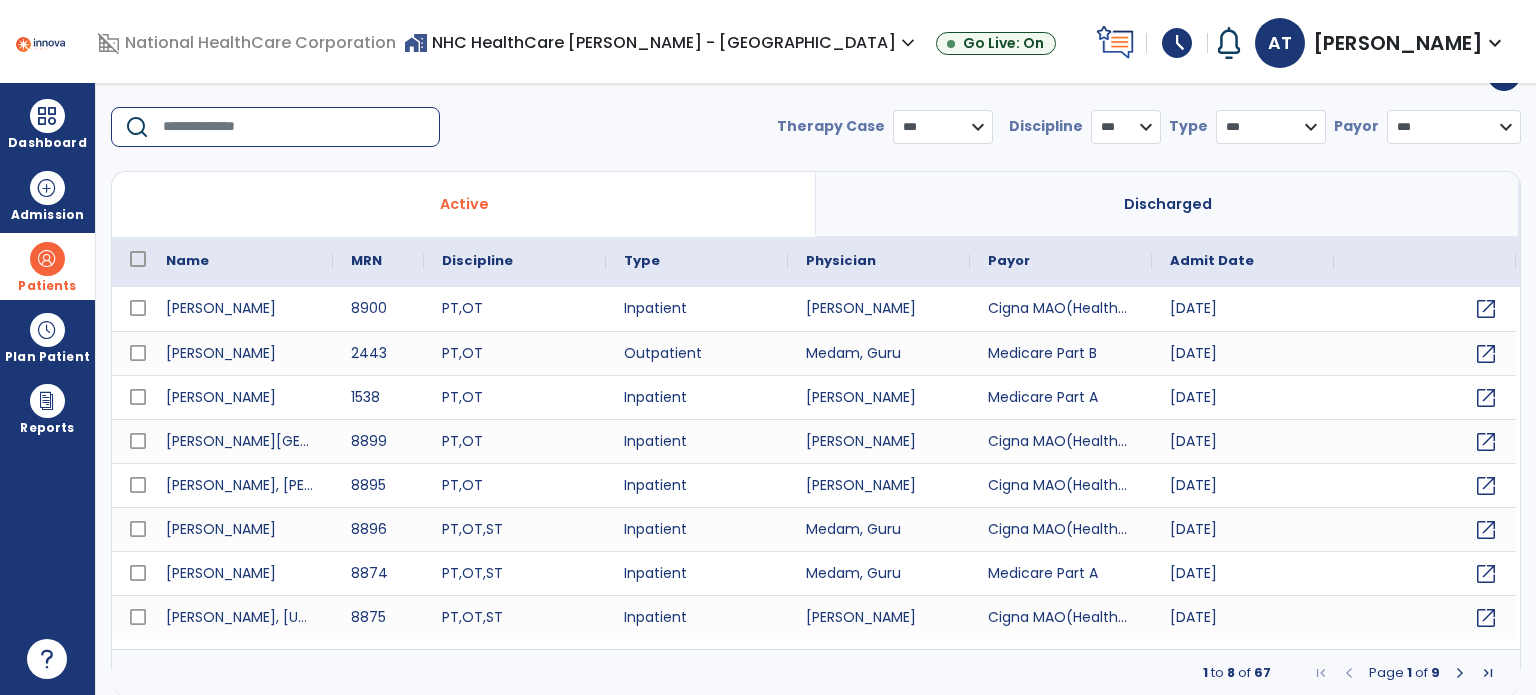 click at bounding box center (294, 127) 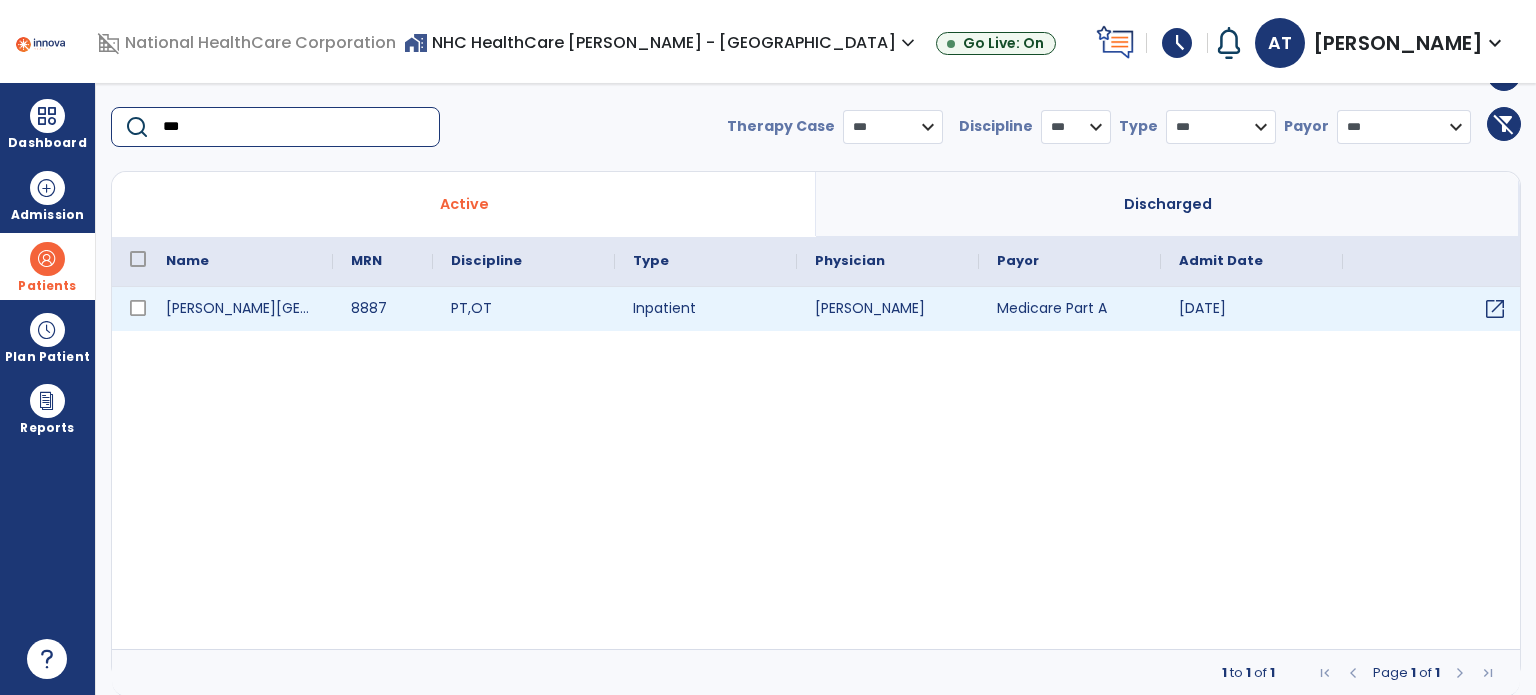 type on "***" 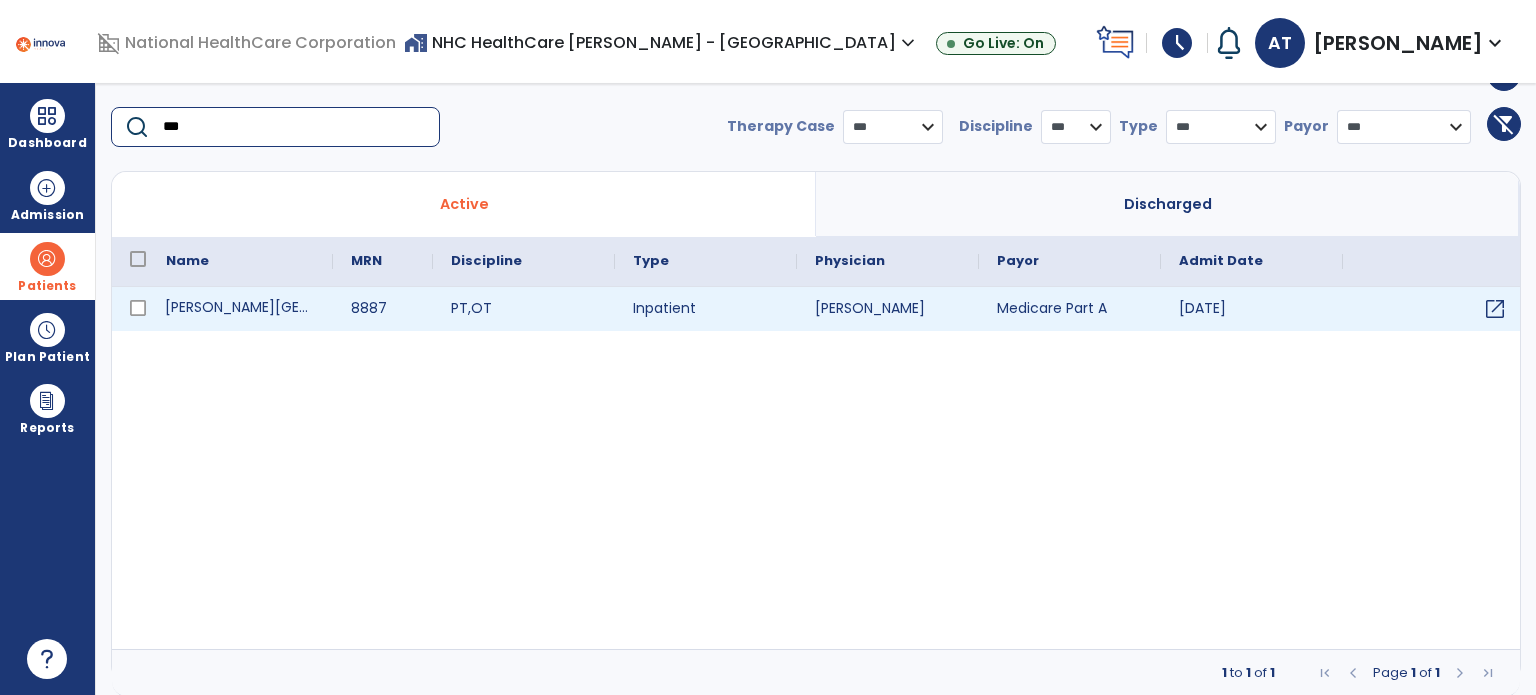click on "[PERSON_NAME][GEOGRAPHIC_DATA]" at bounding box center [240, 309] 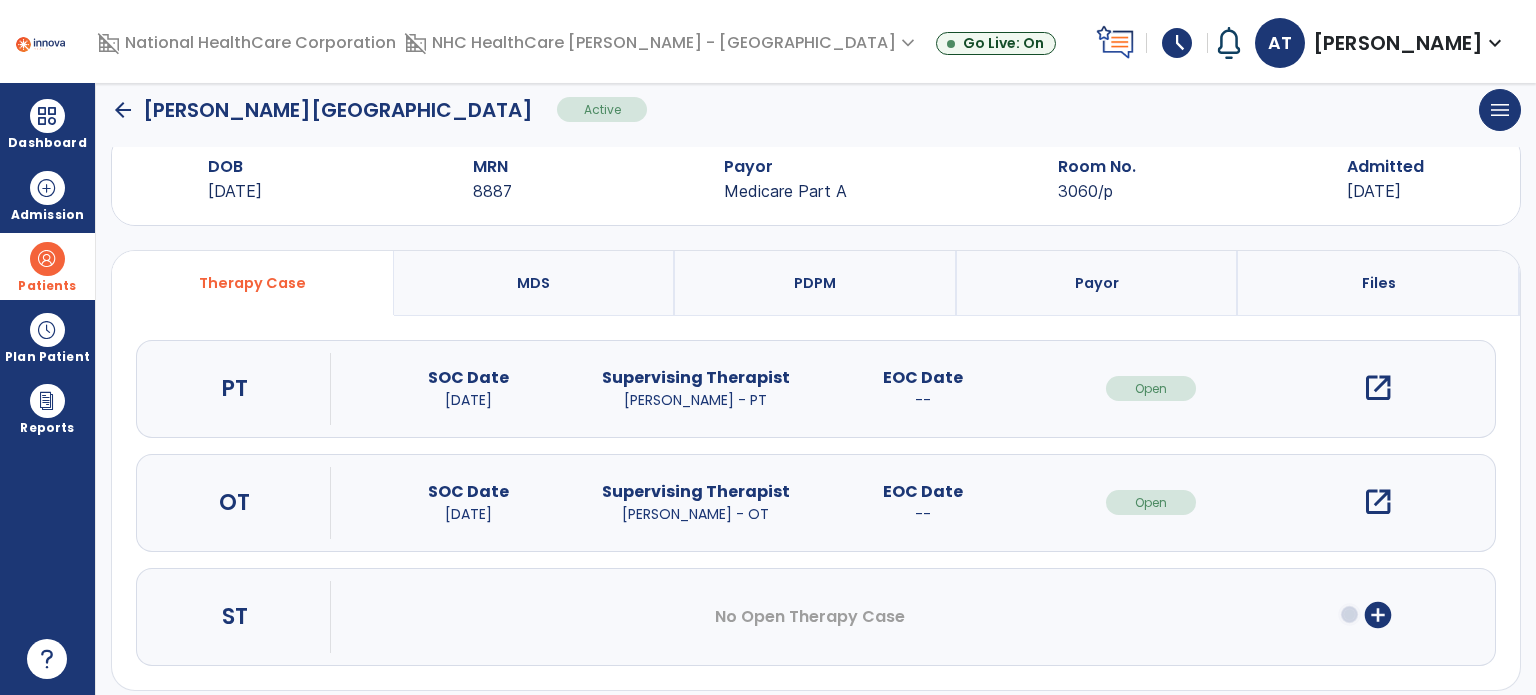 click on "add_circle" at bounding box center [1378, 615] 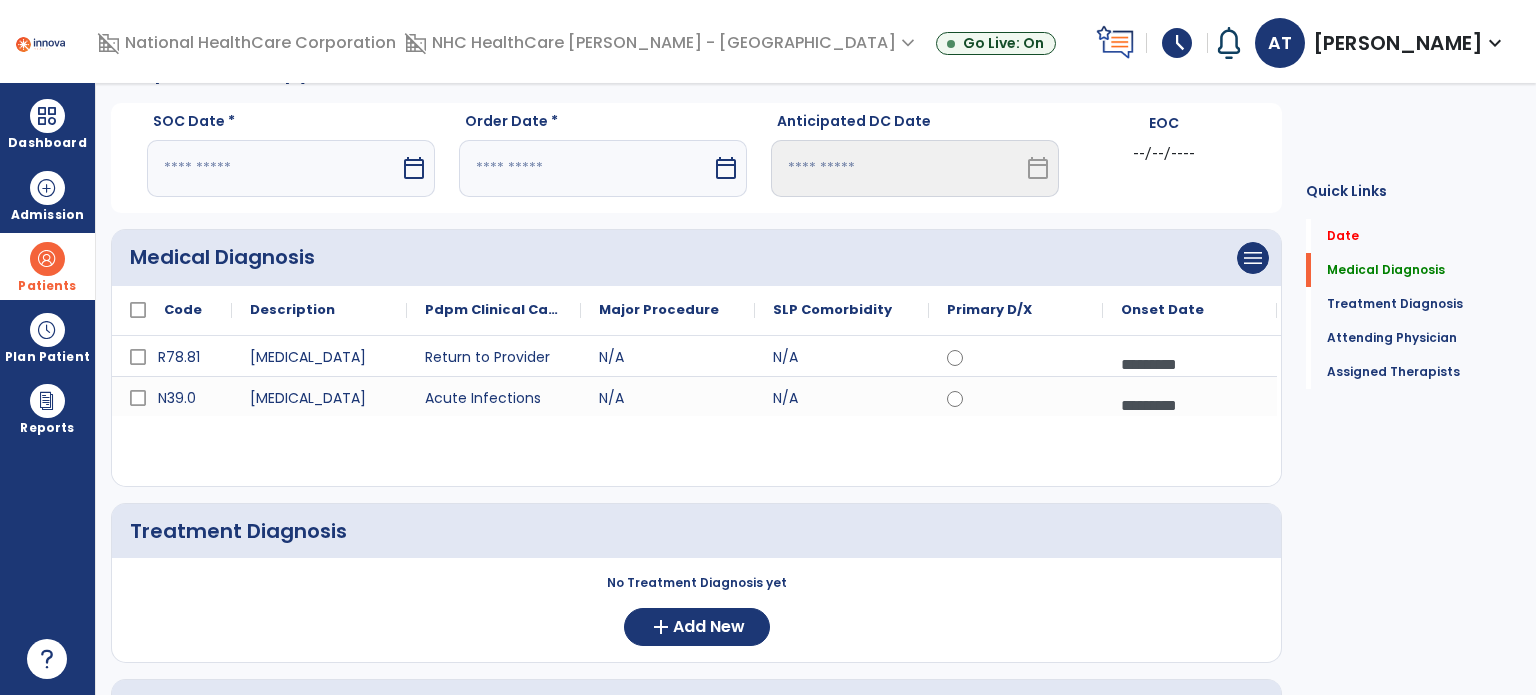 click at bounding box center (273, 168) 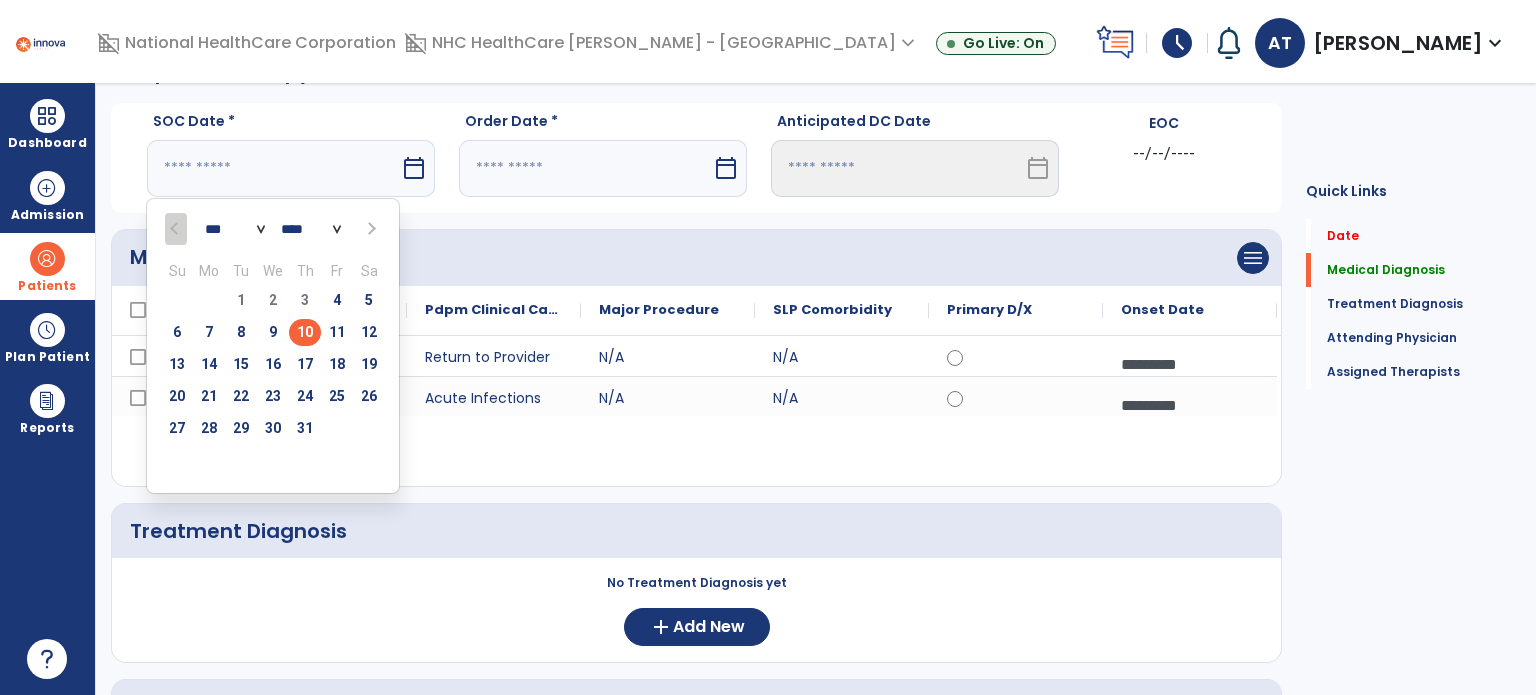 click on "10" at bounding box center [305, 332] 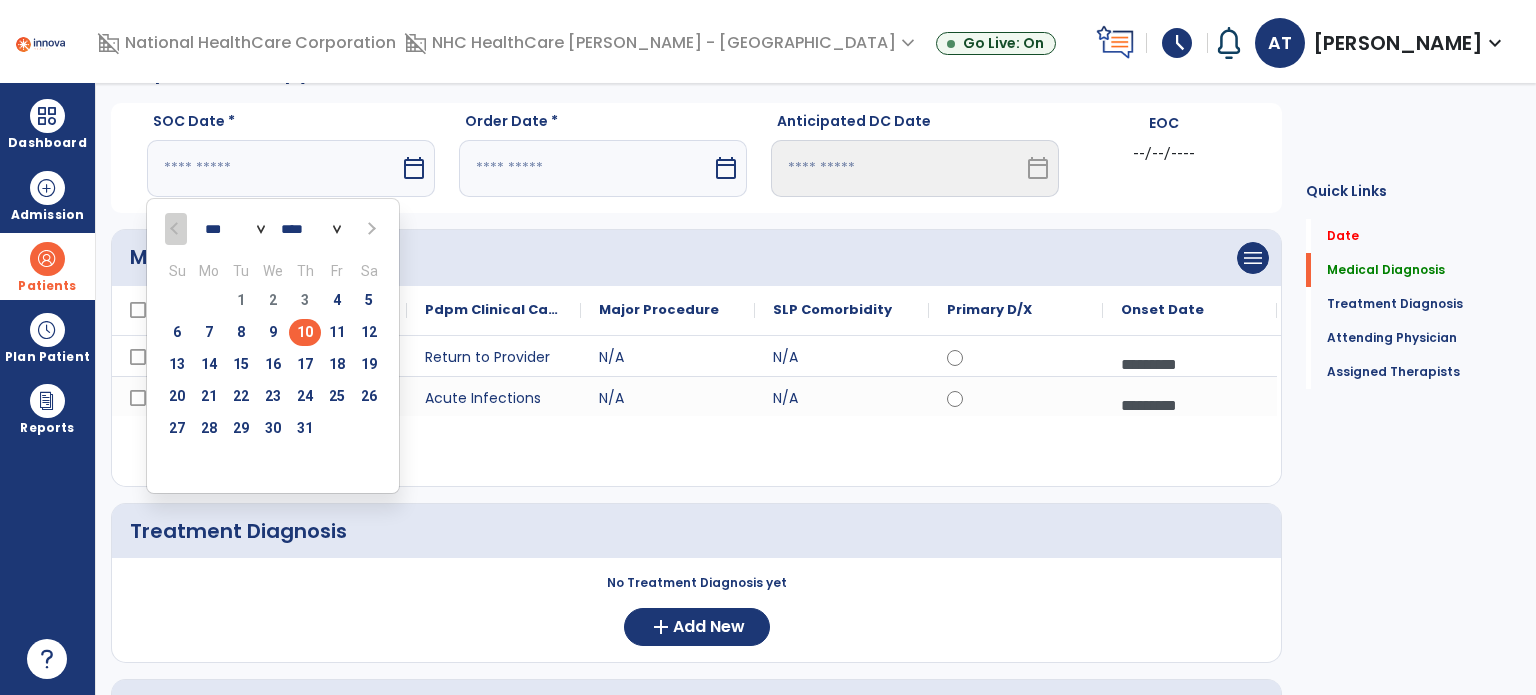 type on "*********" 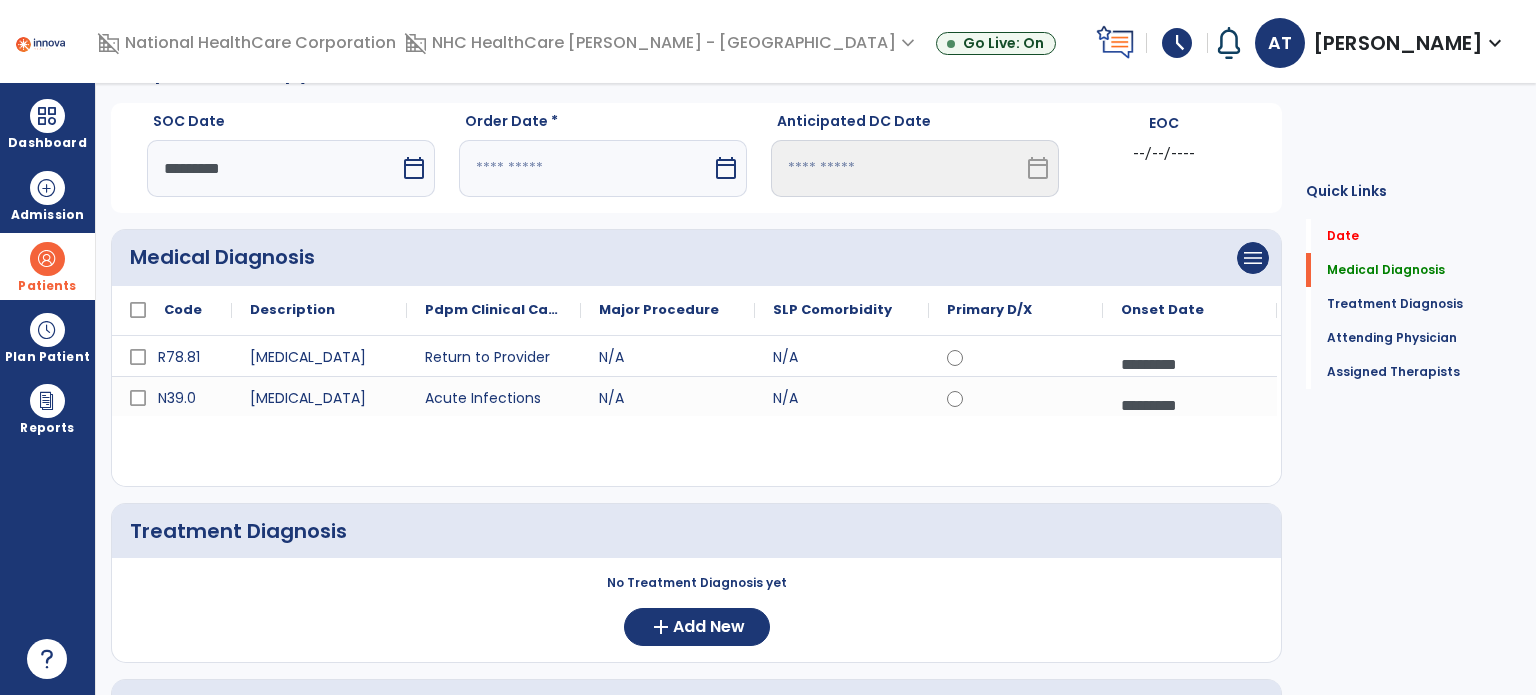 click at bounding box center [585, 168] 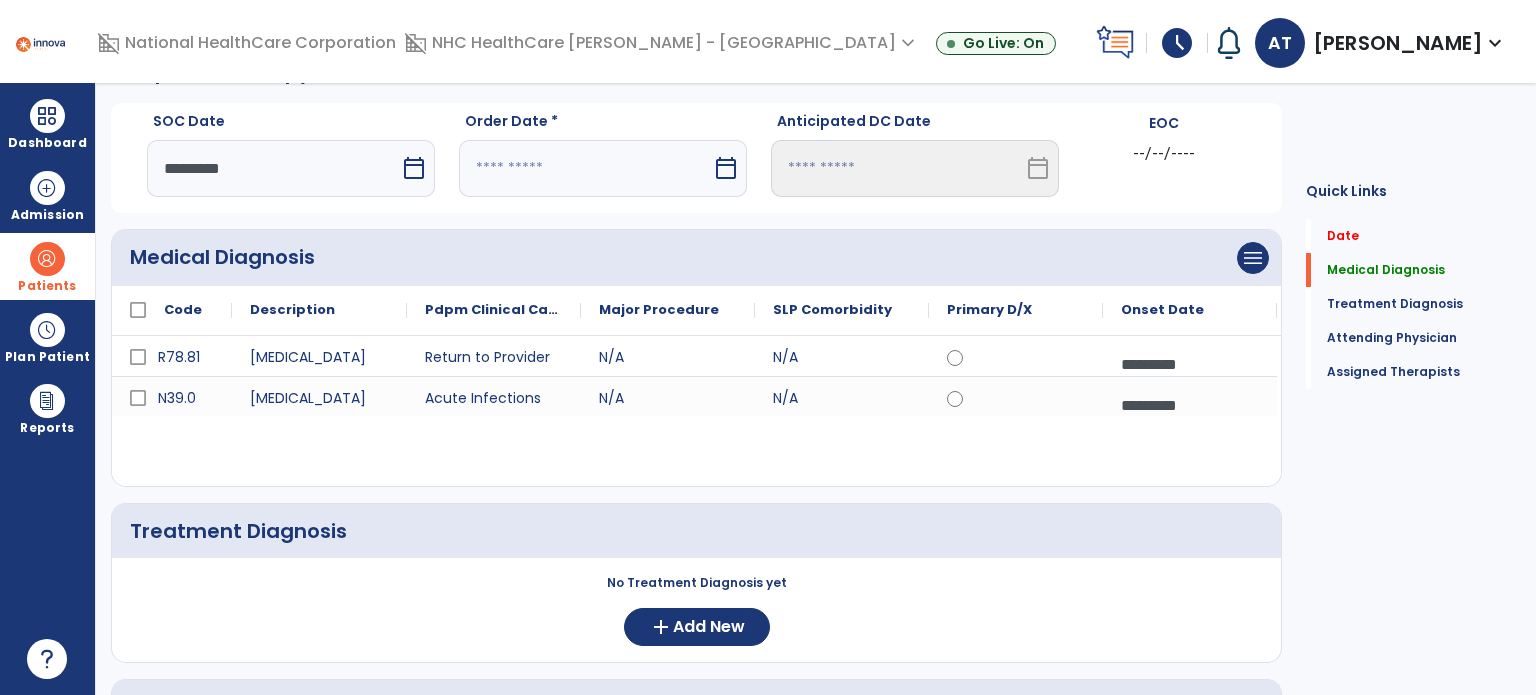 select on "*" 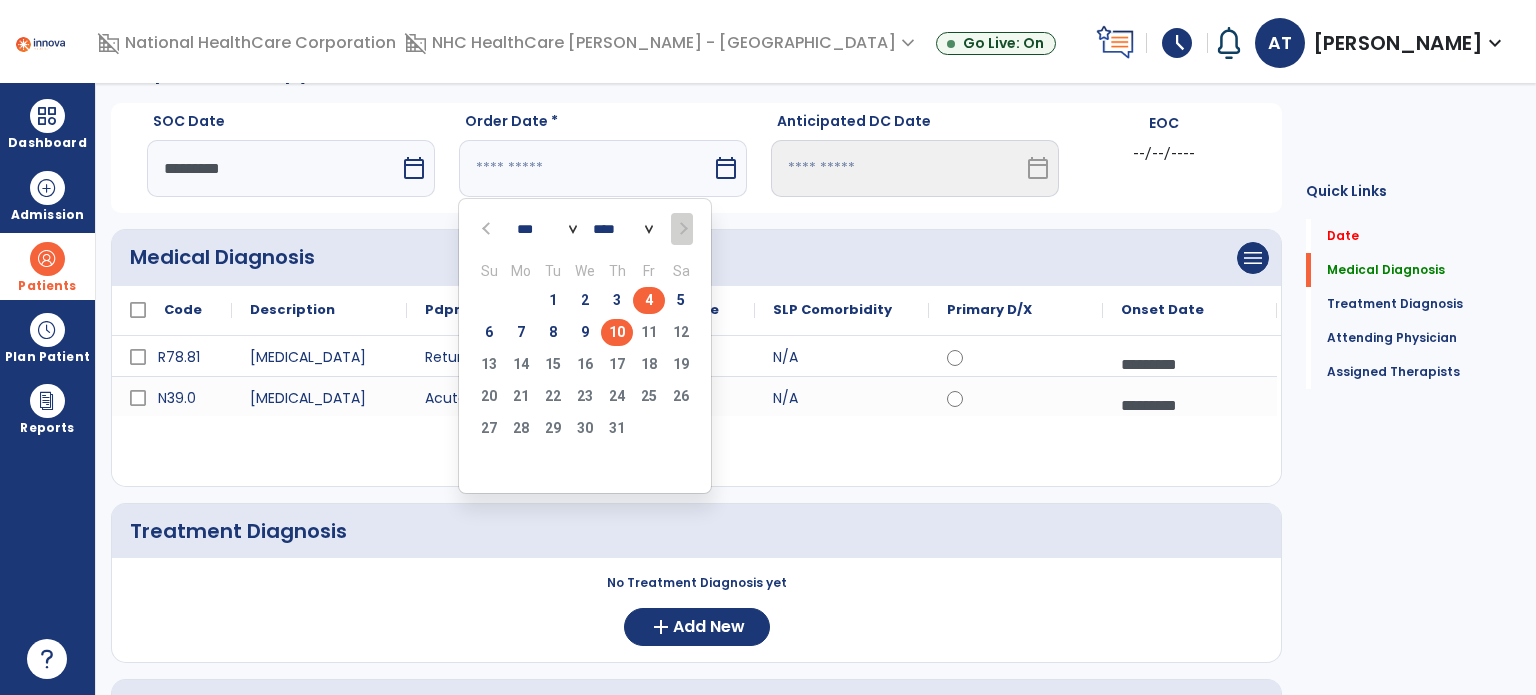 click on "4" at bounding box center (649, 300) 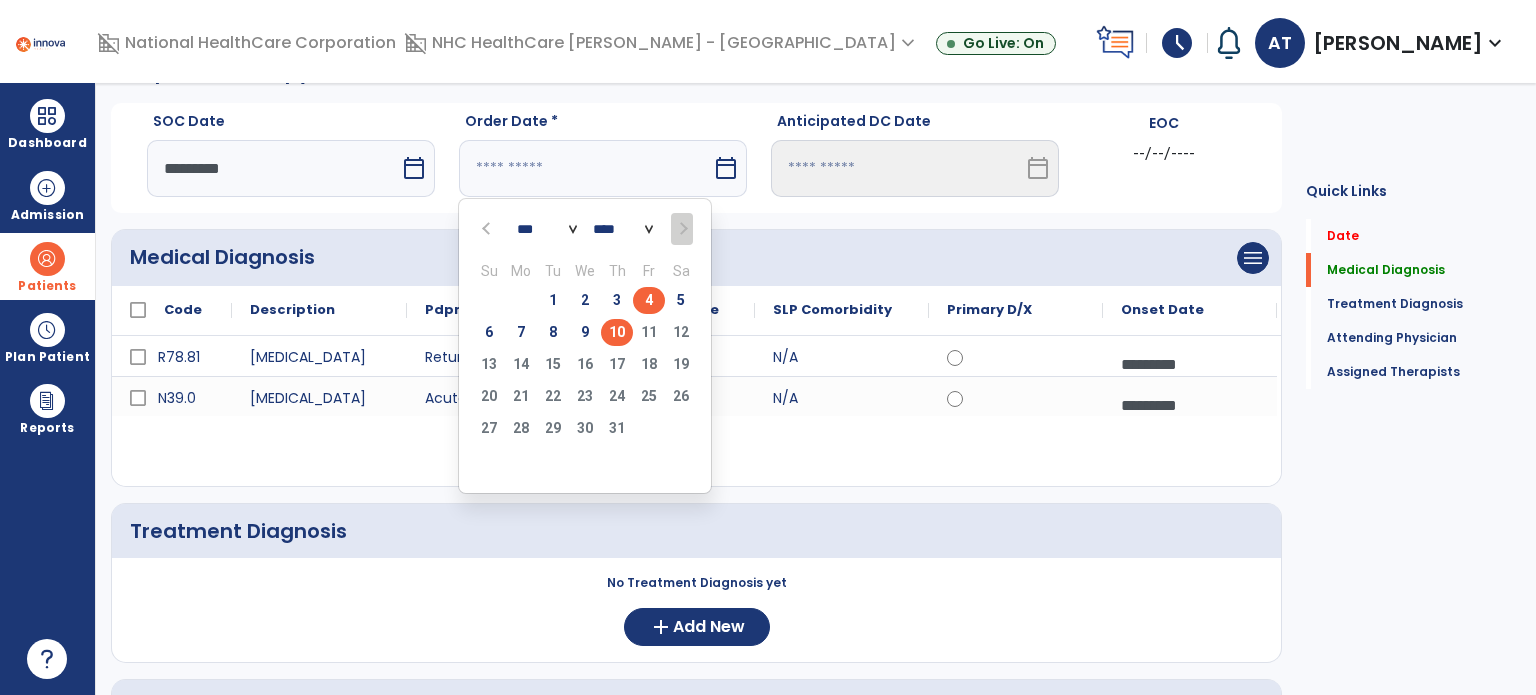 type on "********" 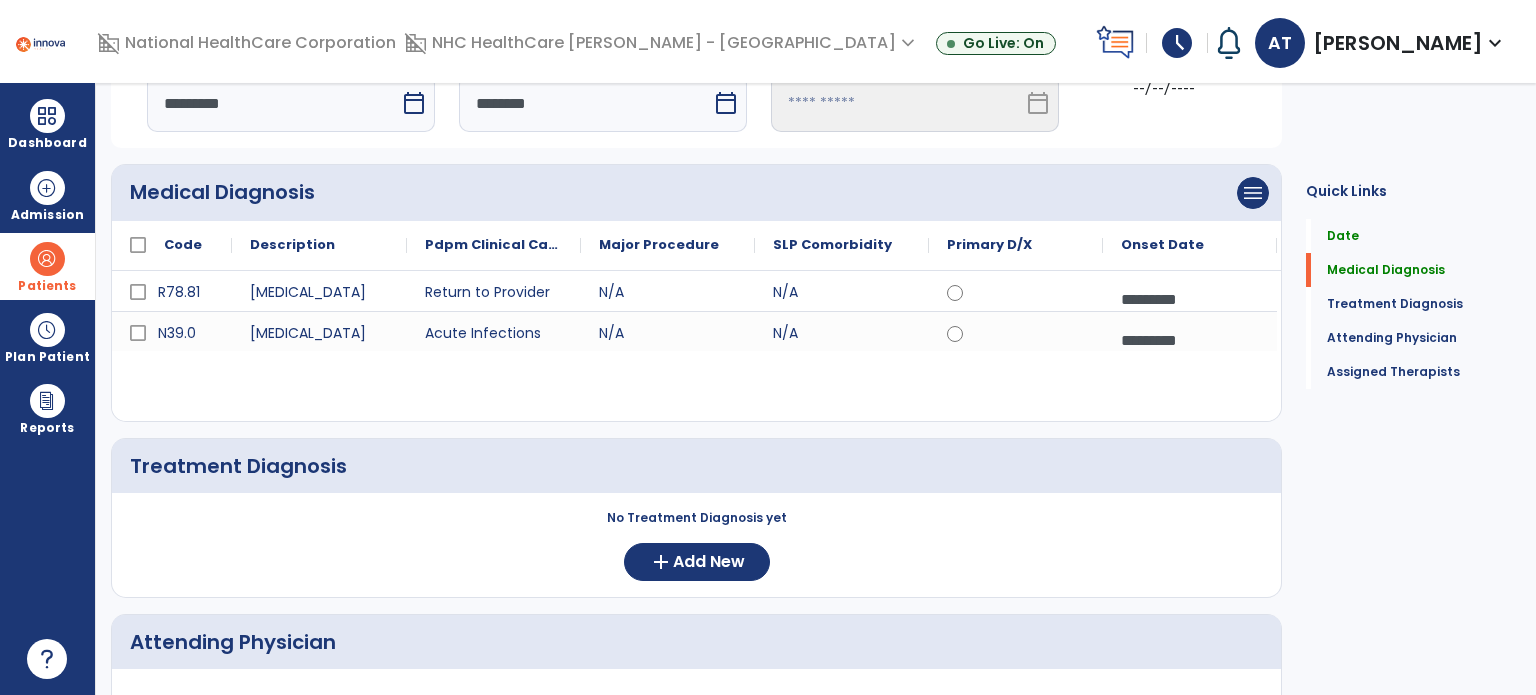 scroll, scrollTop: 246, scrollLeft: 0, axis: vertical 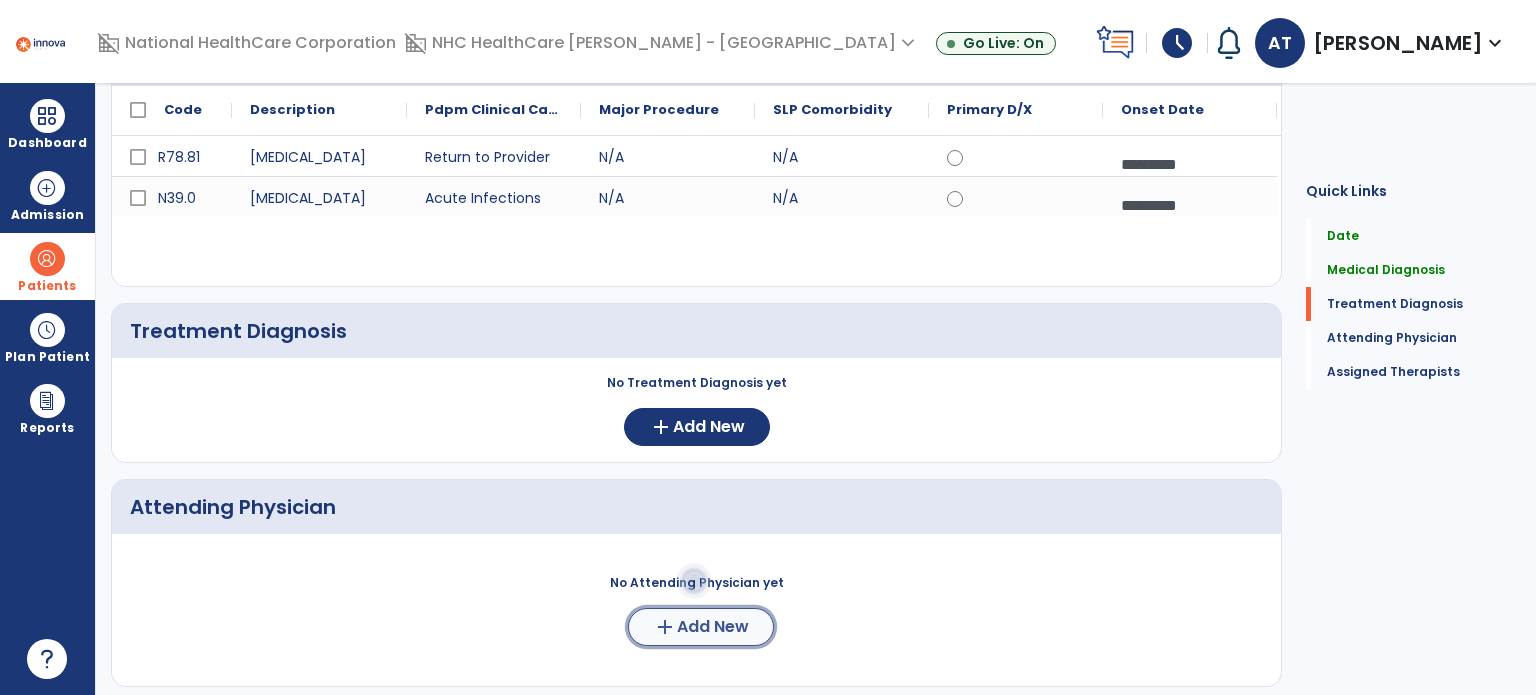click on "Add New" 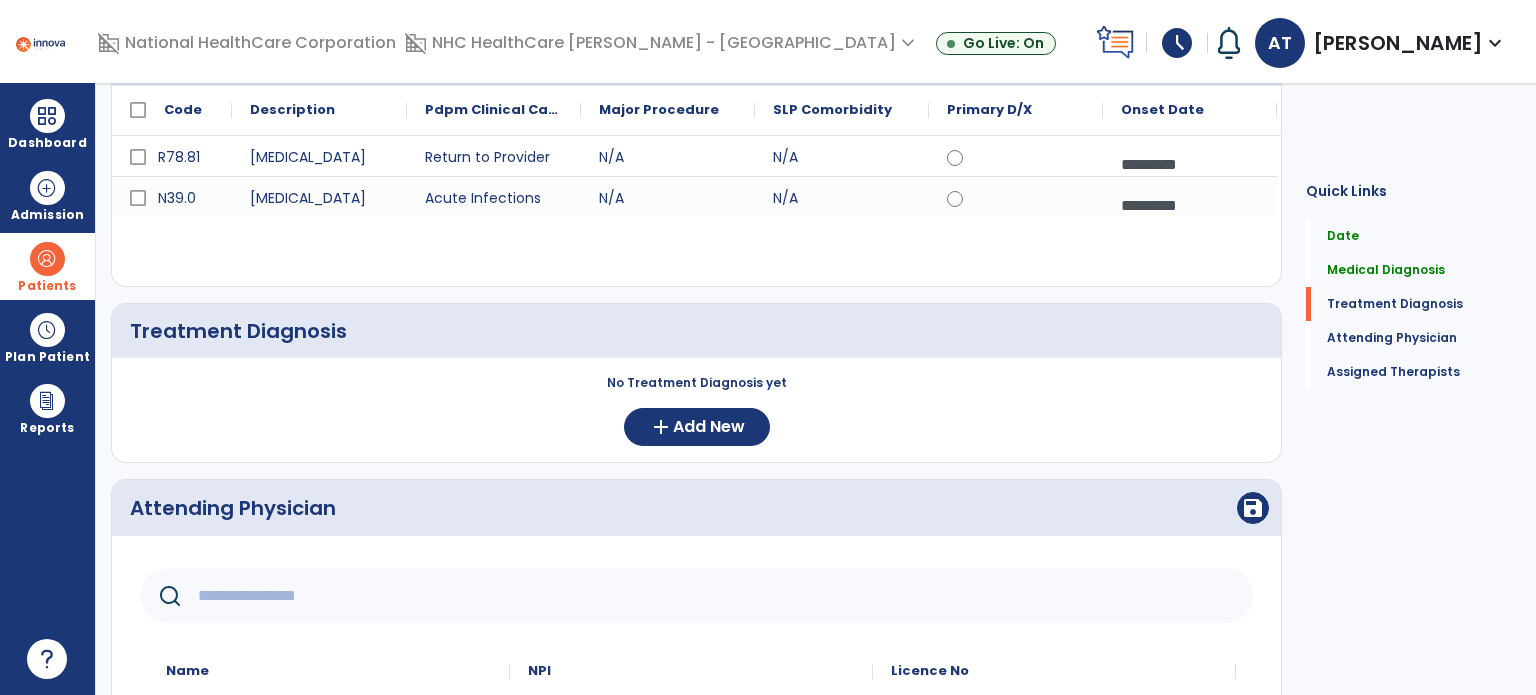 click 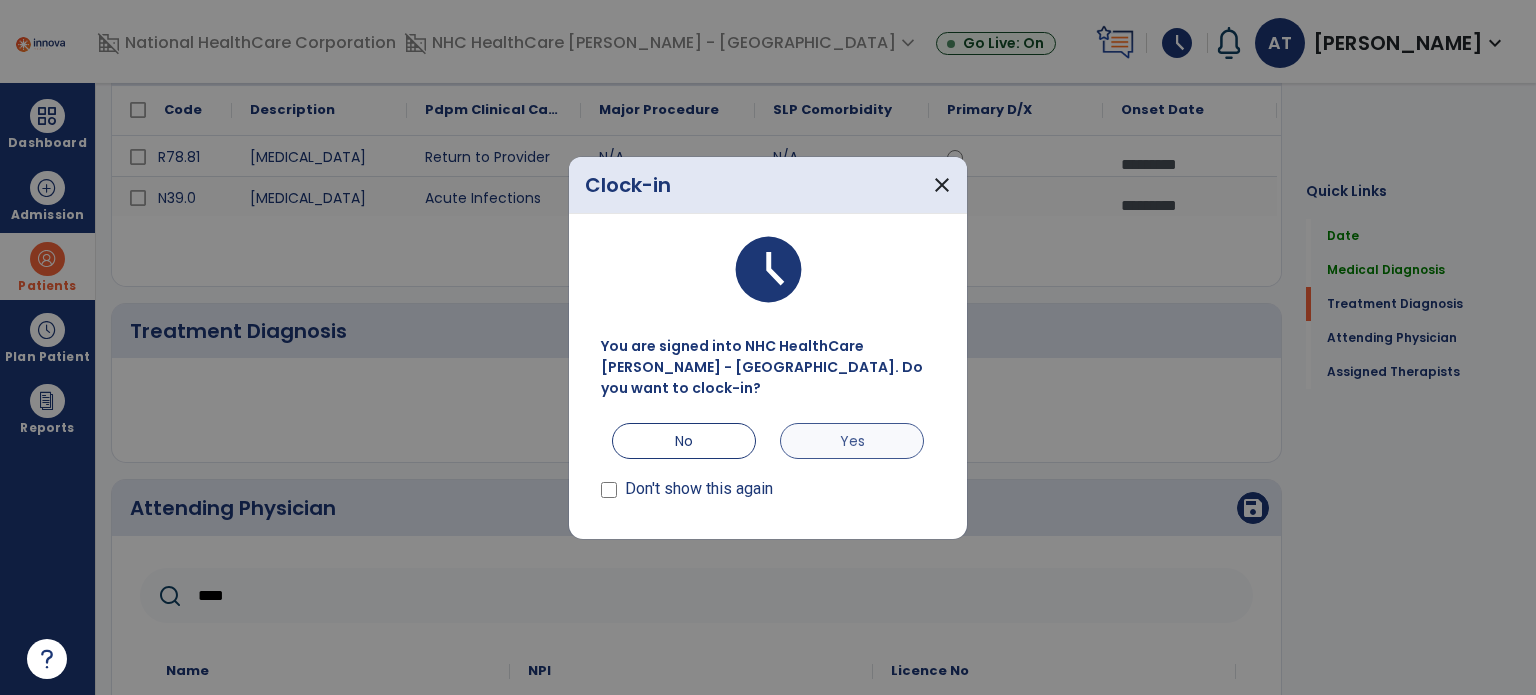 type on "****" 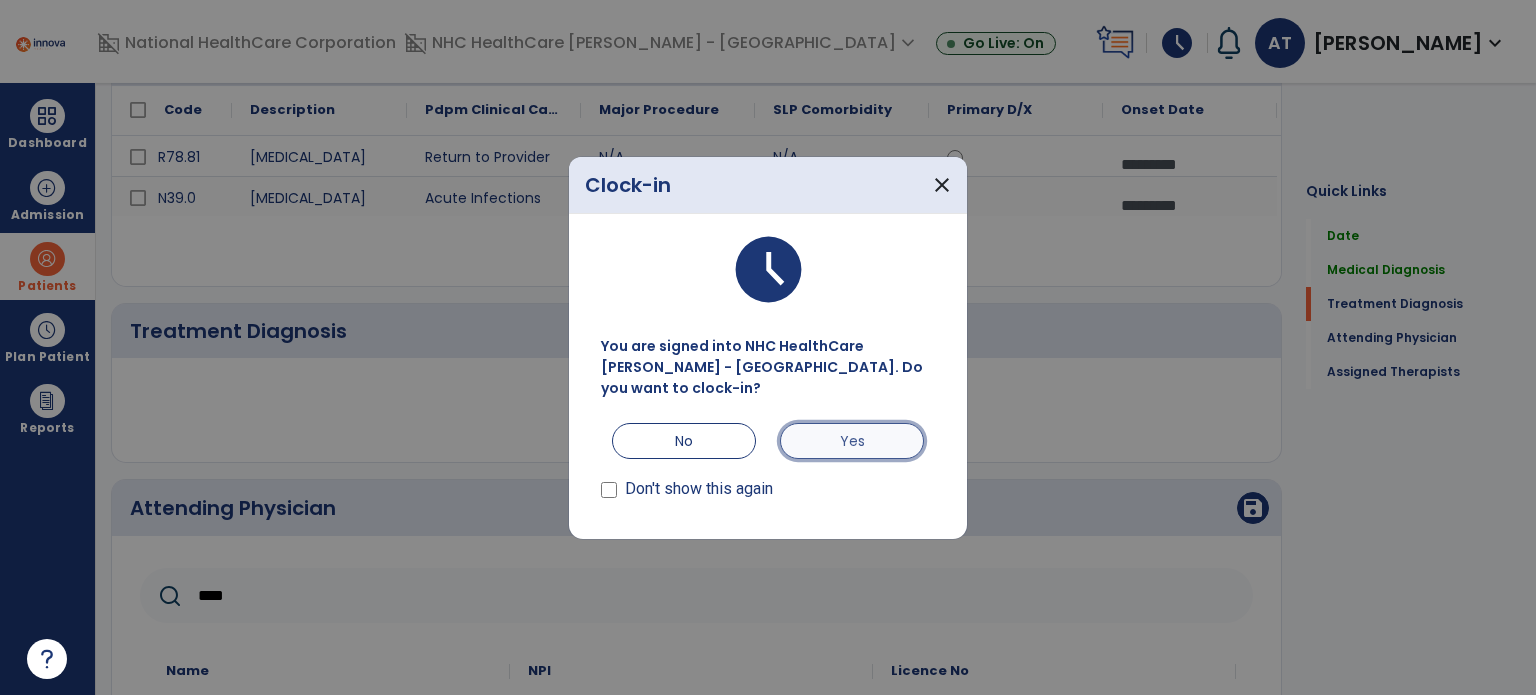 click on "Yes" at bounding box center [852, 441] 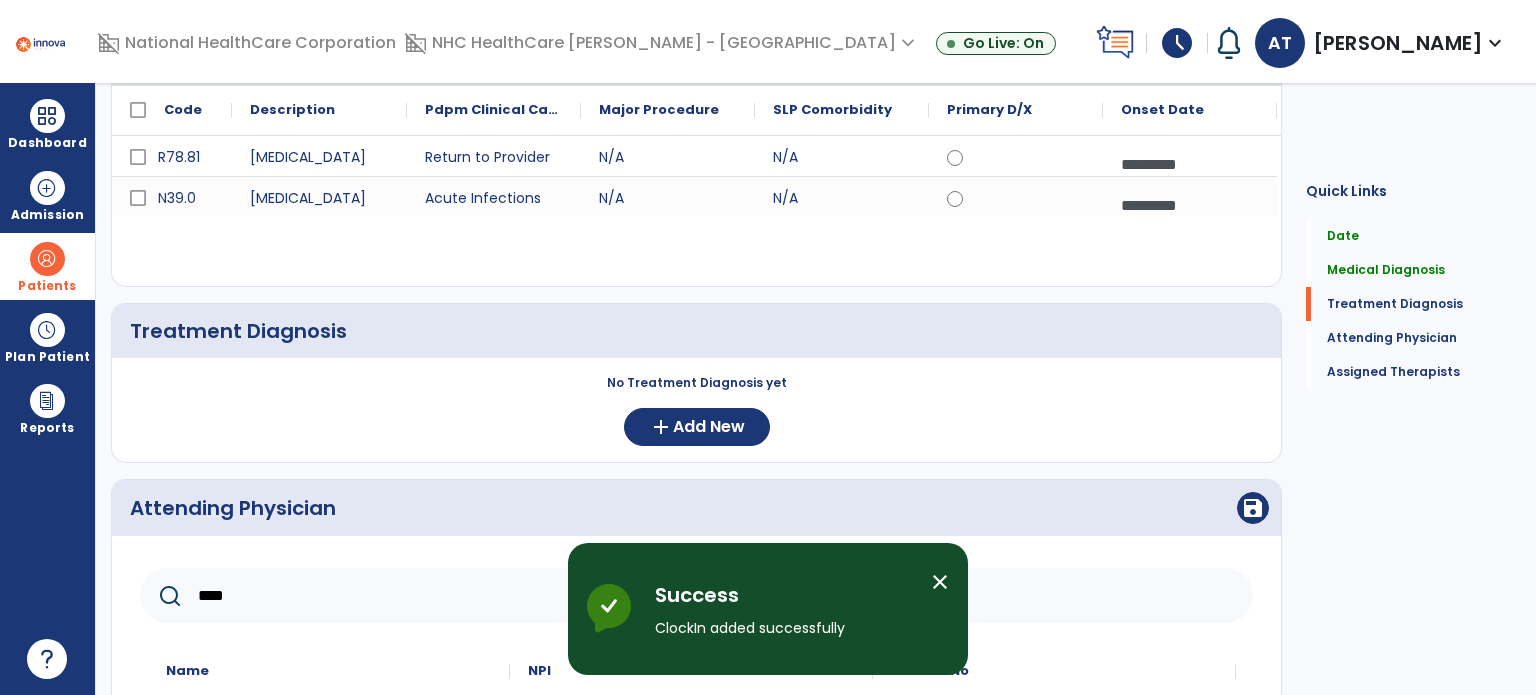 click on "close" at bounding box center (940, 582) 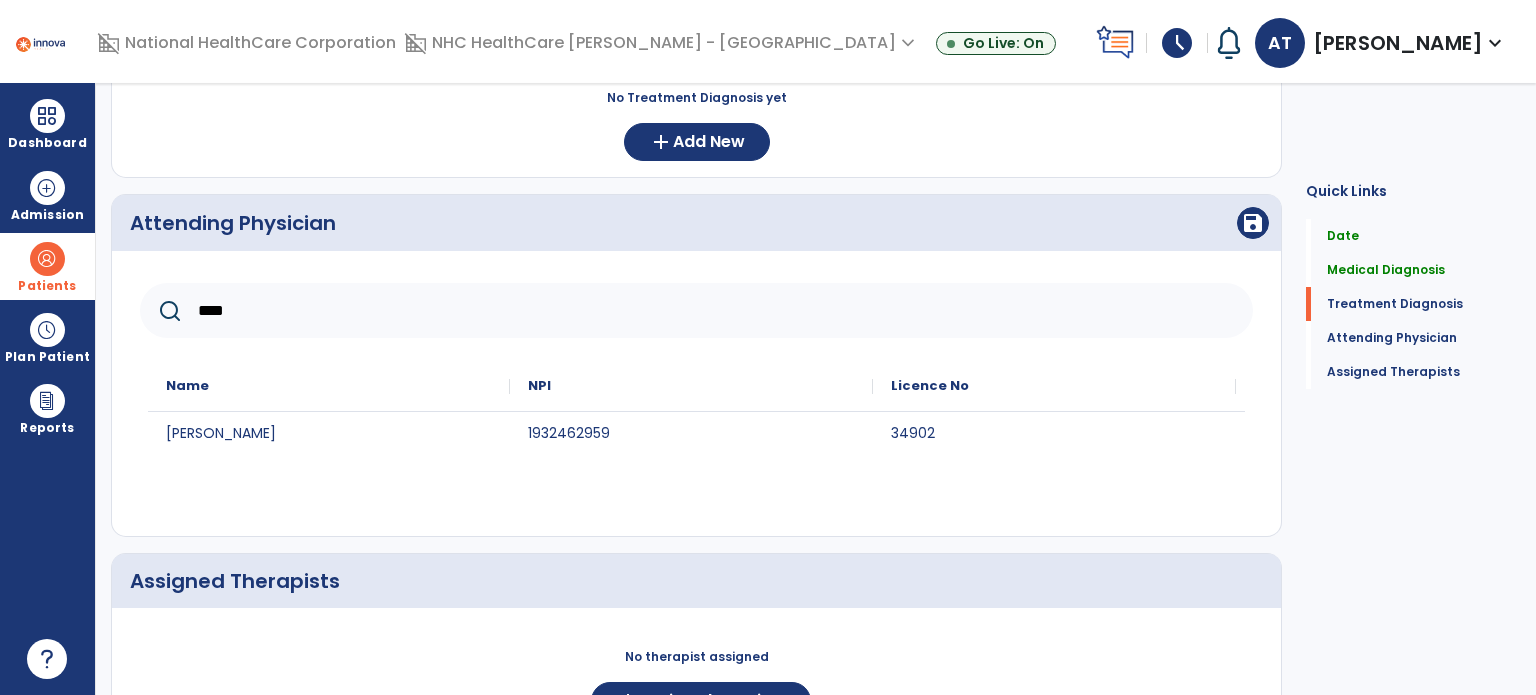 scroll, scrollTop: 546, scrollLeft: 0, axis: vertical 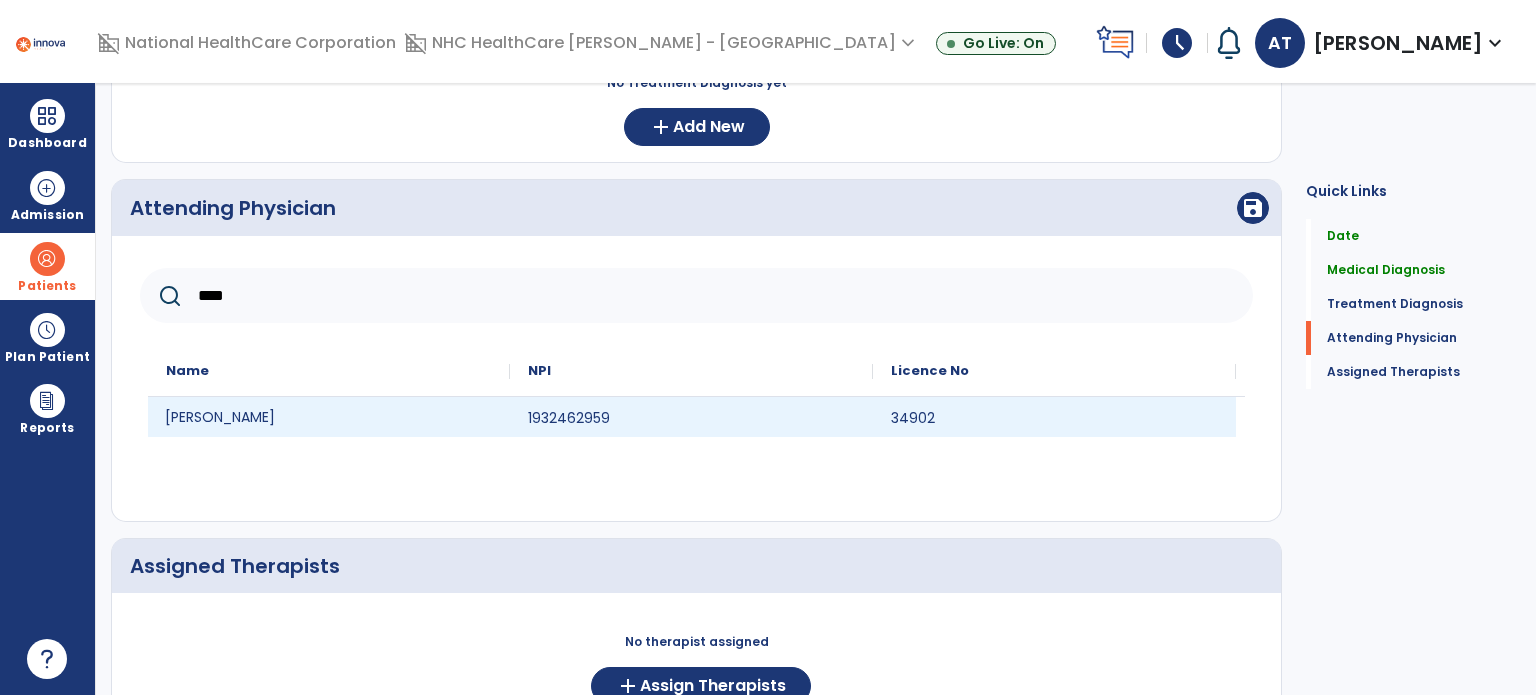 click on "[PERSON_NAME]" 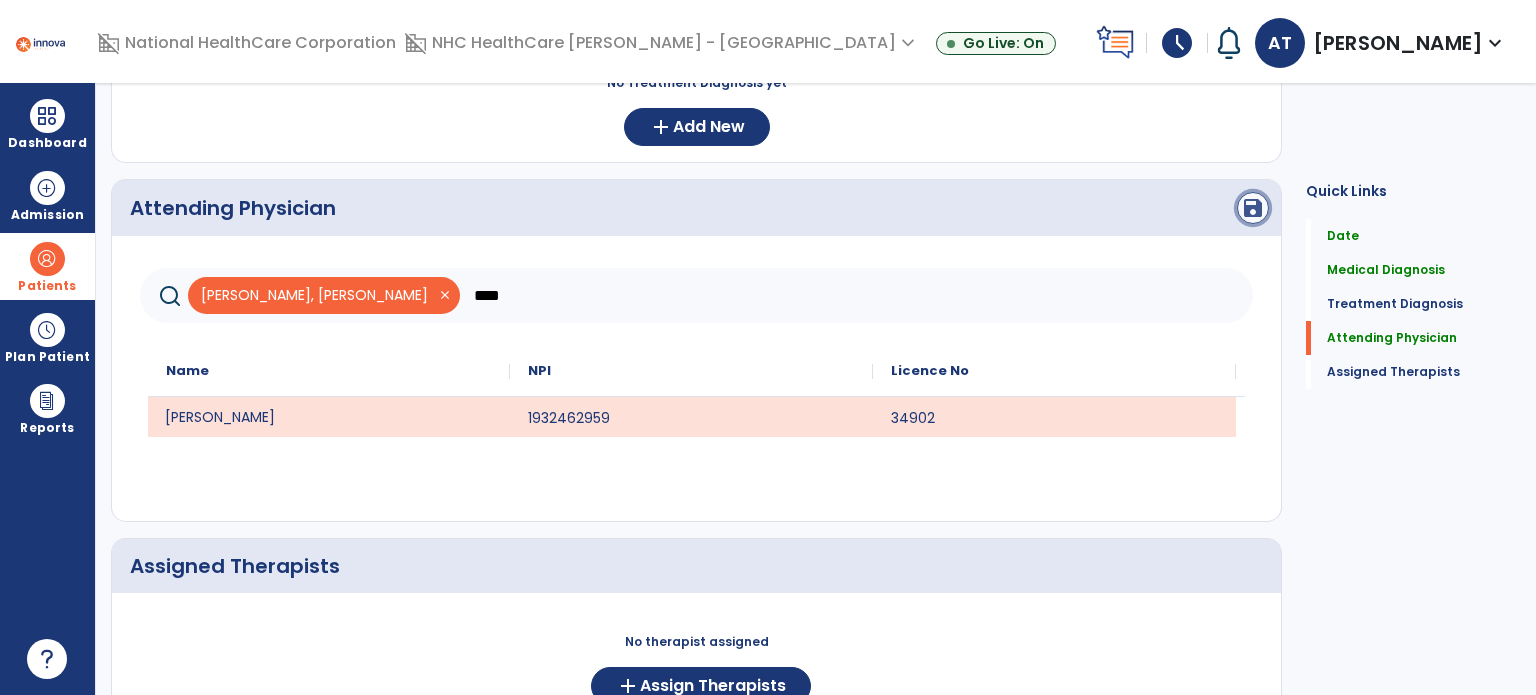 click on "save" 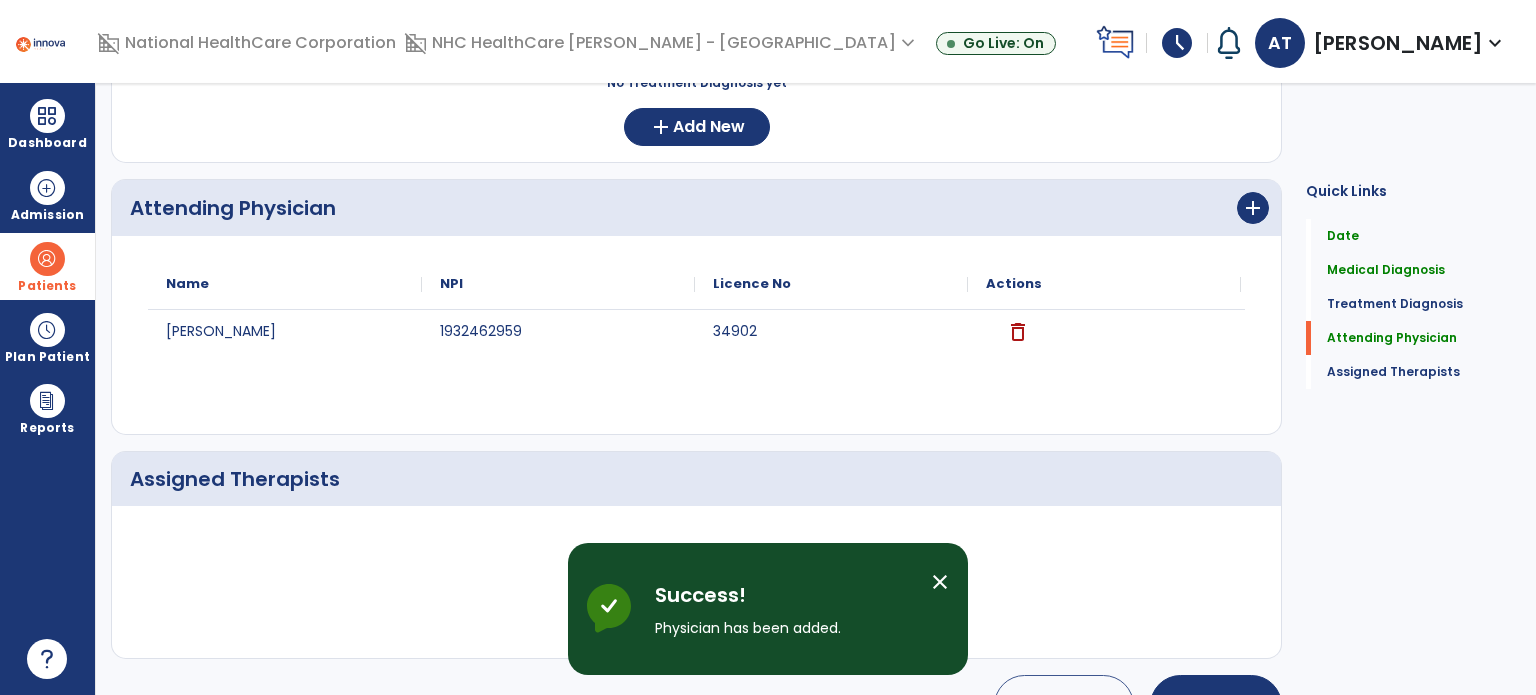 scroll, scrollTop: 599, scrollLeft: 0, axis: vertical 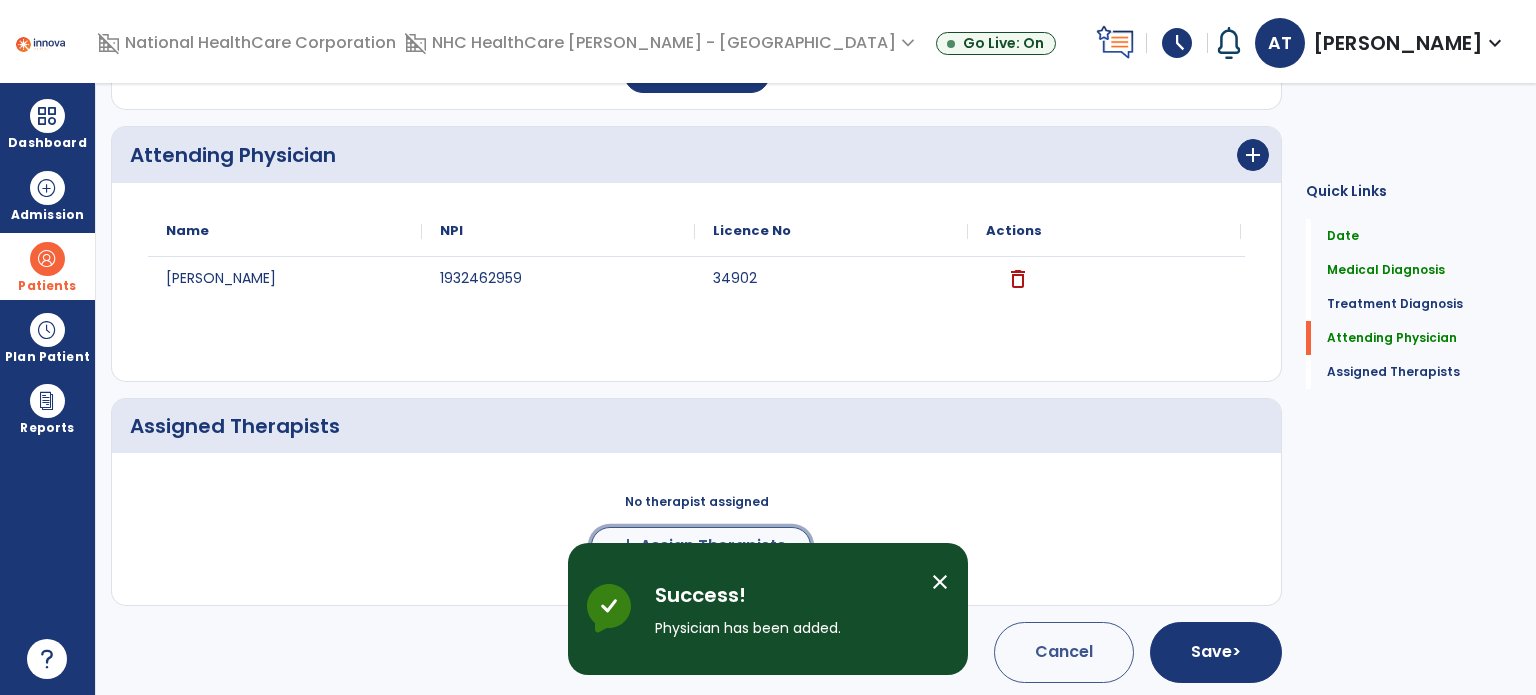 click on "Assign Therapists" 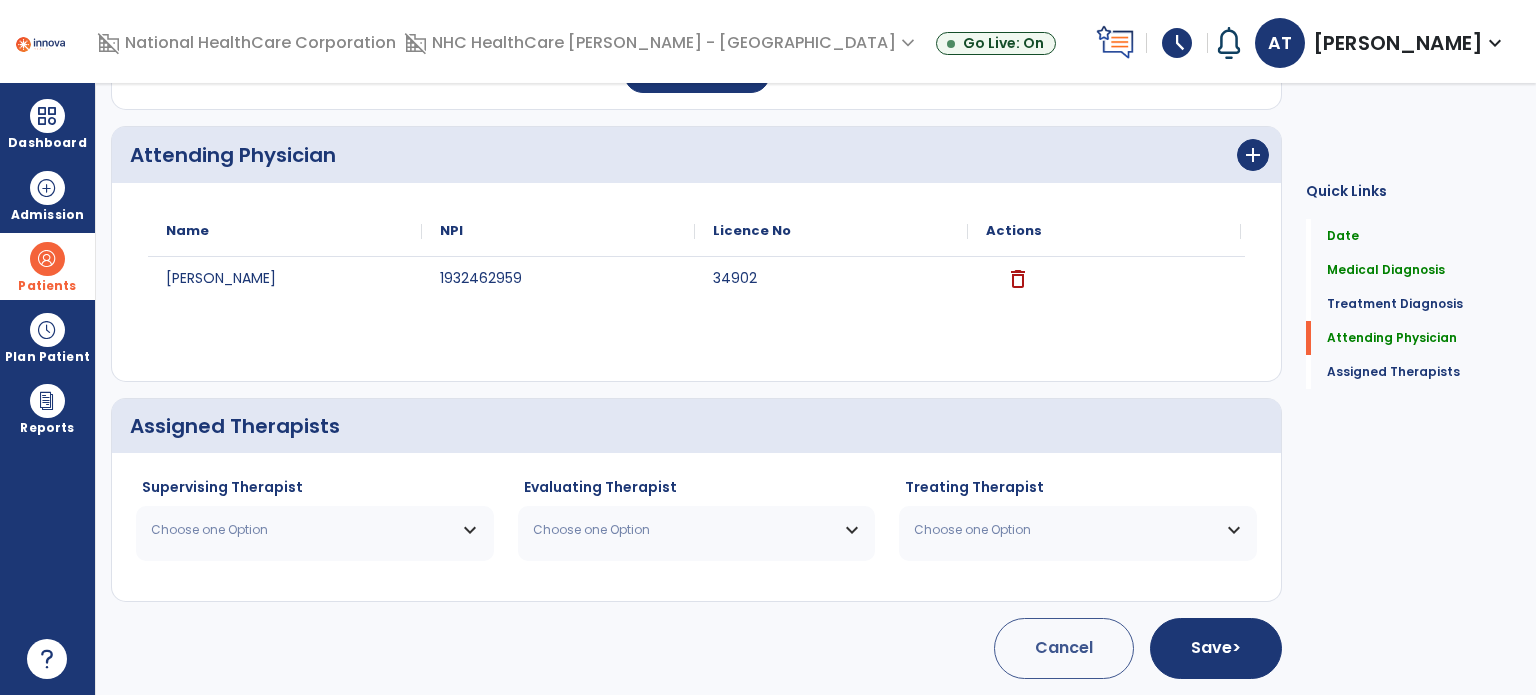 scroll, scrollTop: 596, scrollLeft: 0, axis: vertical 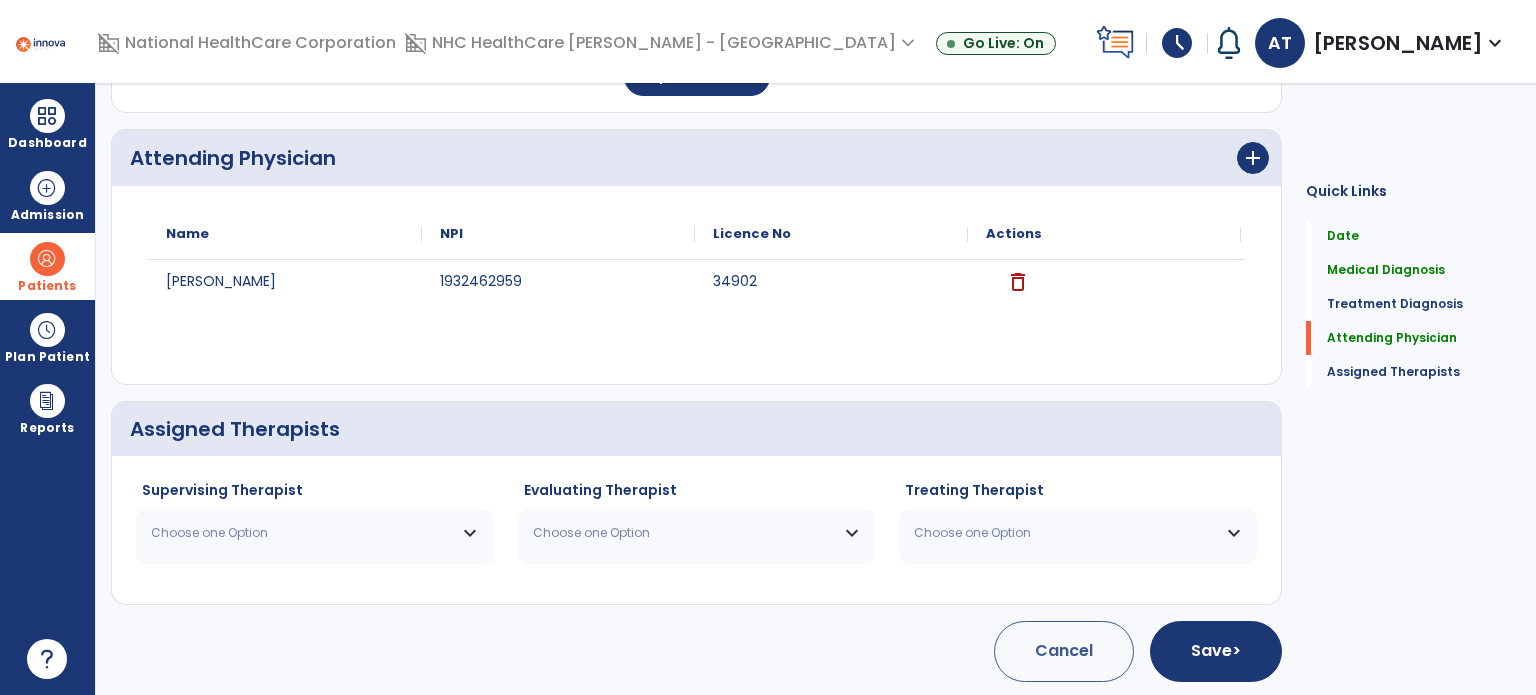 click on "Choose one Option" at bounding box center [315, 533] 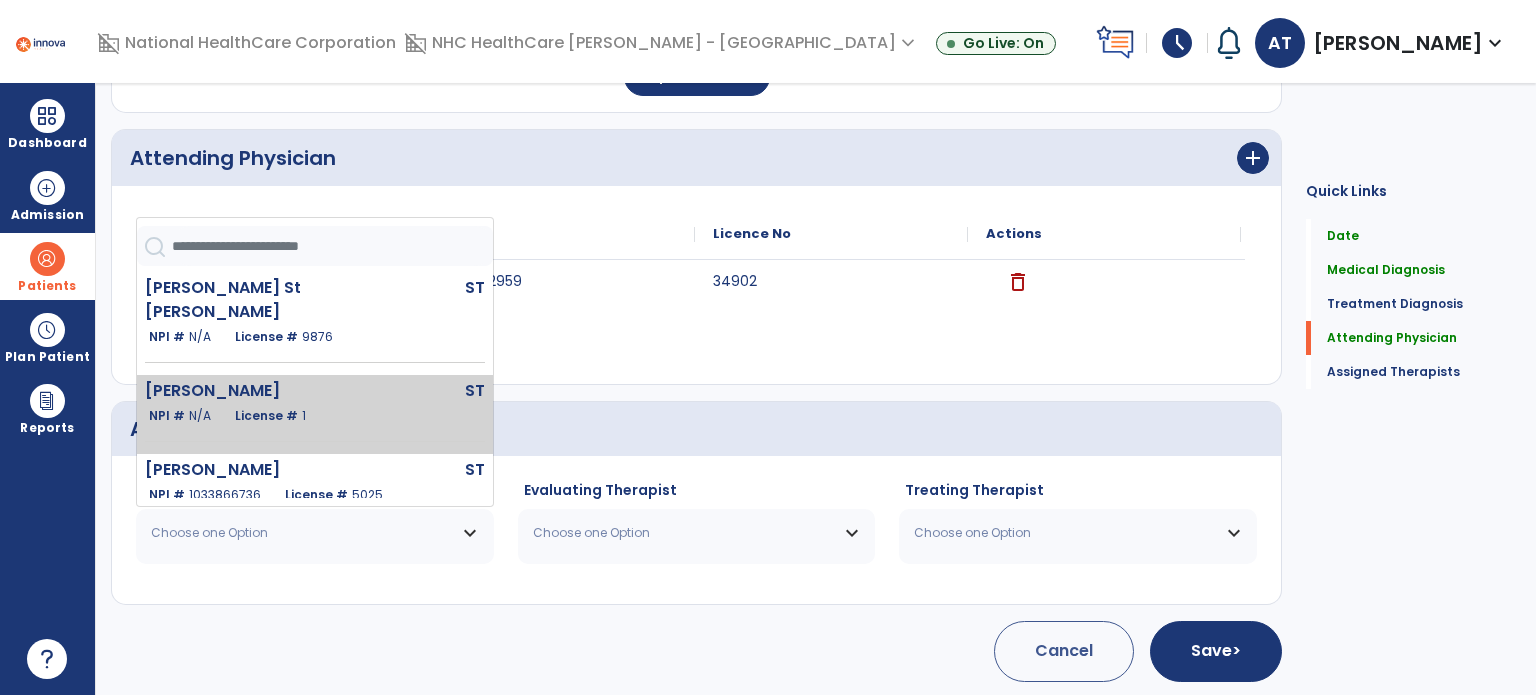 scroll, scrollTop: 406, scrollLeft: 0, axis: vertical 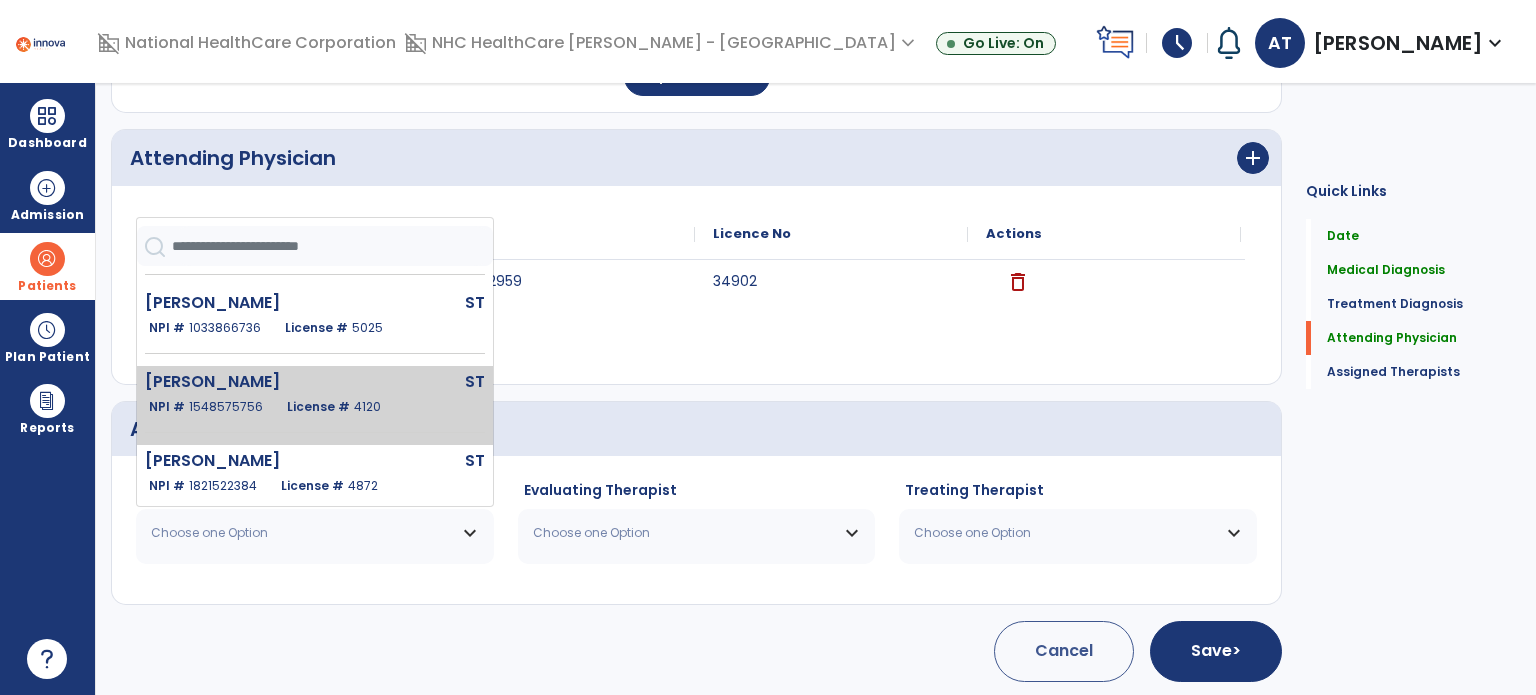 click on "NPI #  [US_HEALTHCARE_NPI]" 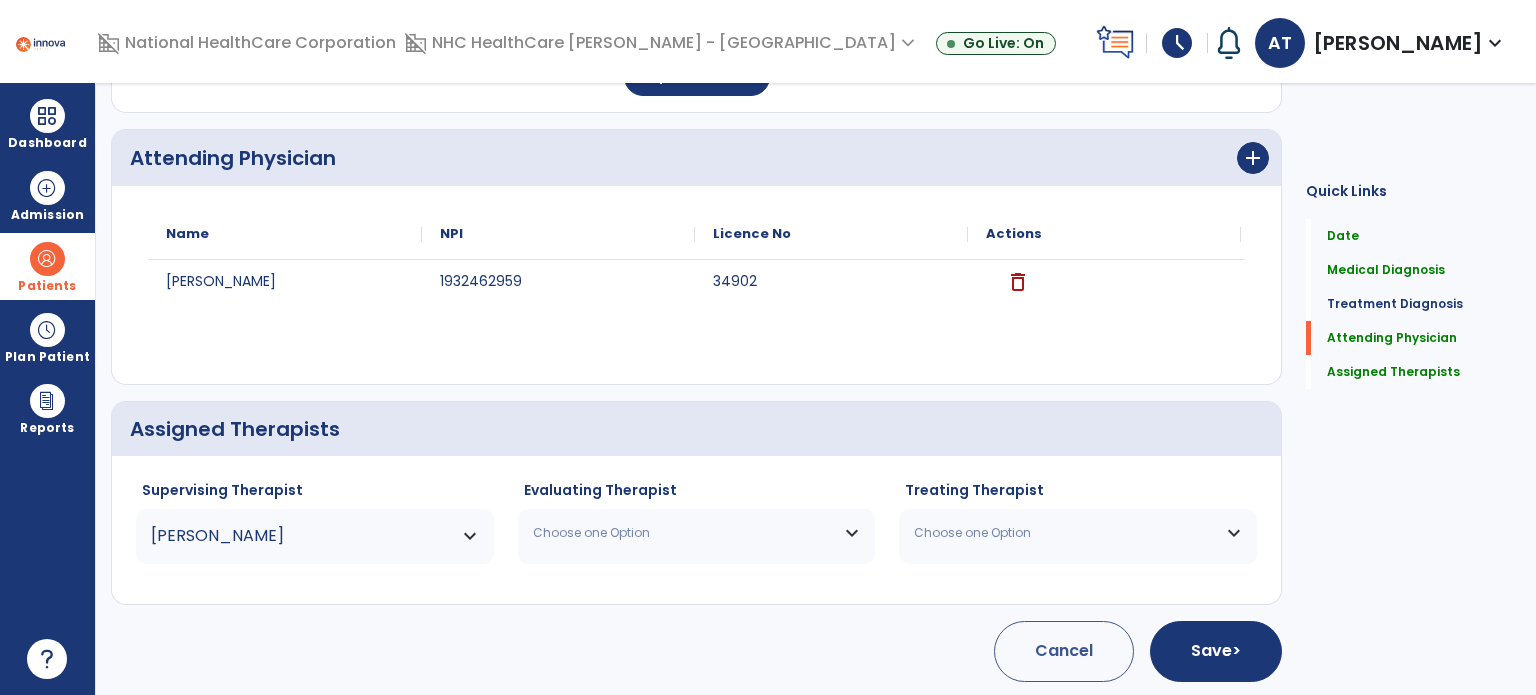 click on "Choose one Option" at bounding box center (684, 533) 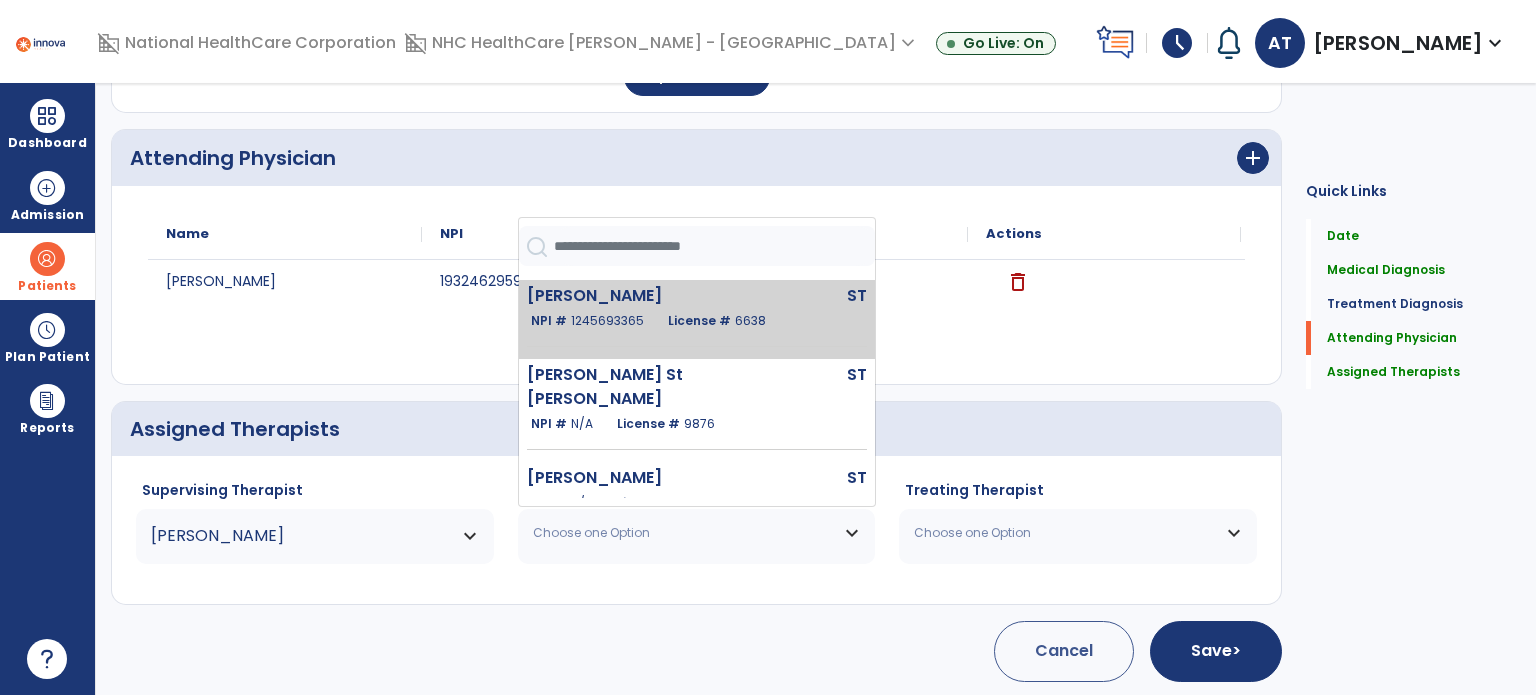 scroll, scrollTop: 400, scrollLeft: 0, axis: vertical 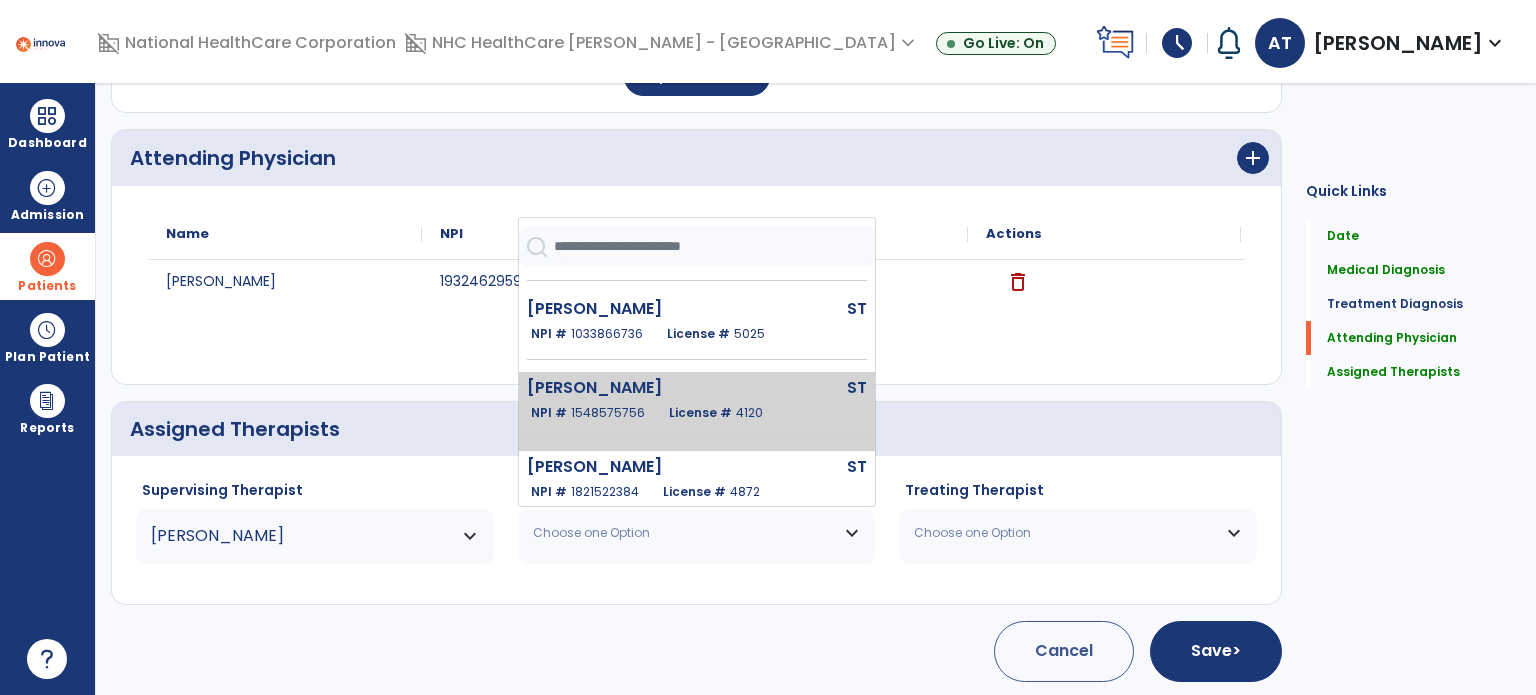 click on "[PERSON_NAME]  ST   NPI #  [US_HEALTHCARE_NPI]  License #  4120" 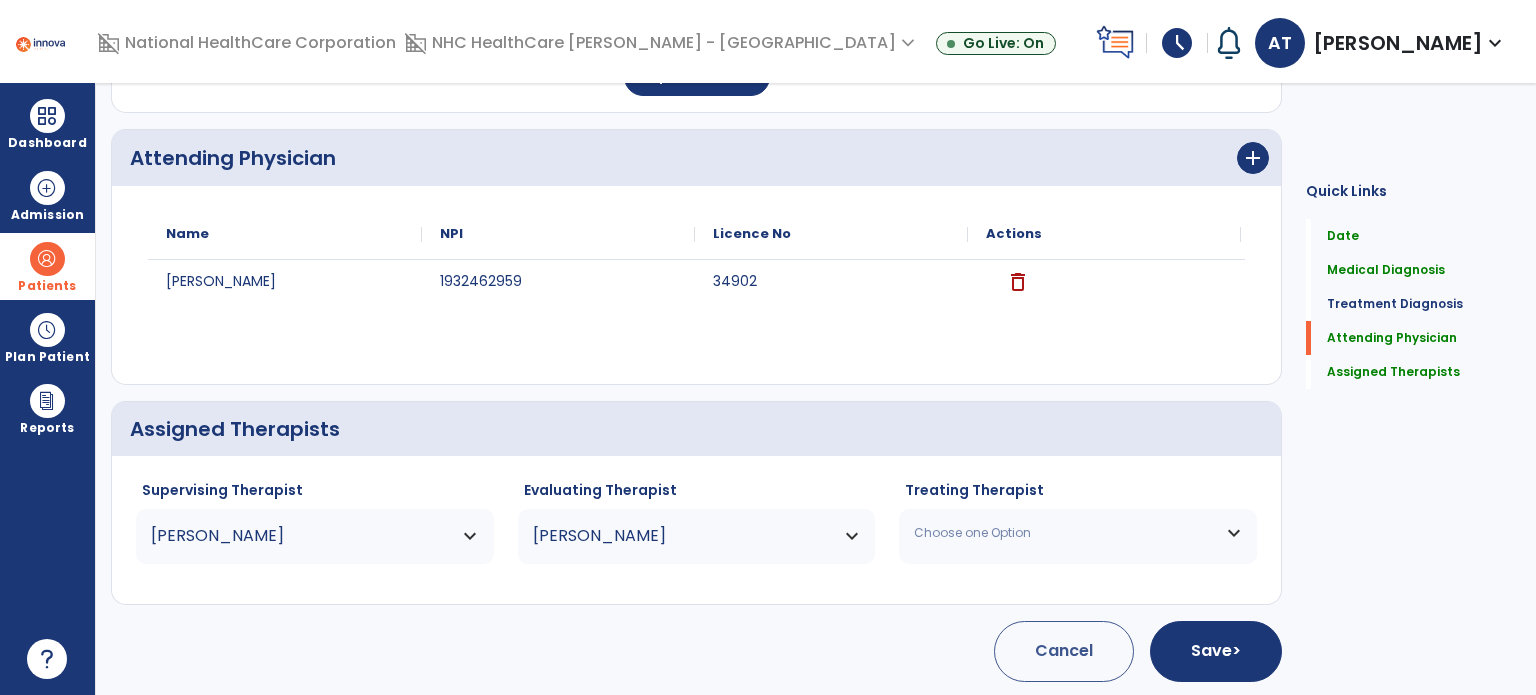 click on "Choose one Option" at bounding box center (1078, 533) 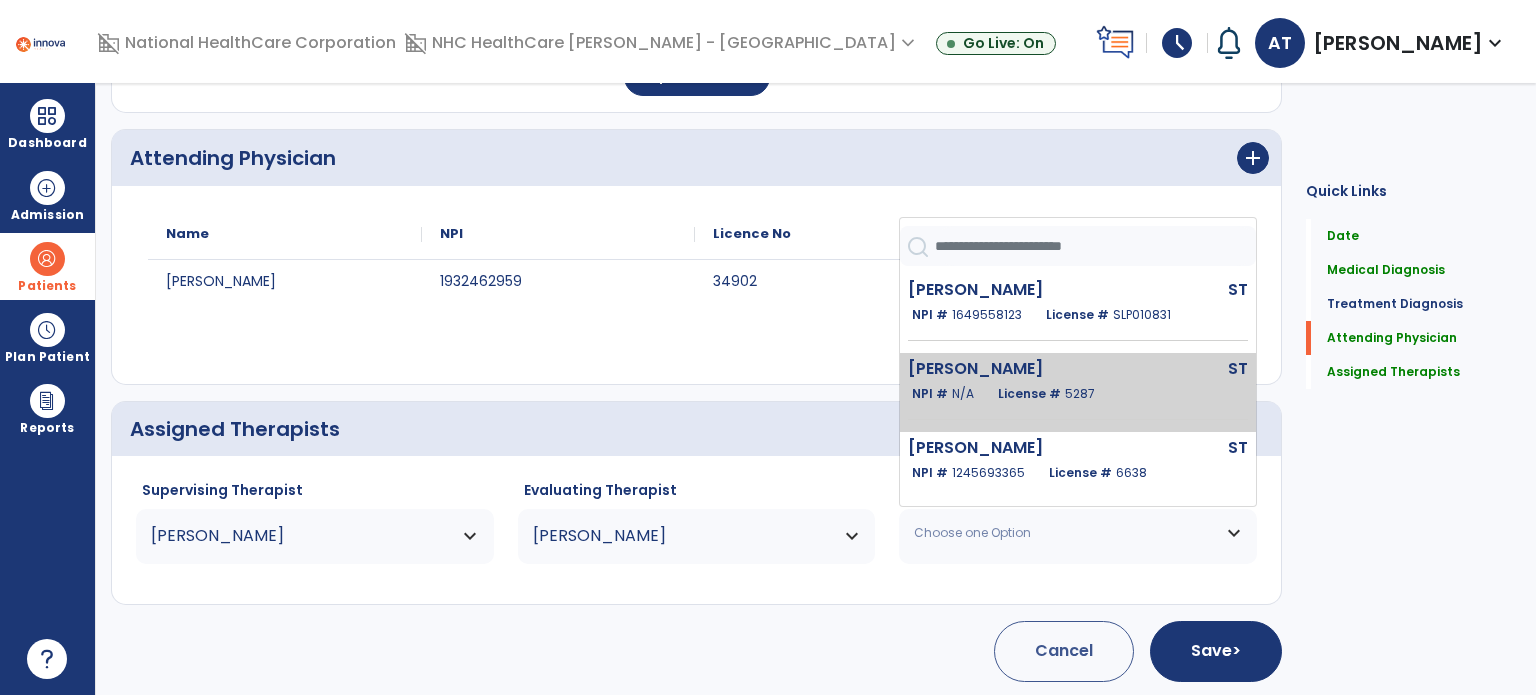 scroll, scrollTop: 400, scrollLeft: 0, axis: vertical 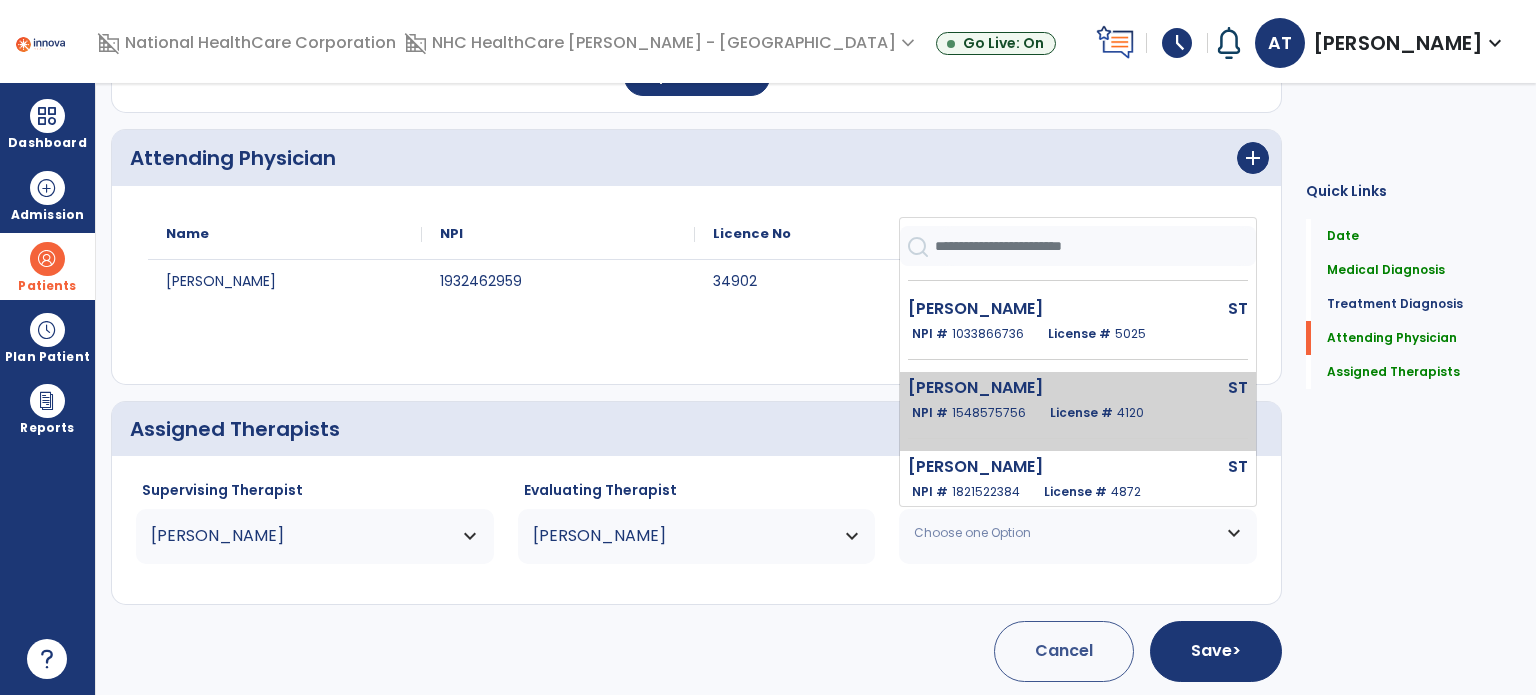 click on "1548575756" 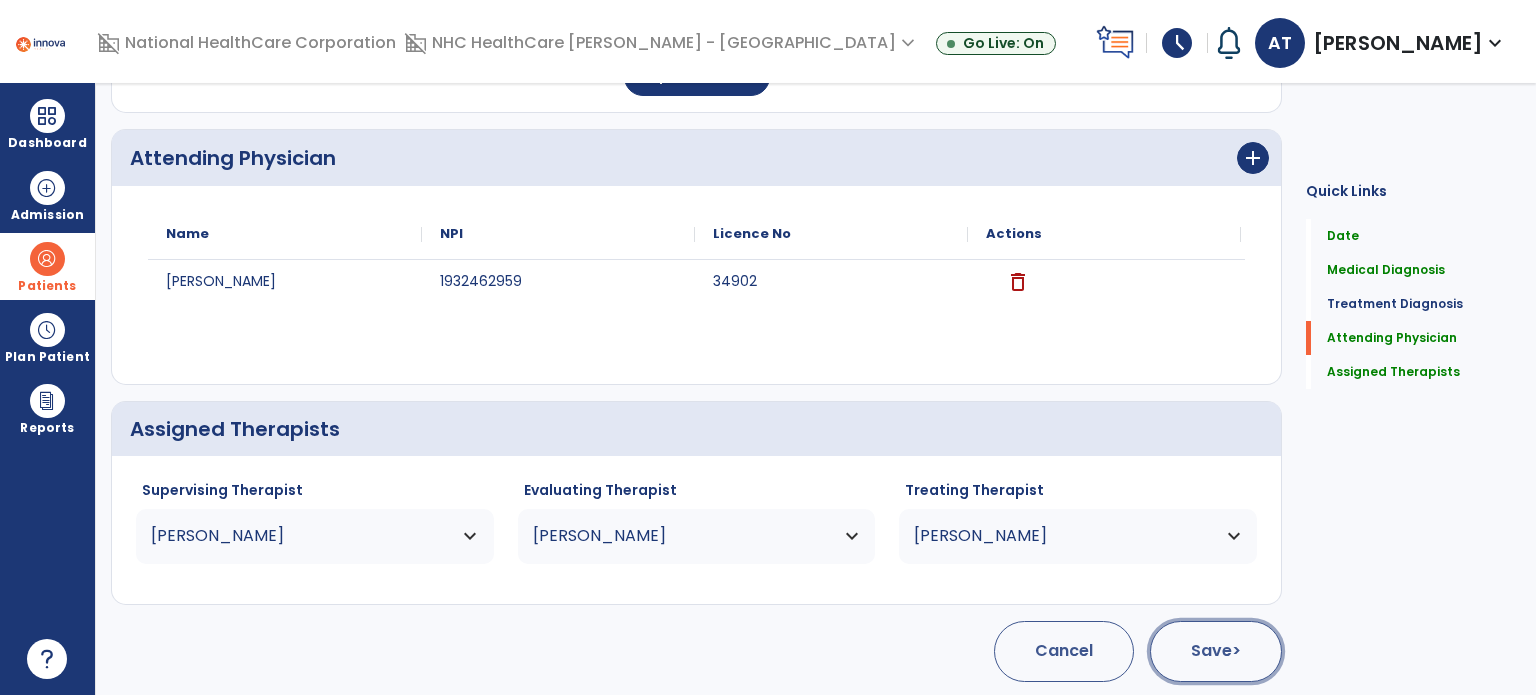 click on "Save  >" 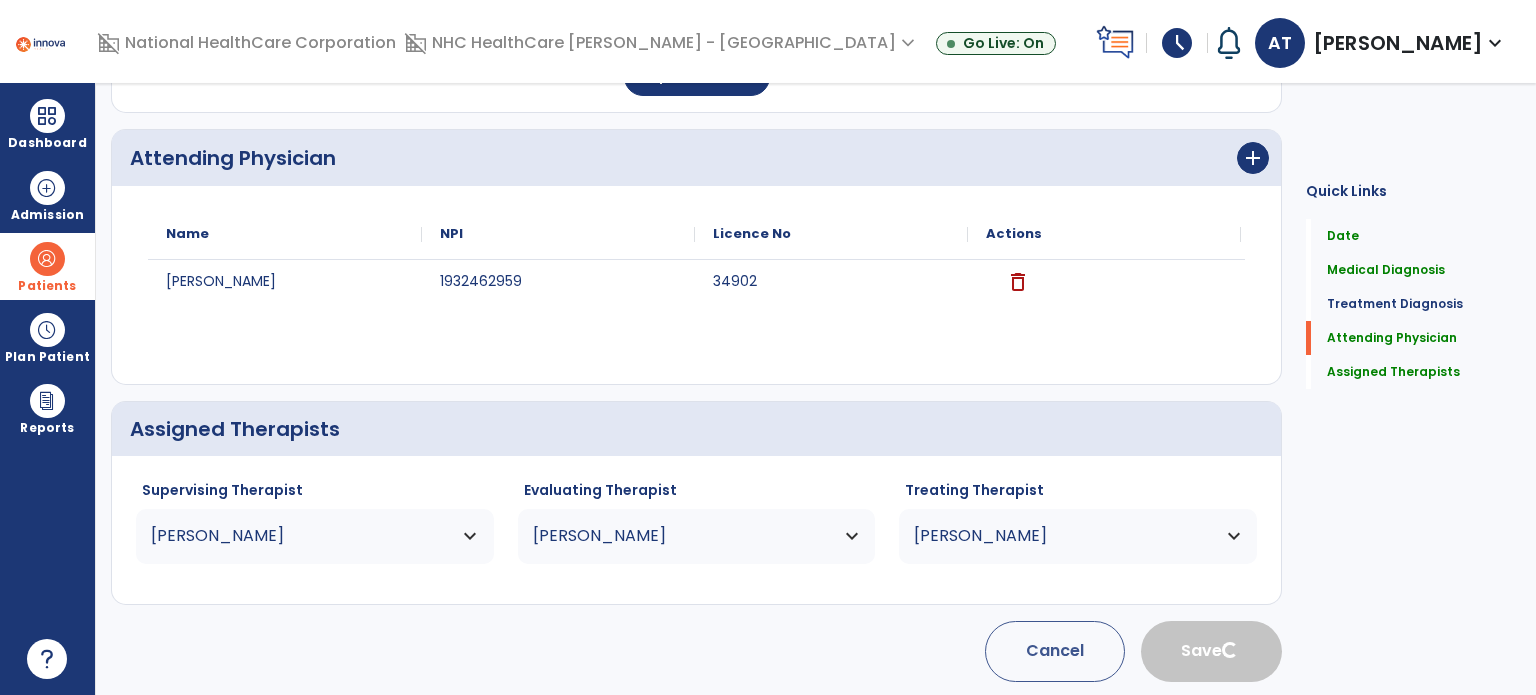 type 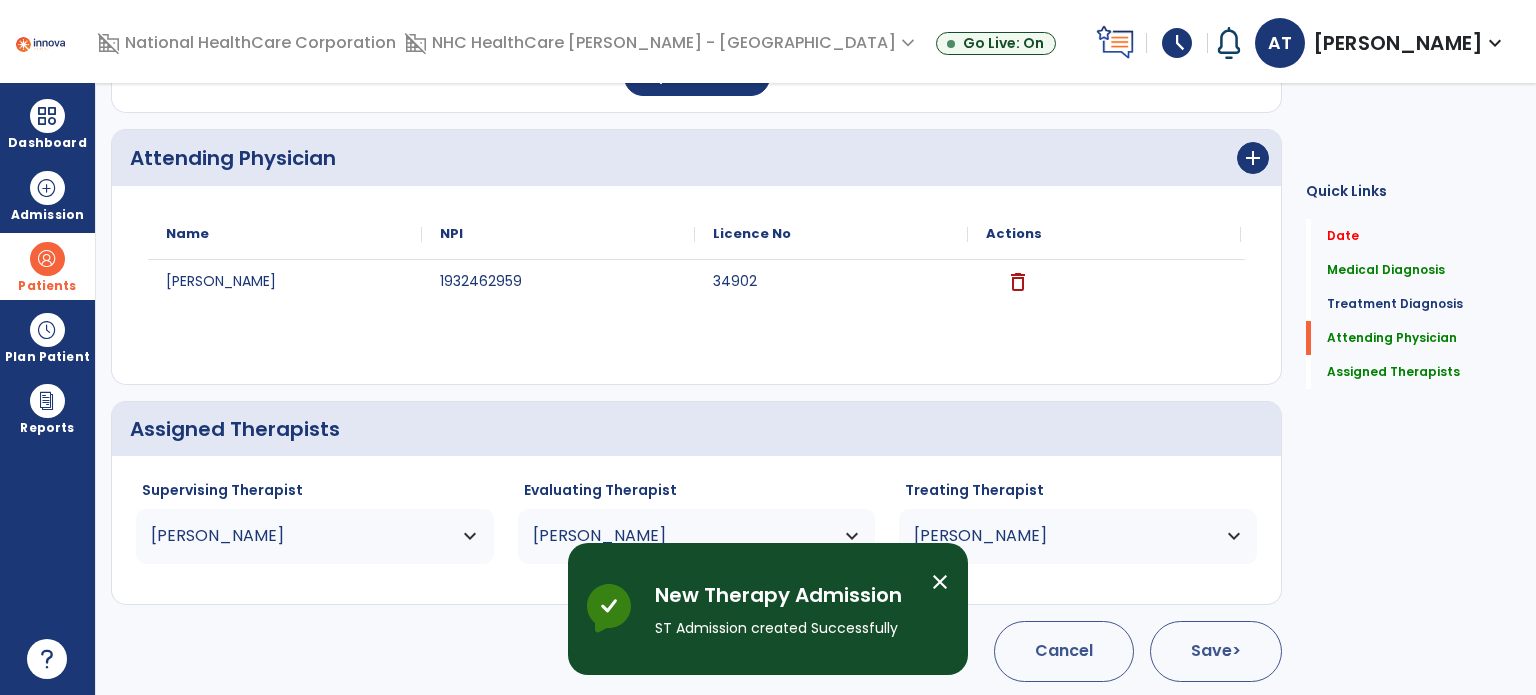 scroll, scrollTop: 62, scrollLeft: 0, axis: vertical 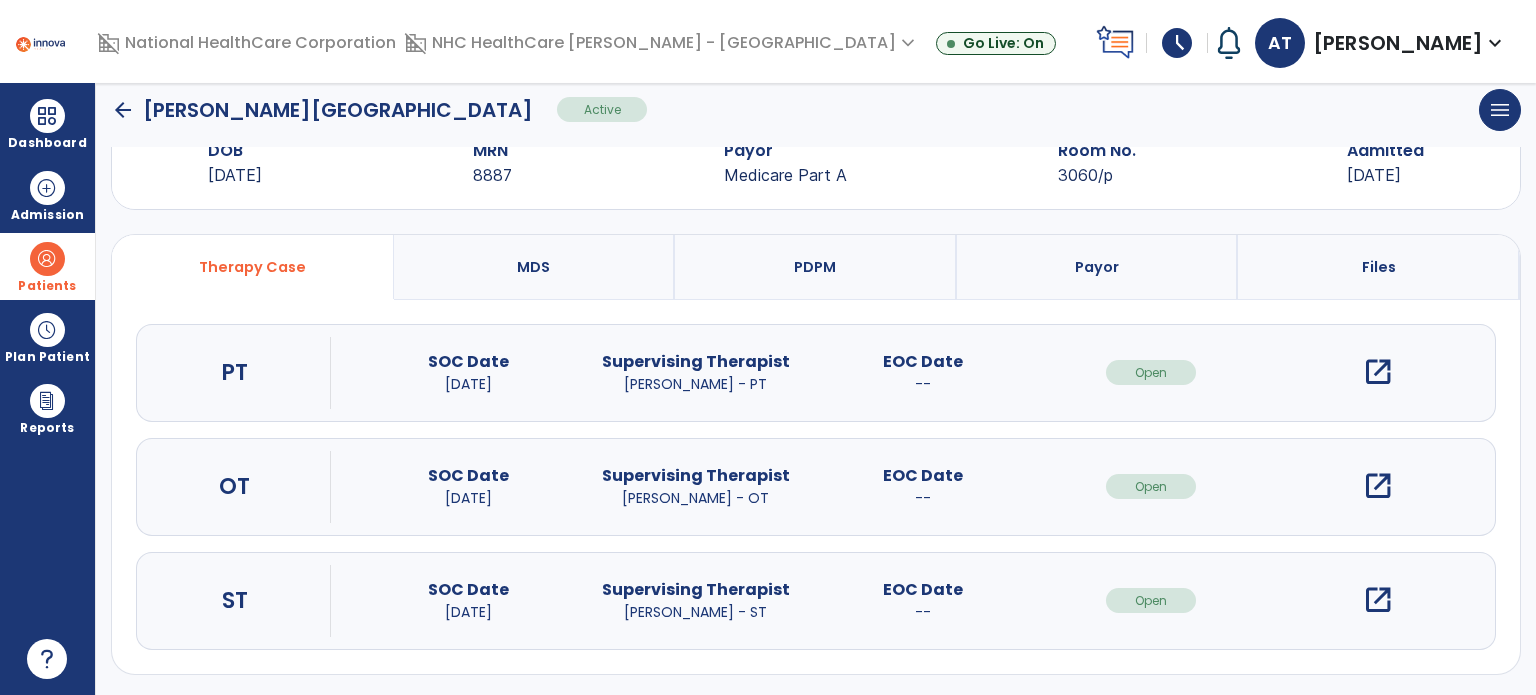 click on "arrow_back" 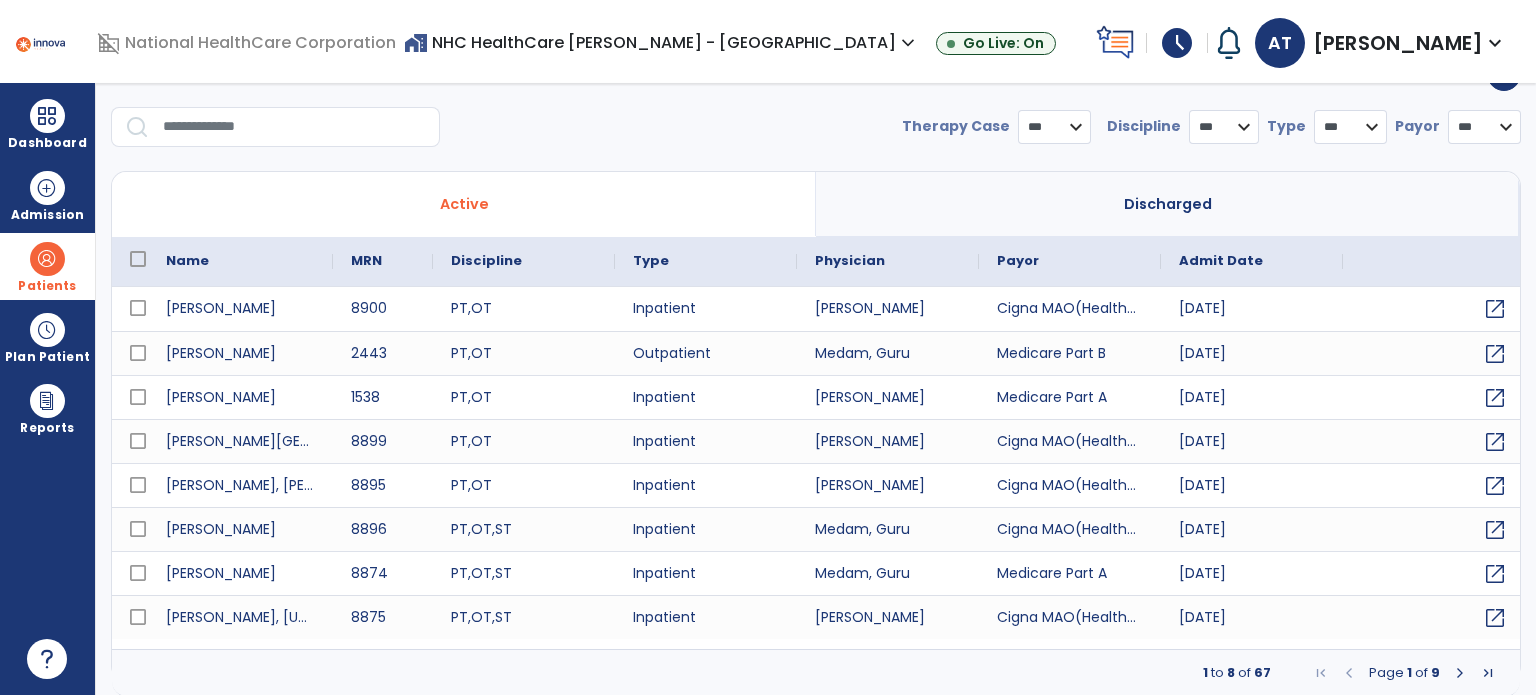 select on "***" 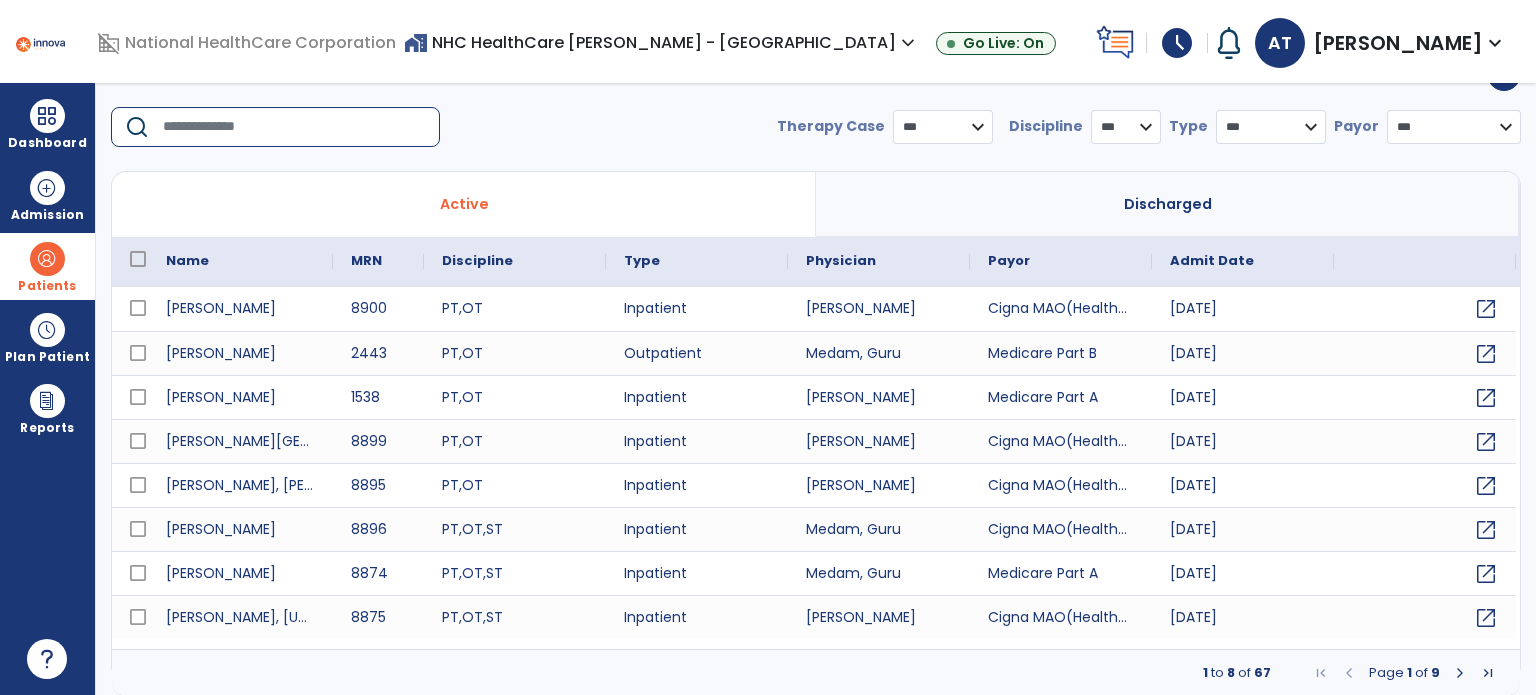 click at bounding box center (294, 127) 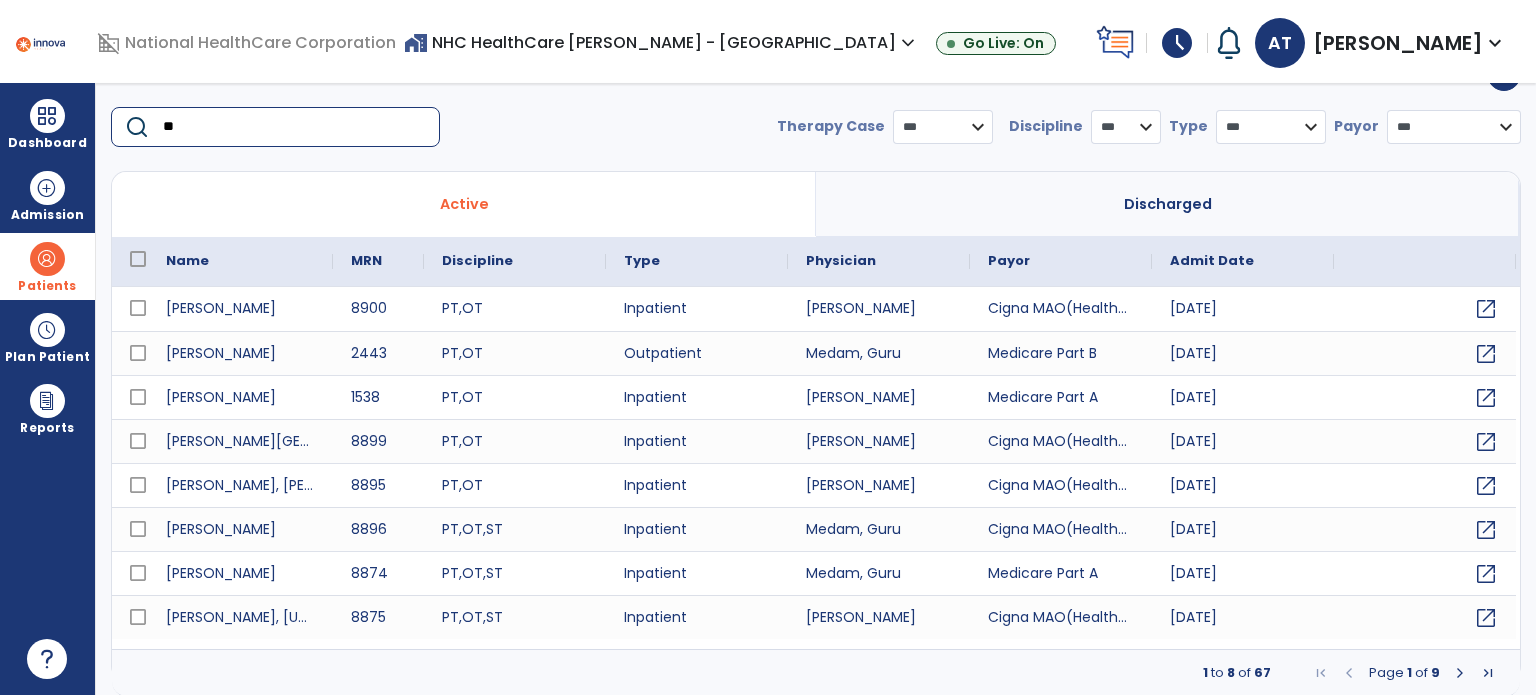 type on "***" 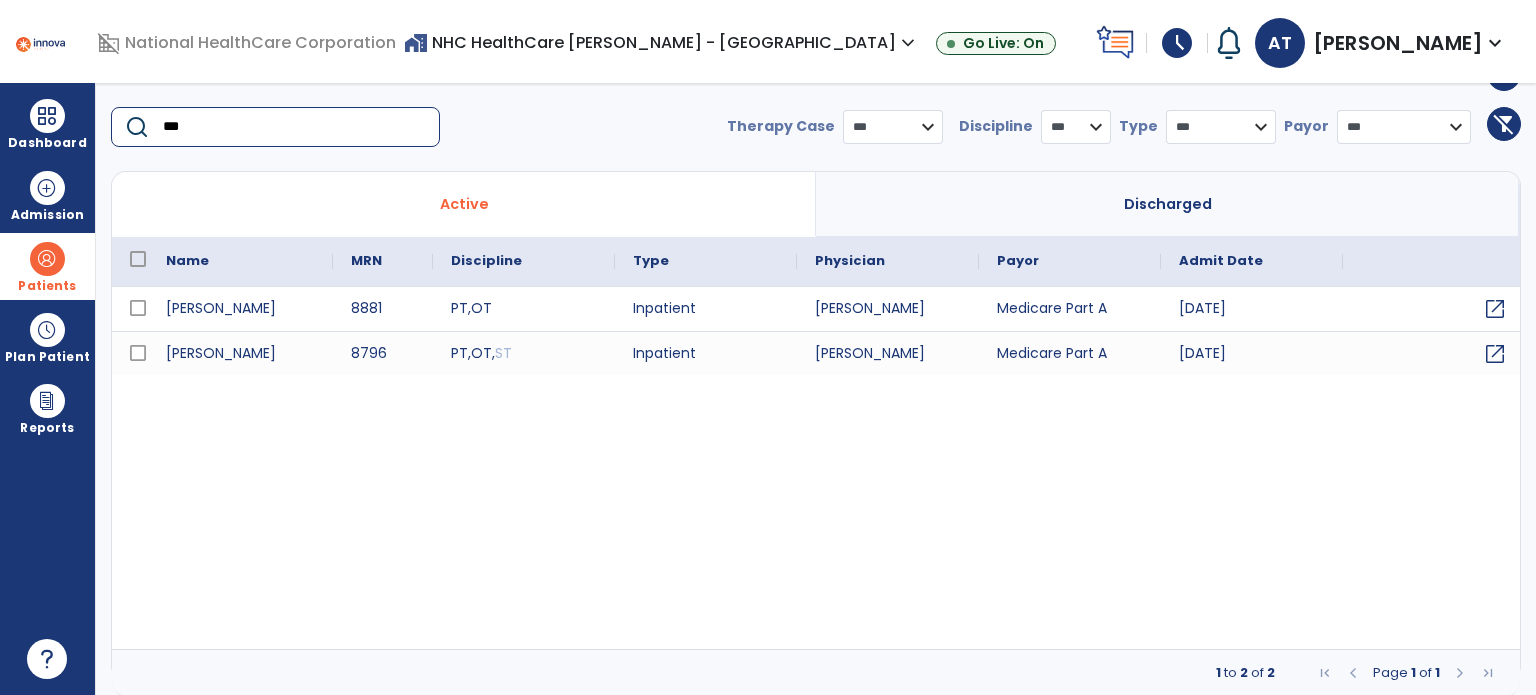 click on "***" at bounding box center (294, 127) 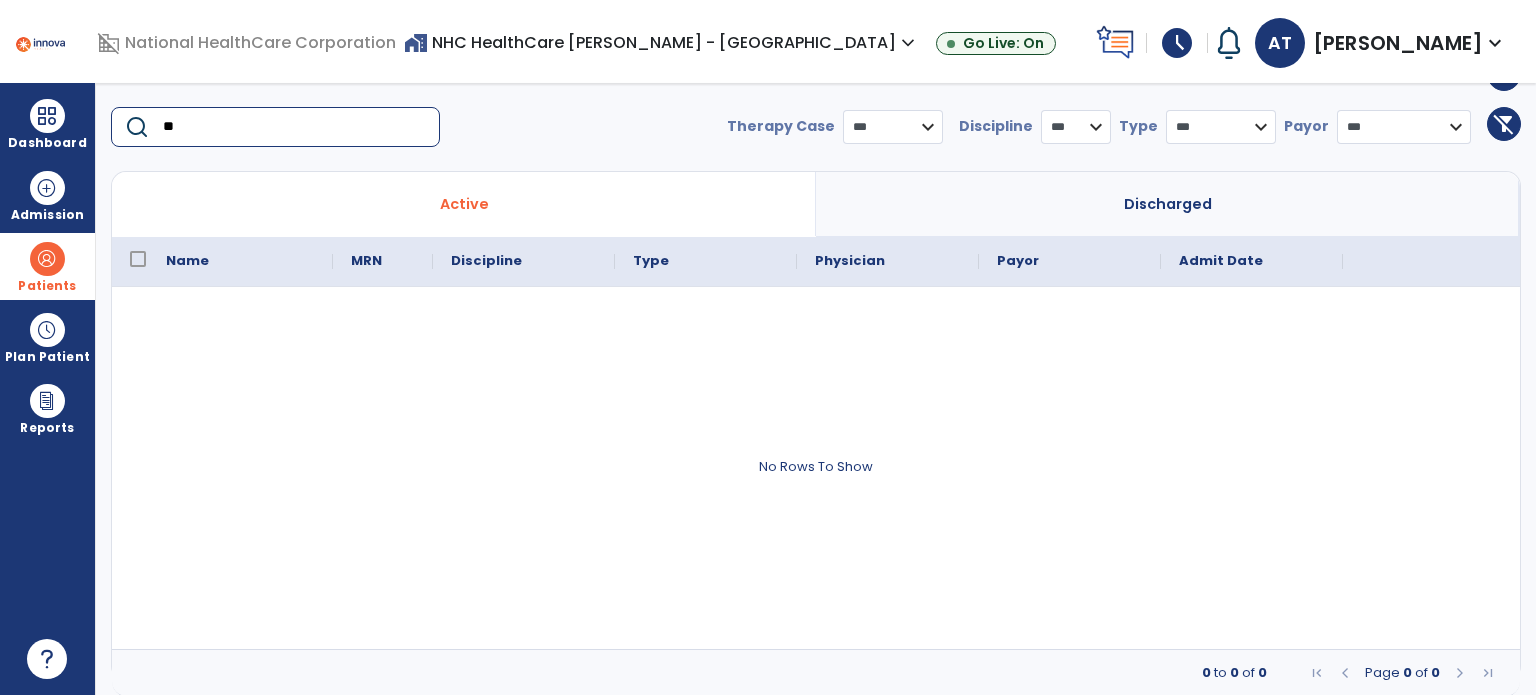 type on "*" 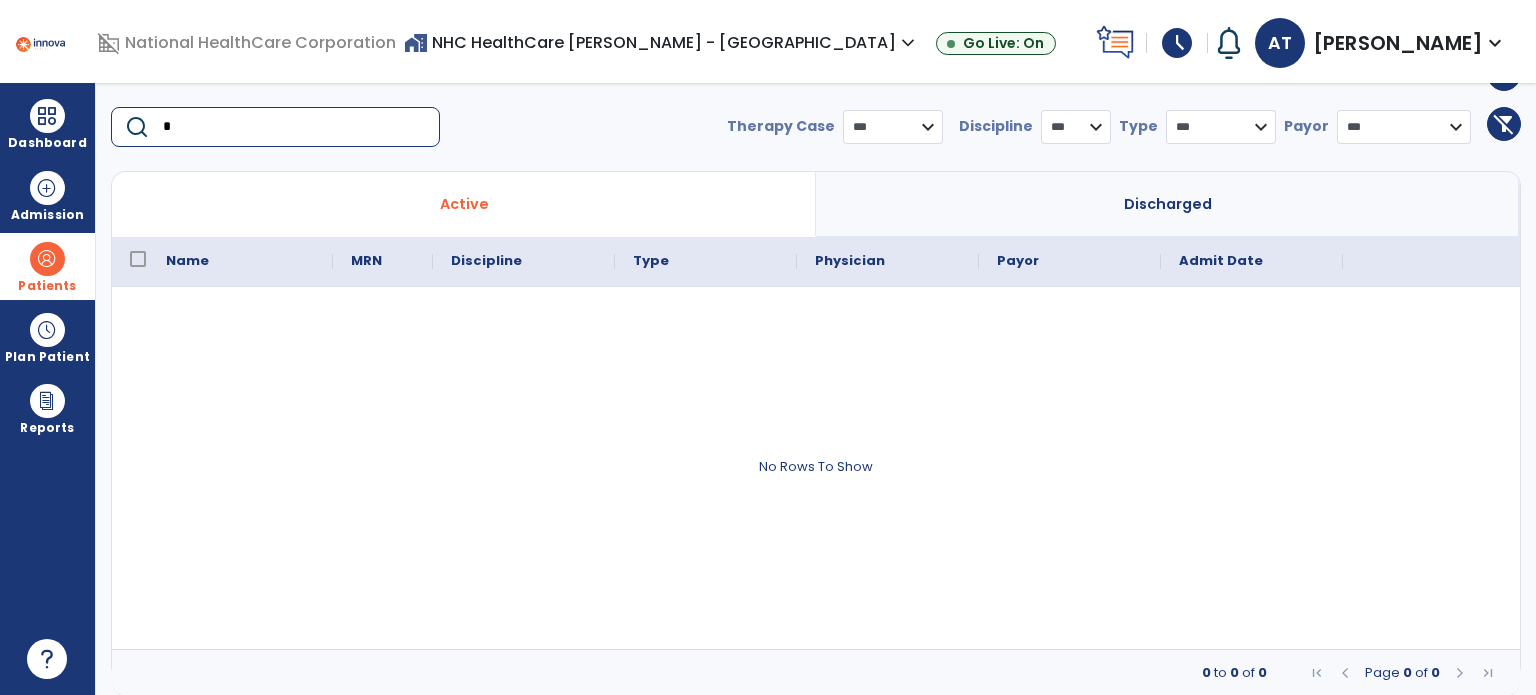 type 